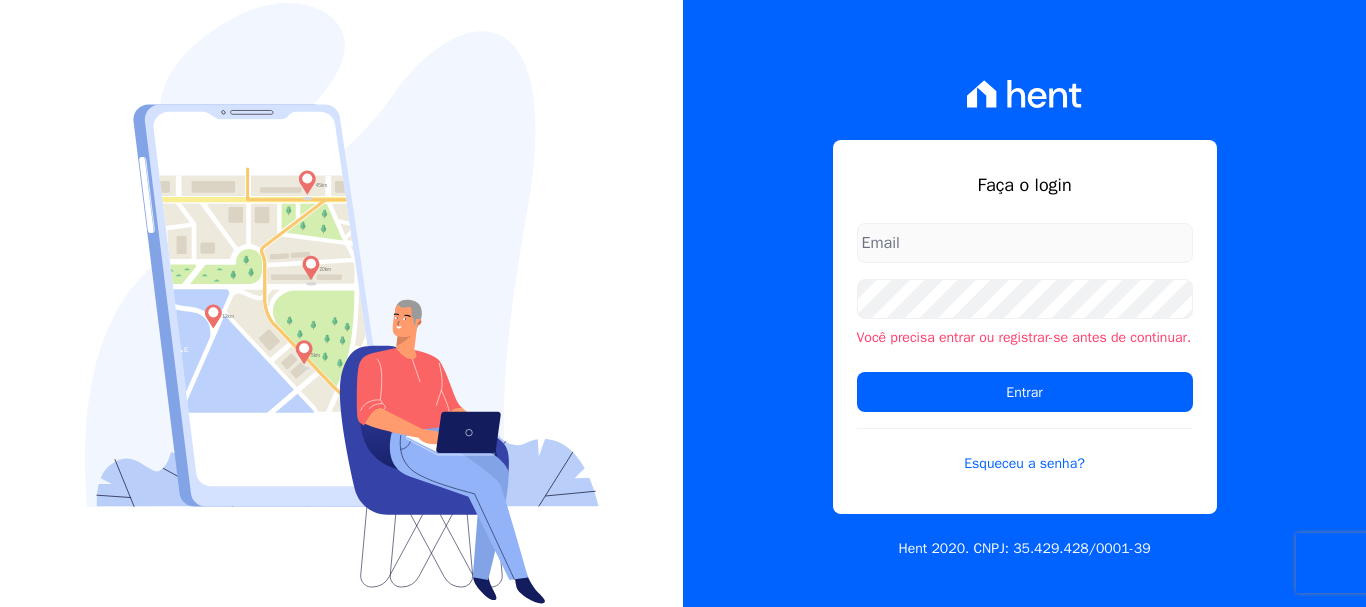 scroll, scrollTop: 0, scrollLeft: 0, axis: both 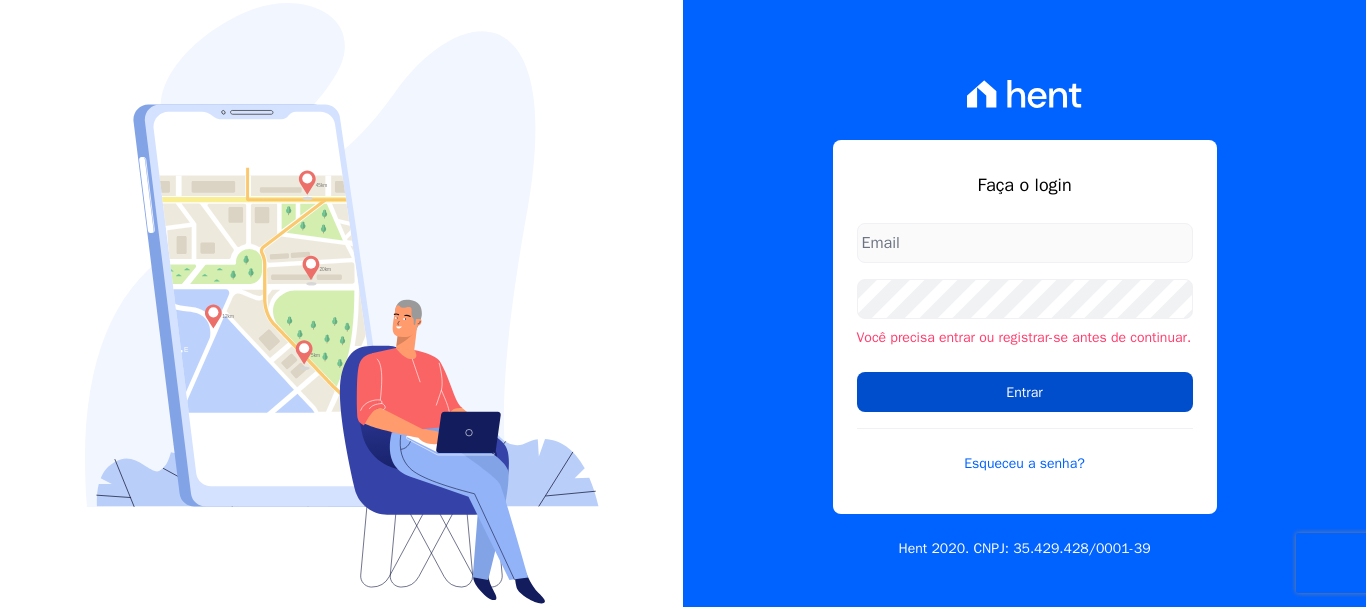 type on "[EMAIL_ADDRESS][DOMAIN_NAME]" 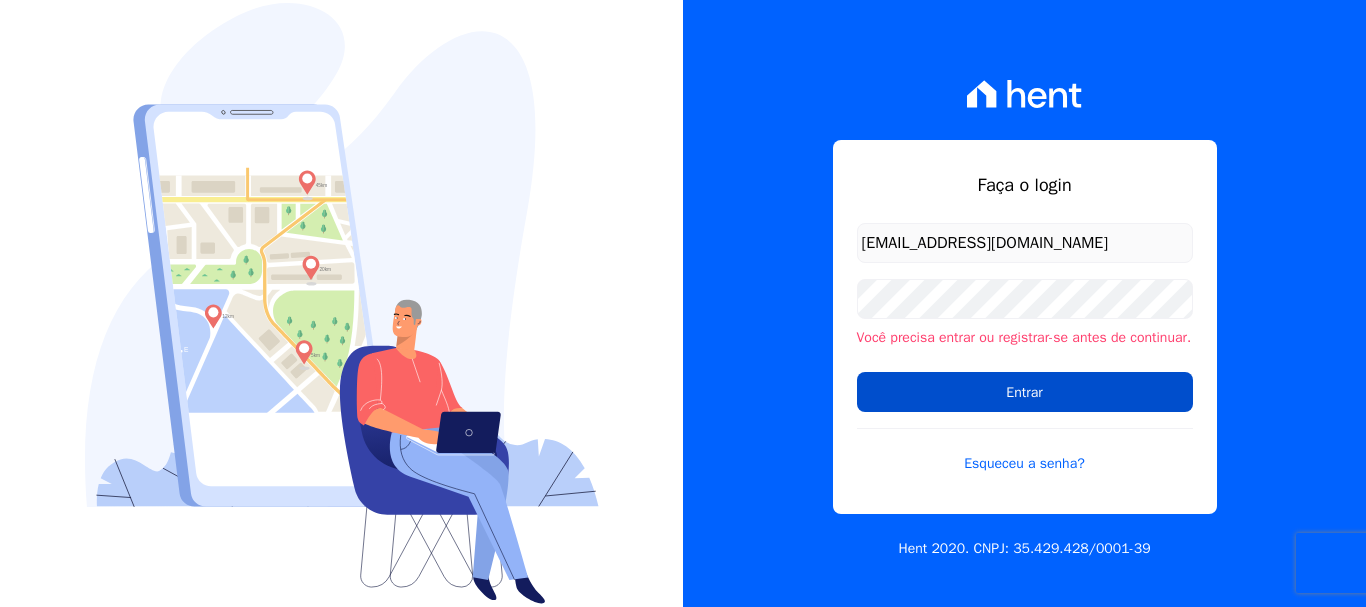 click on "Entrar" at bounding box center (1025, 392) 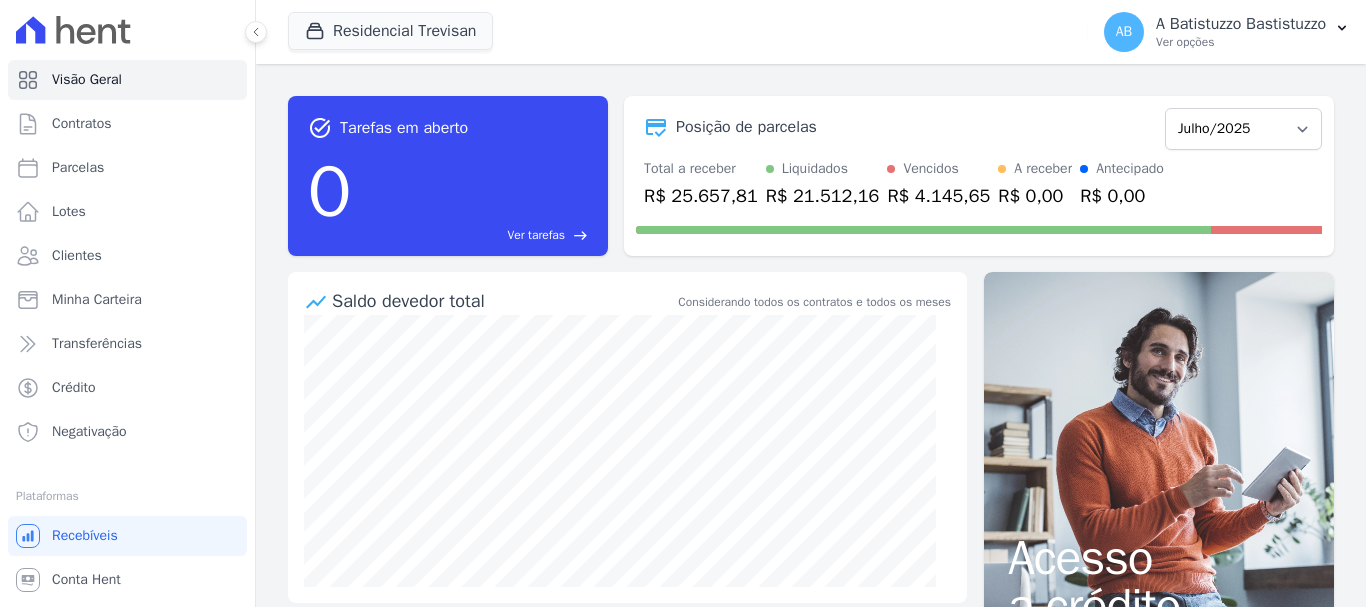 scroll, scrollTop: 0, scrollLeft: 0, axis: both 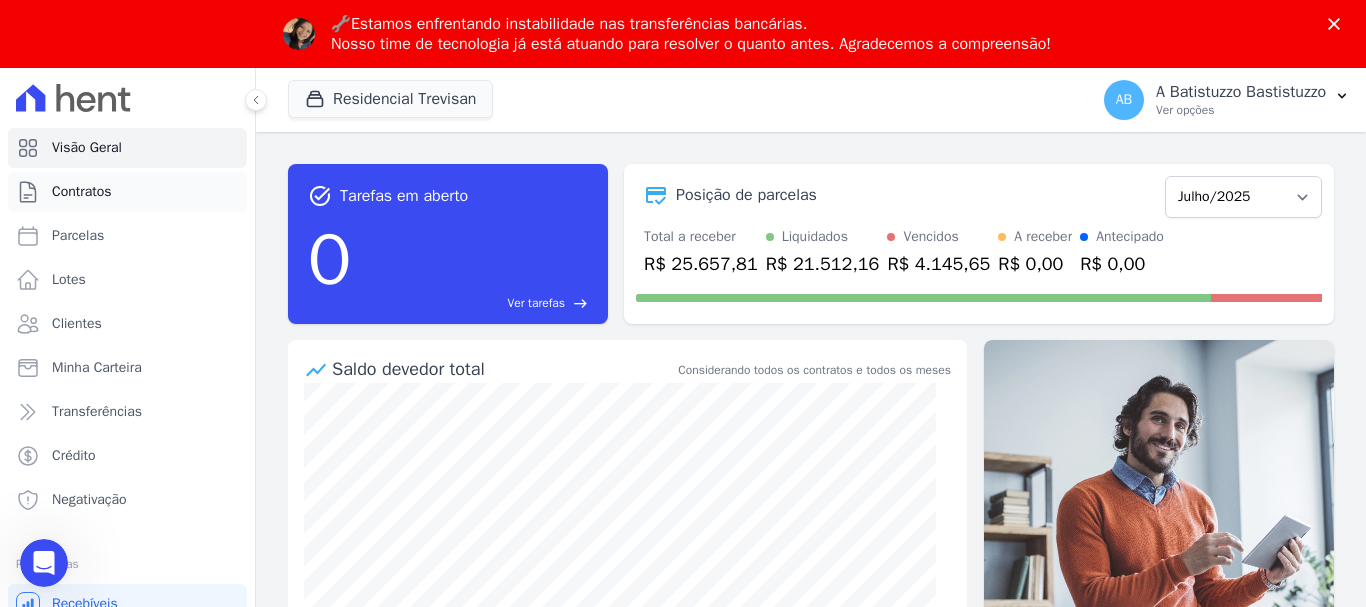 click on "Contratos" at bounding box center [82, 192] 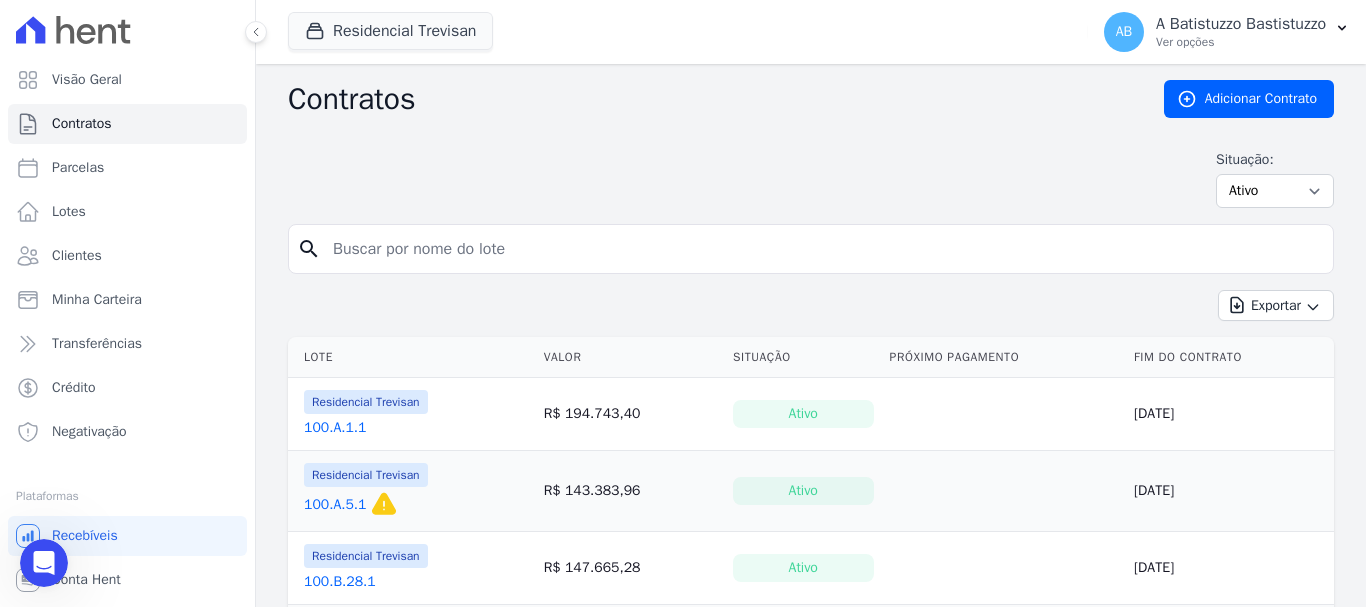 scroll, scrollTop: 0, scrollLeft: 0, axis: both 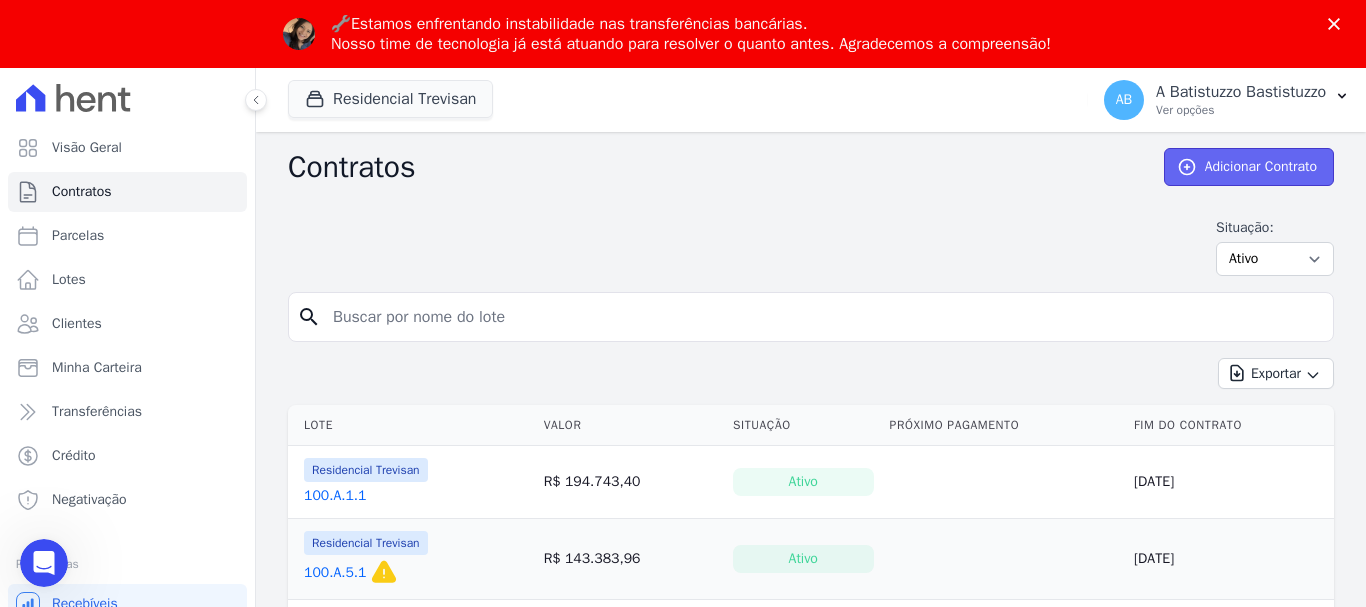 click on "Adicionar Contrato" at bounding box center [1249, 167] 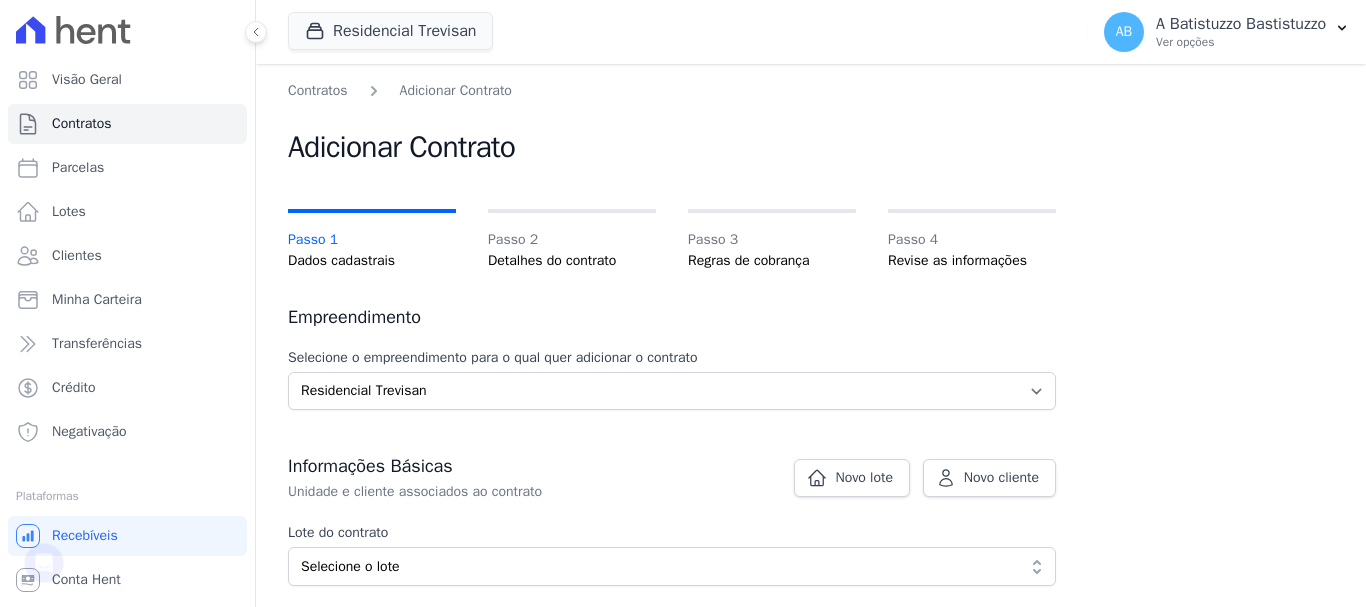 scroll, scrollTop: 0, scrollLeft: 0, axis: both 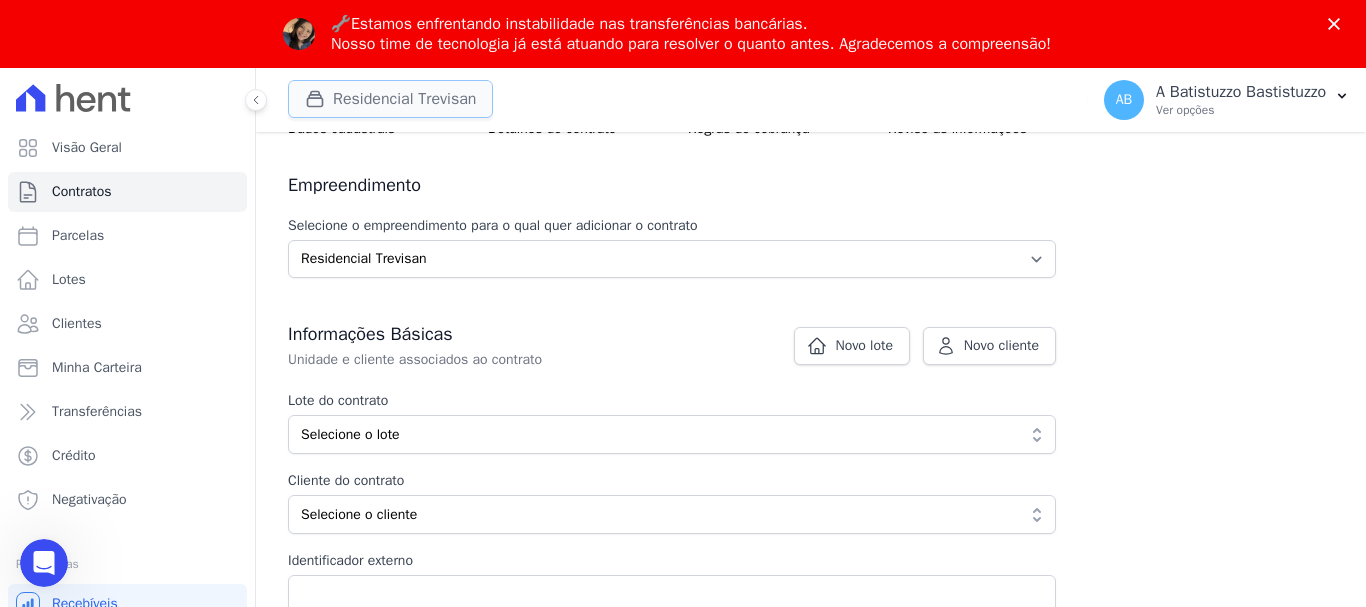 click on "Residencial Trevisan" at bounding box center [390, 99] 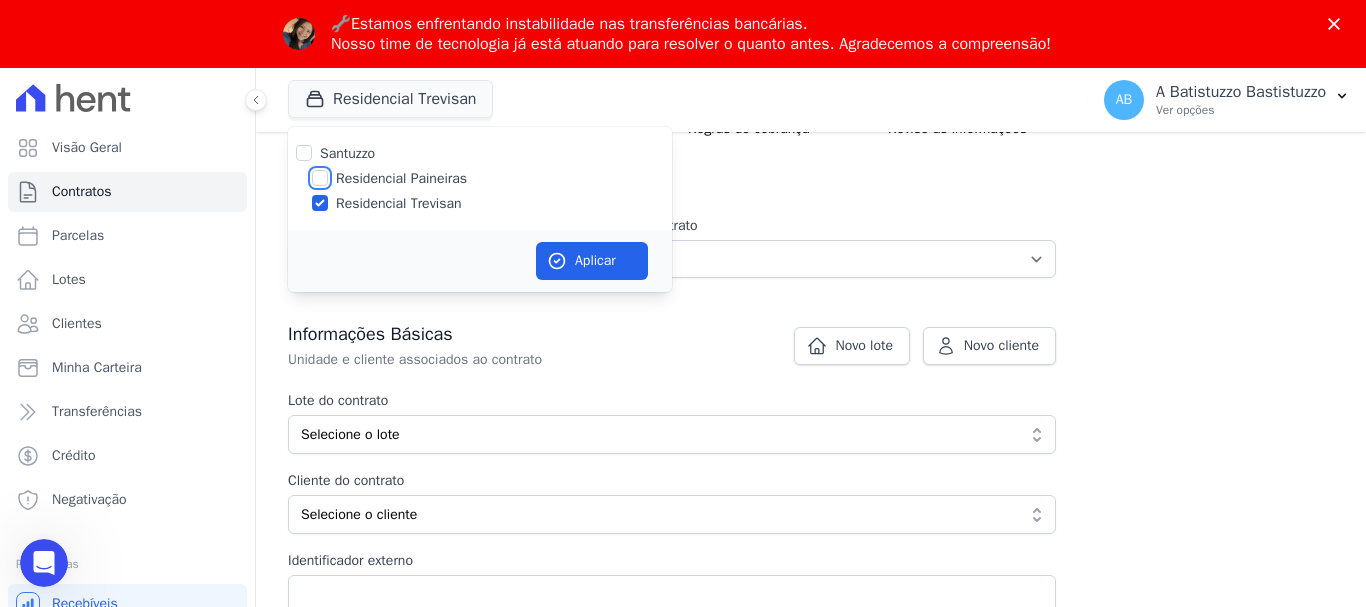 click on "Residencial Paineiras" at bounding box center (320, 178) 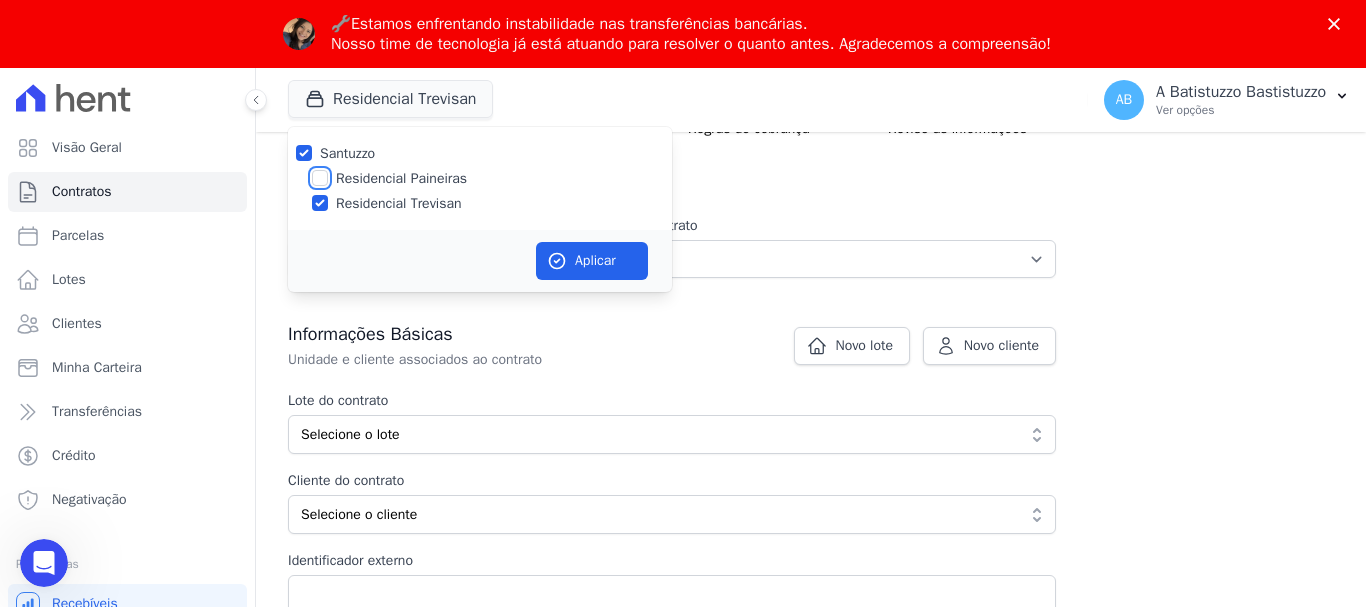 checkbox on "true" 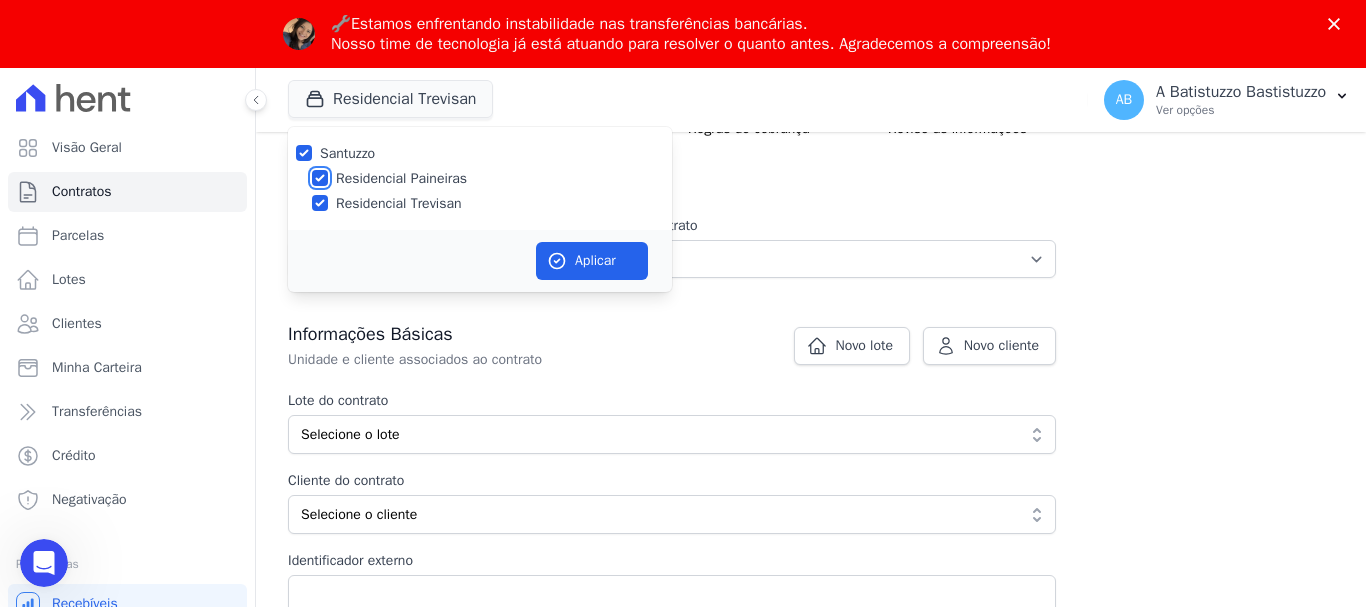 checkbox on "true" 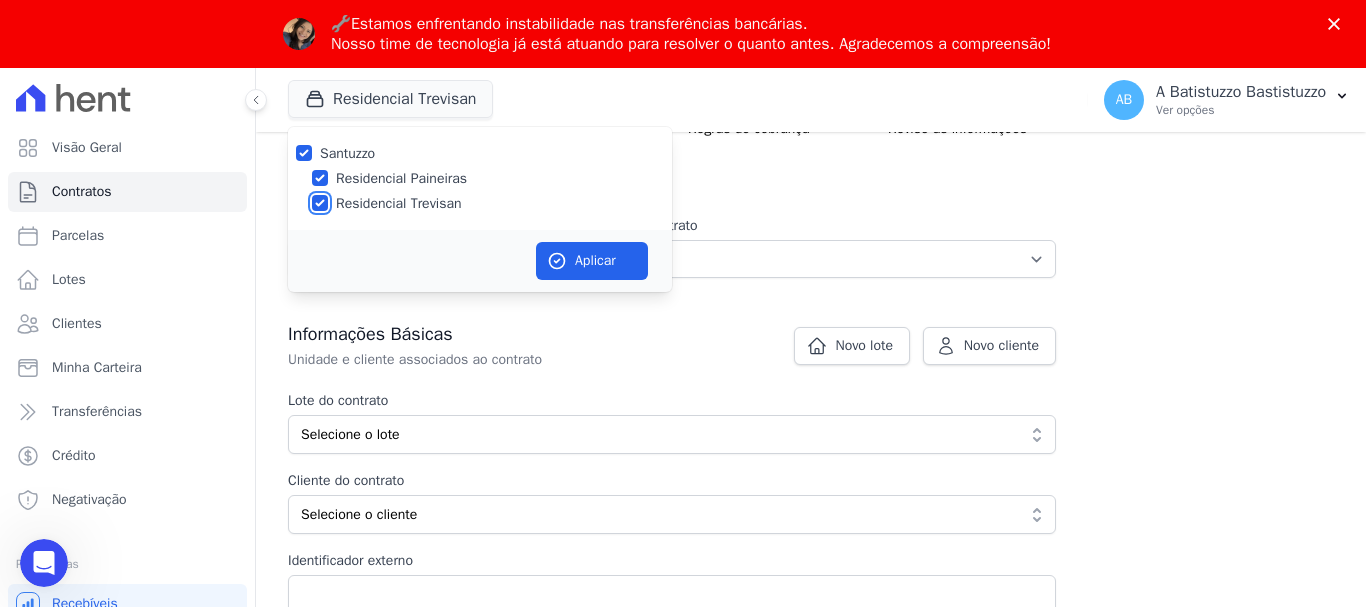 click on "Residencial Trevisan" at bounding box center (320, 203) 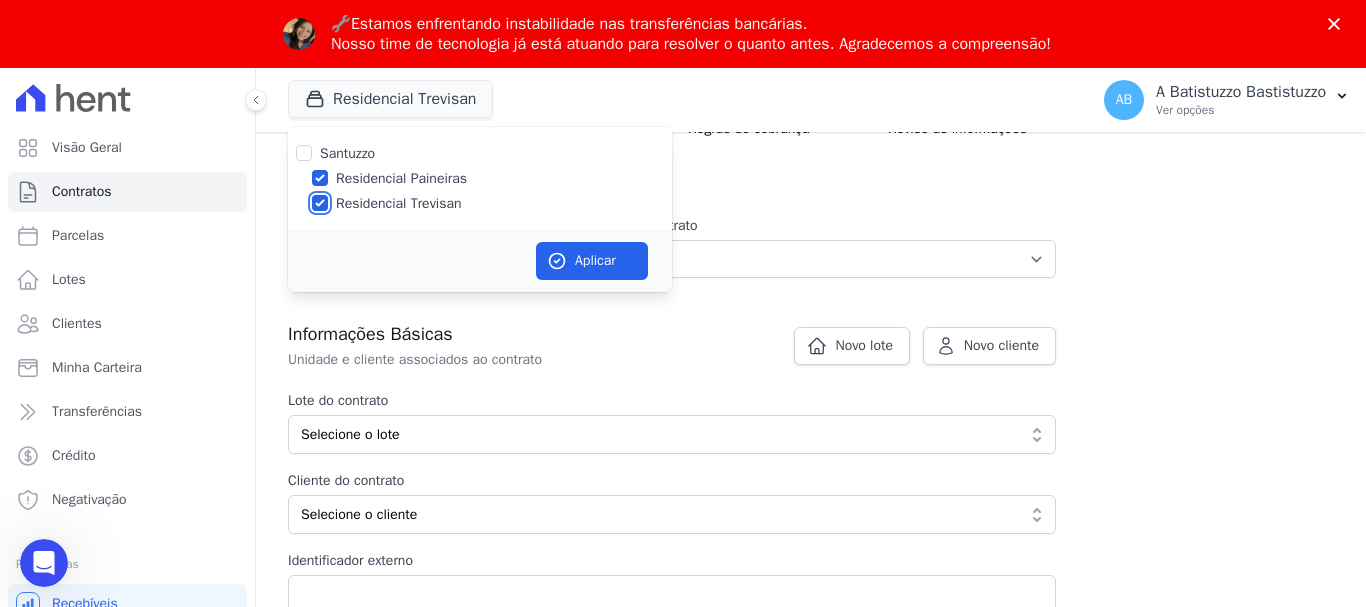checkbox on "false" 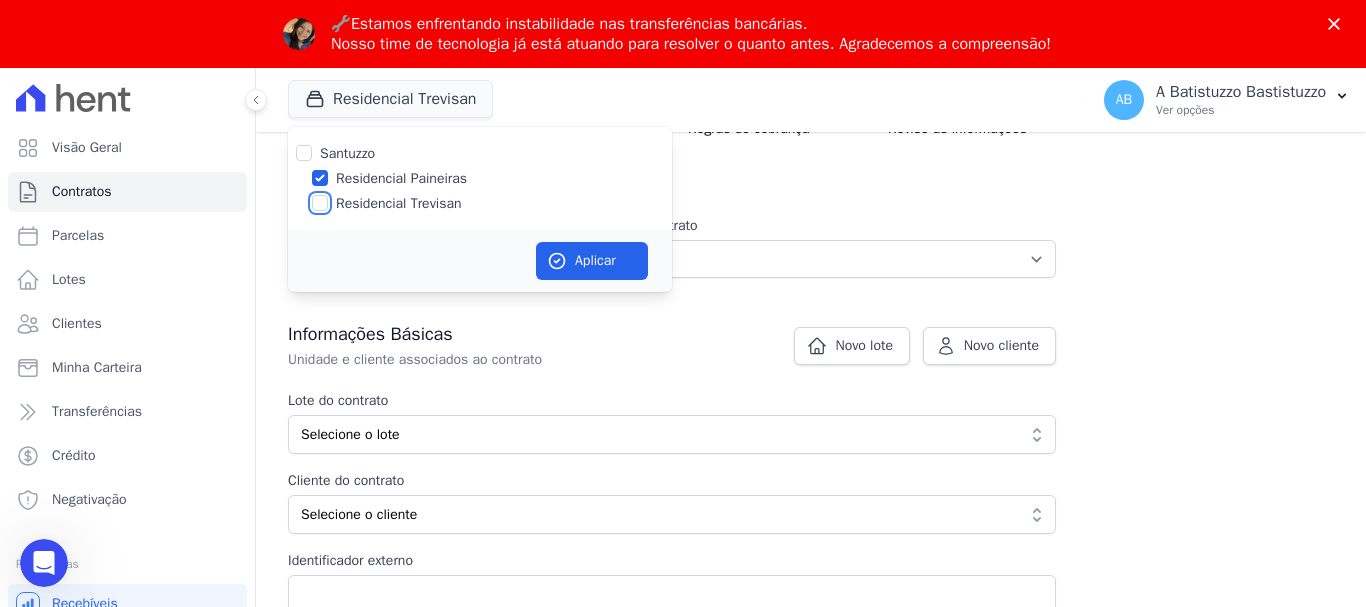 checkbox on "false" 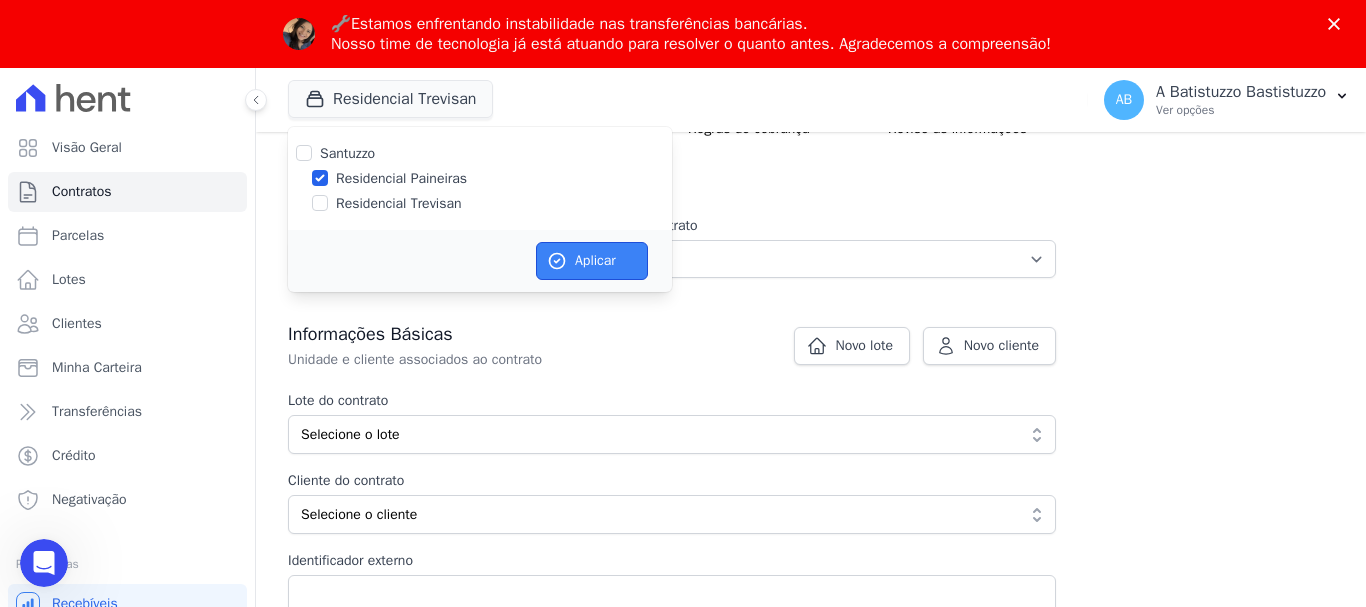click on "Aplicar" at bounding box center (592, 261) 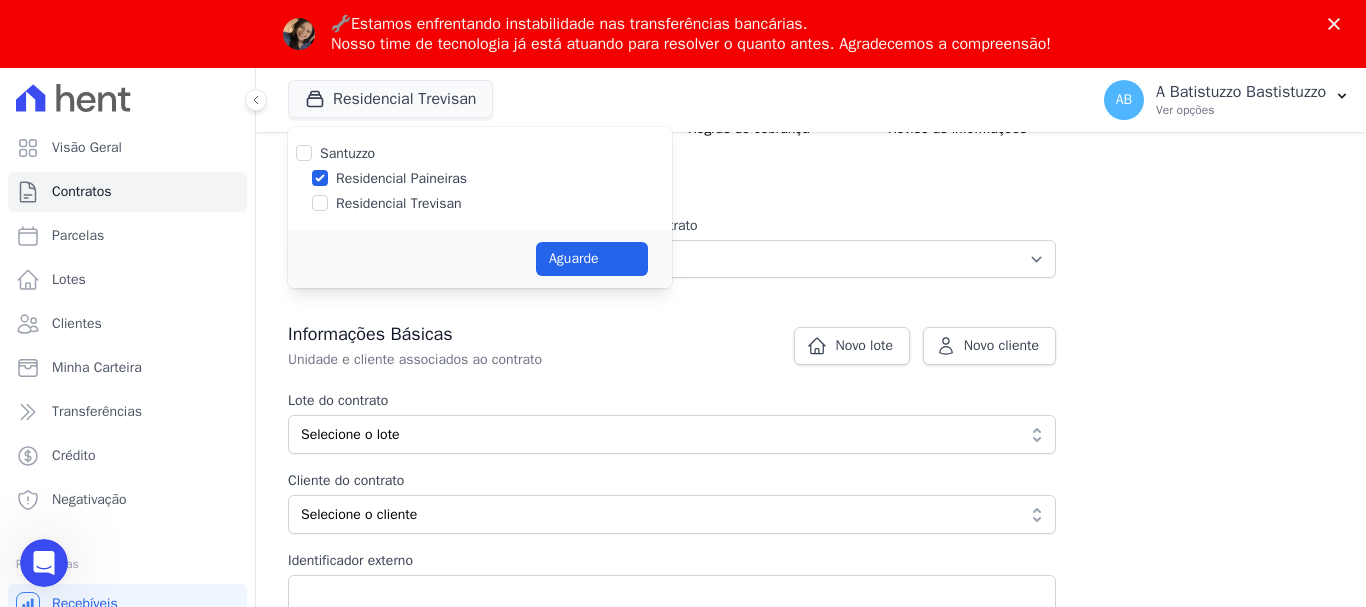 click on "🔧  Estamos enfrentando instabilidade nas transferências bancárias. Nosso time de tecnologia já está atuando para resolver o quanto antes. Agradecemos a compreensão!" at bounding box center (683, 34) 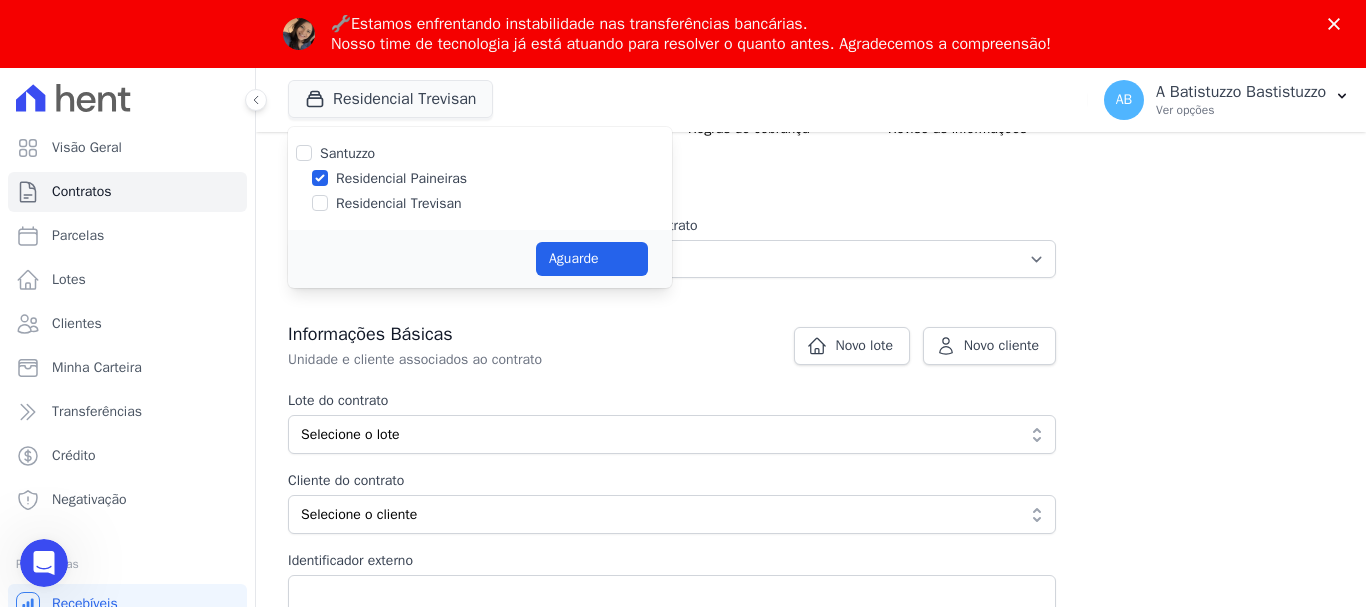 click 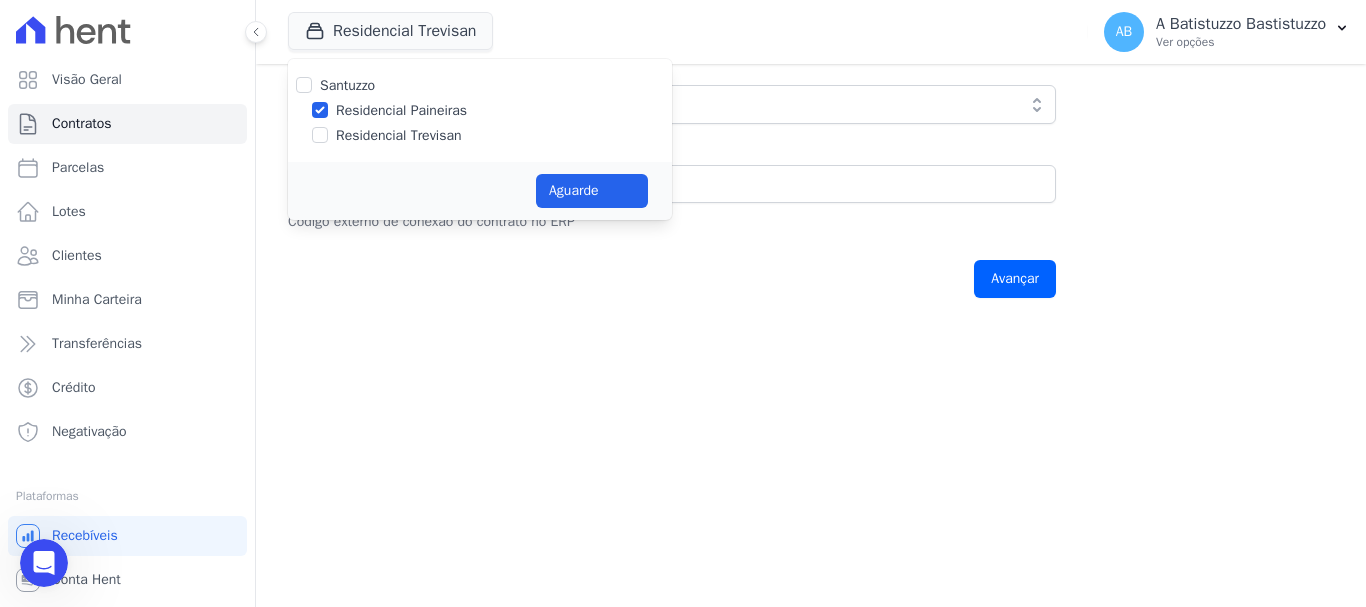 scroll, scrollTop: 0, scrollLeft: 0, axis: both 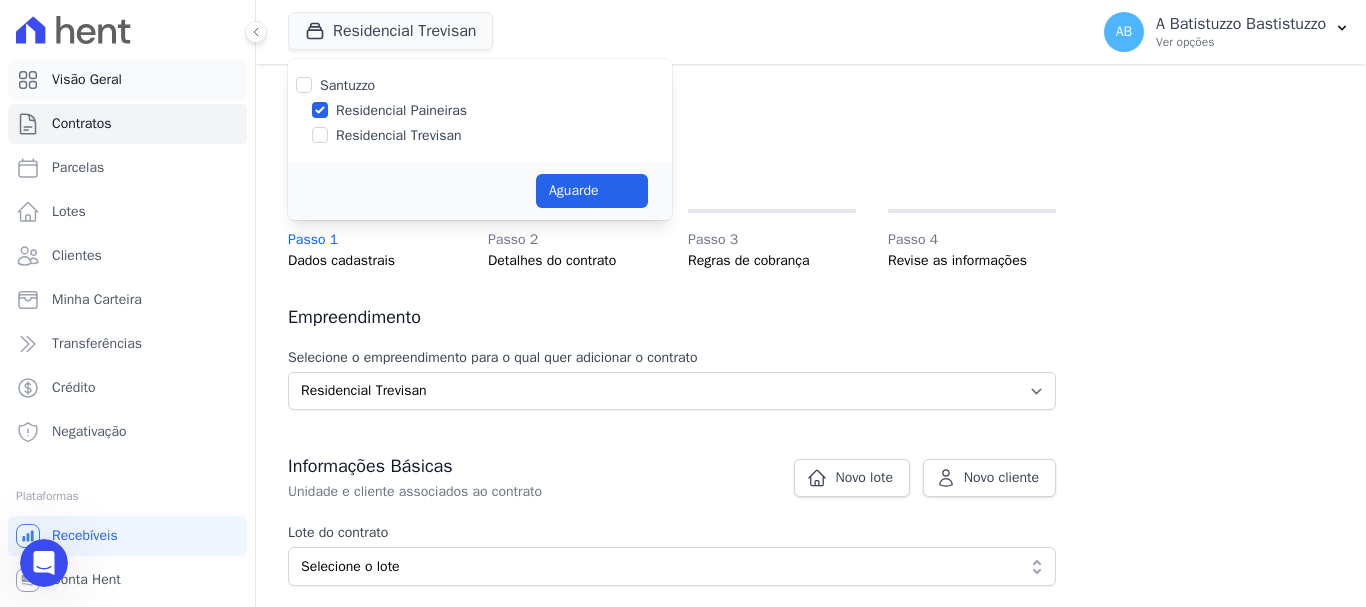 click on "Visão Geral" at bounding box center [87, 80] 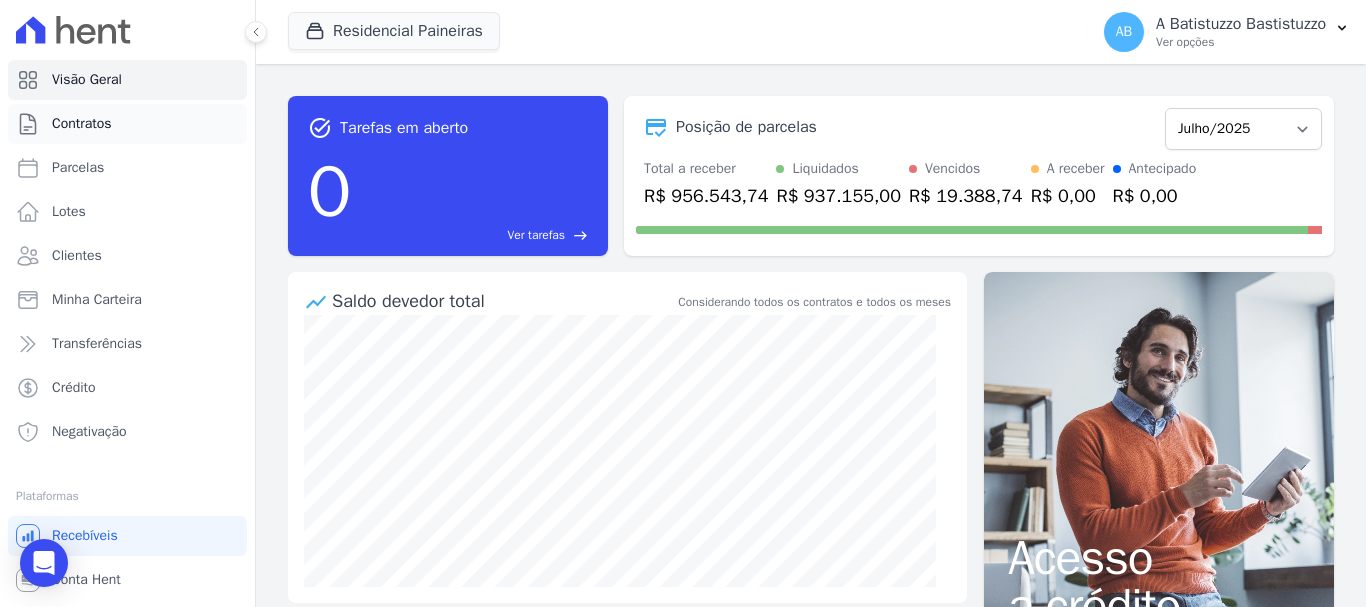 click on "Contratos" at bounding box center (82, 124) 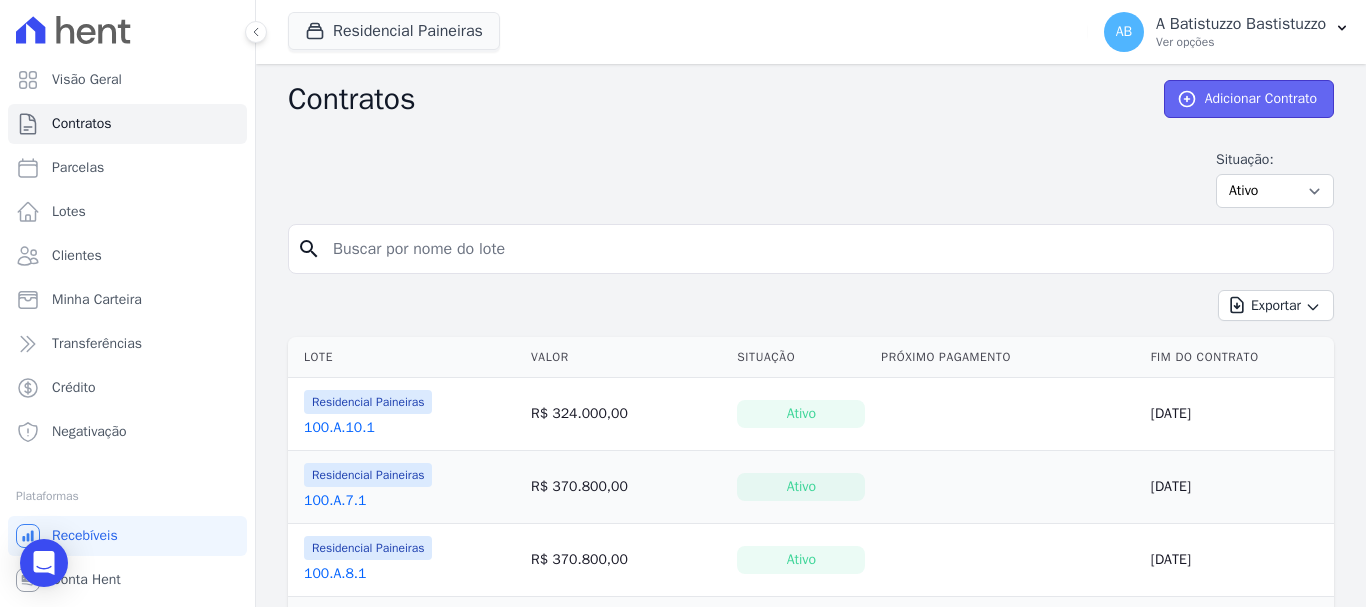 click on "Adicionar Contrato" at bounding box center [1249, 99] 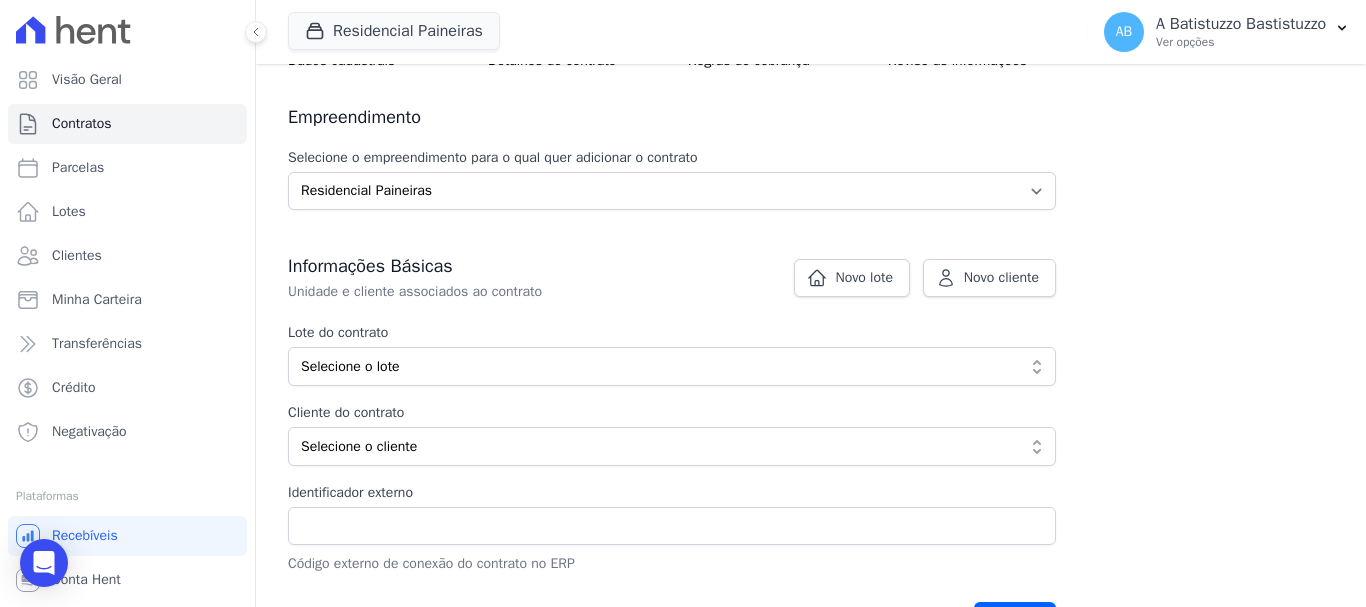 scroll, scrollTop: 300, scrollLeft: 0, axis: vertical 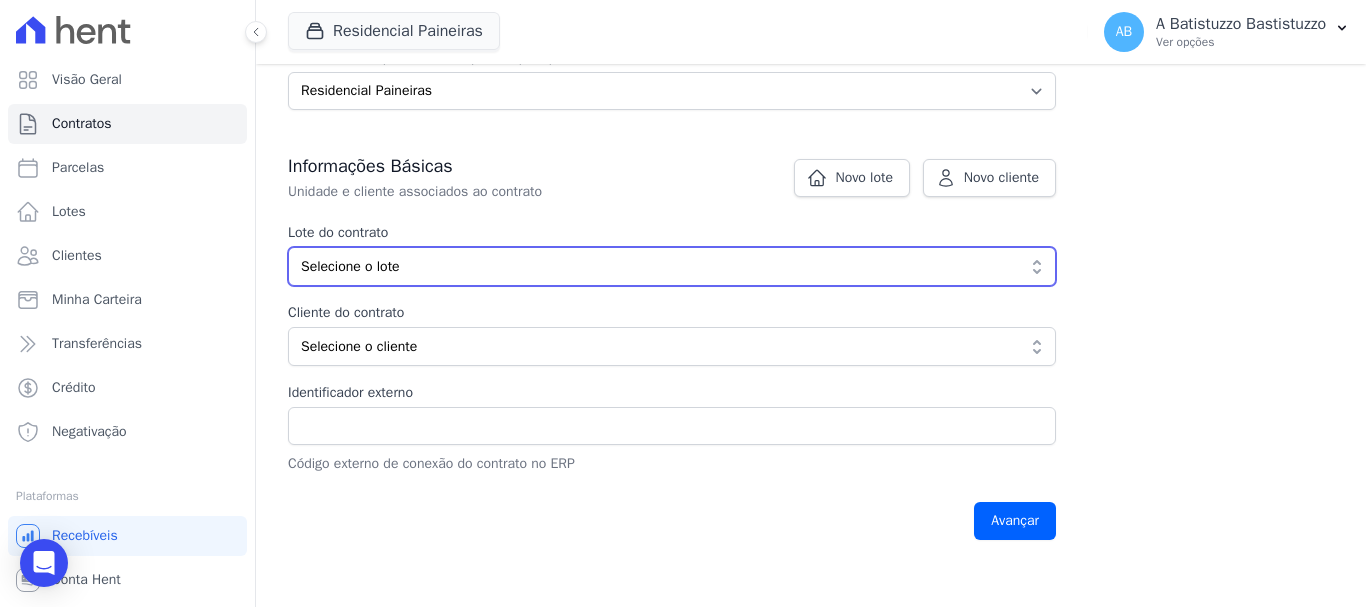 click on "Selecione o lote" at bounding box center [658, 266] 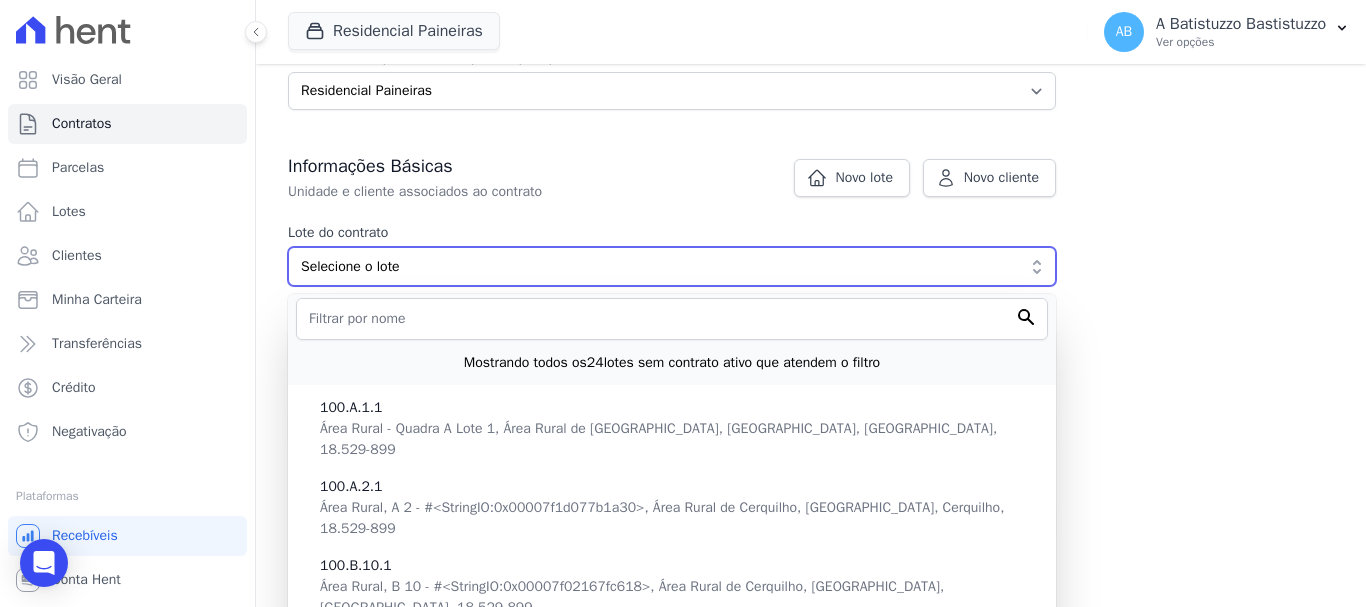 scroll, scrollTop: 542, scrollLeft: 0, axis: vertical 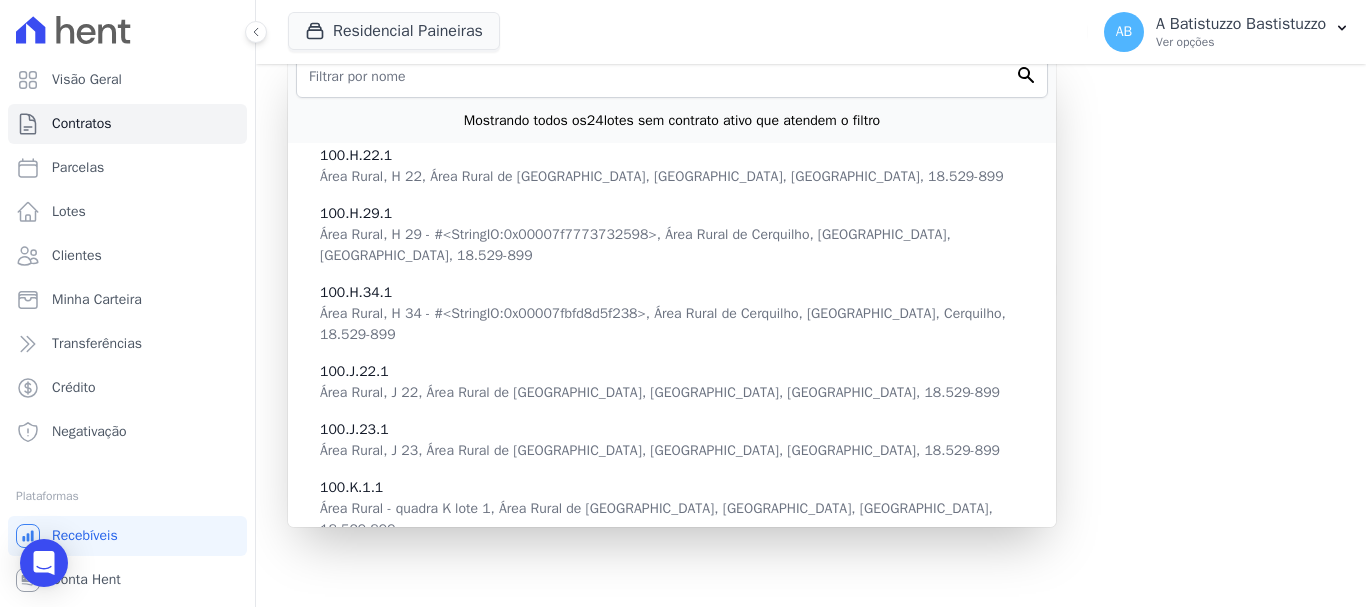 click on "100.K.25.1" at bounding box center (680, 566) 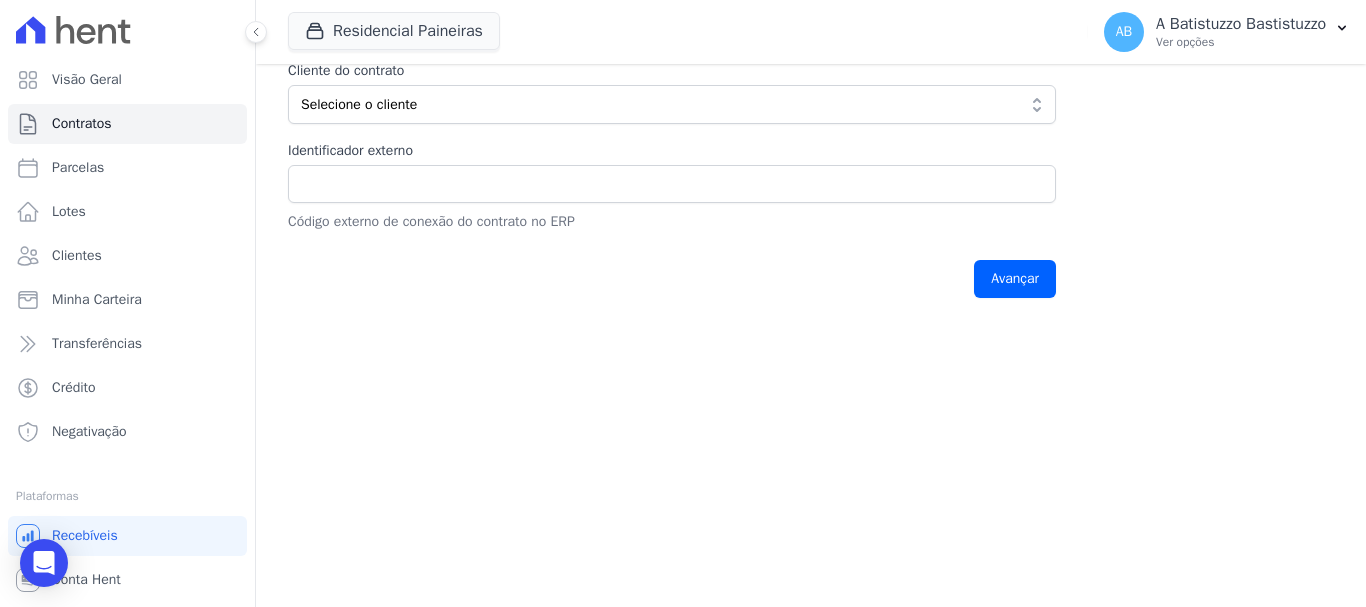 scroll, scrollTop: 242, scrollLeft: 0, axis: vertical 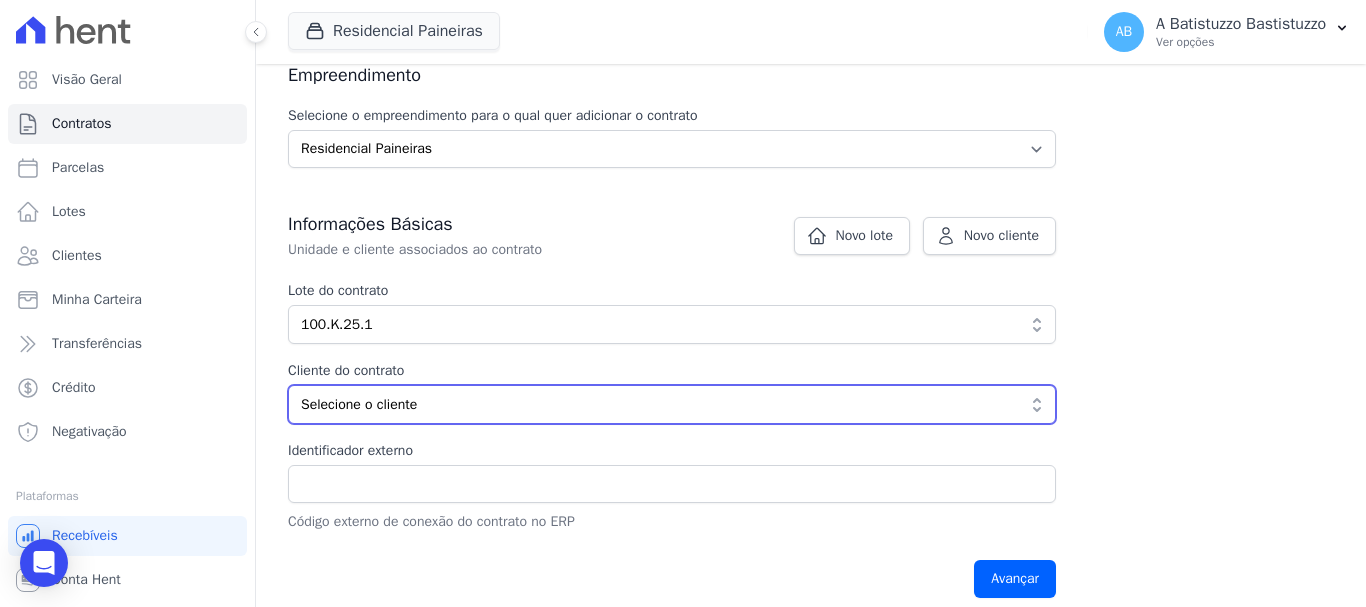 click on "Selecione o cliente" at bounding box center [658, 404] 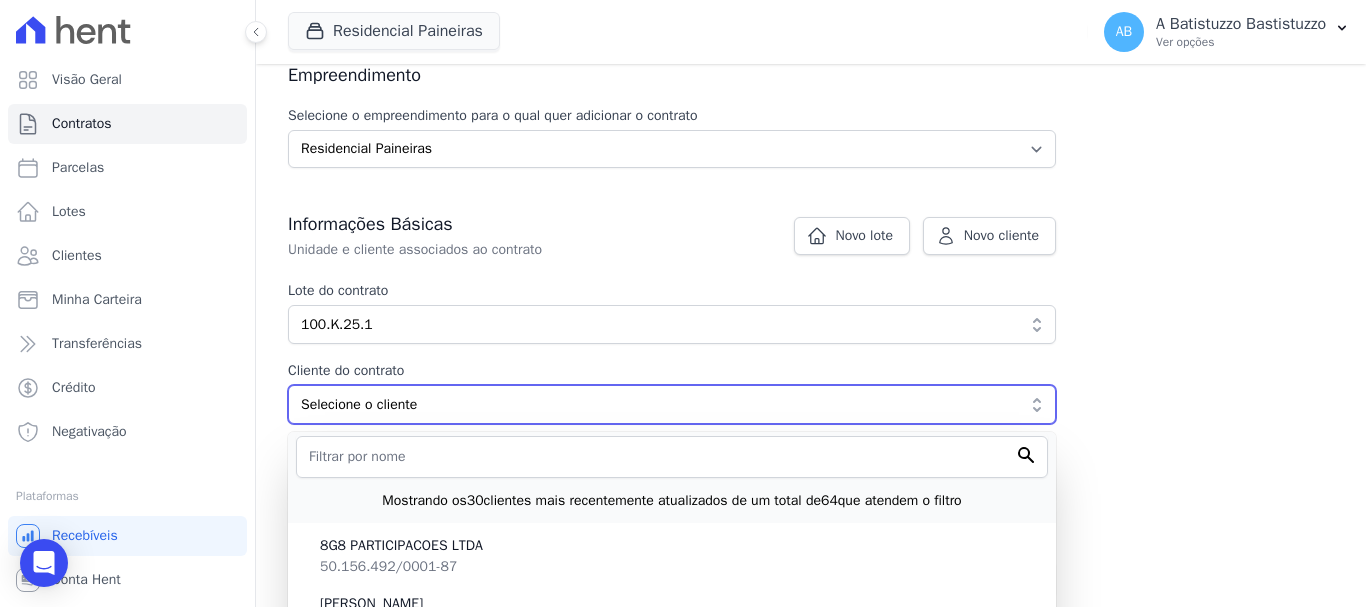 scroll, scrollTop: 342, scrollLeft: 0, axis: vertical 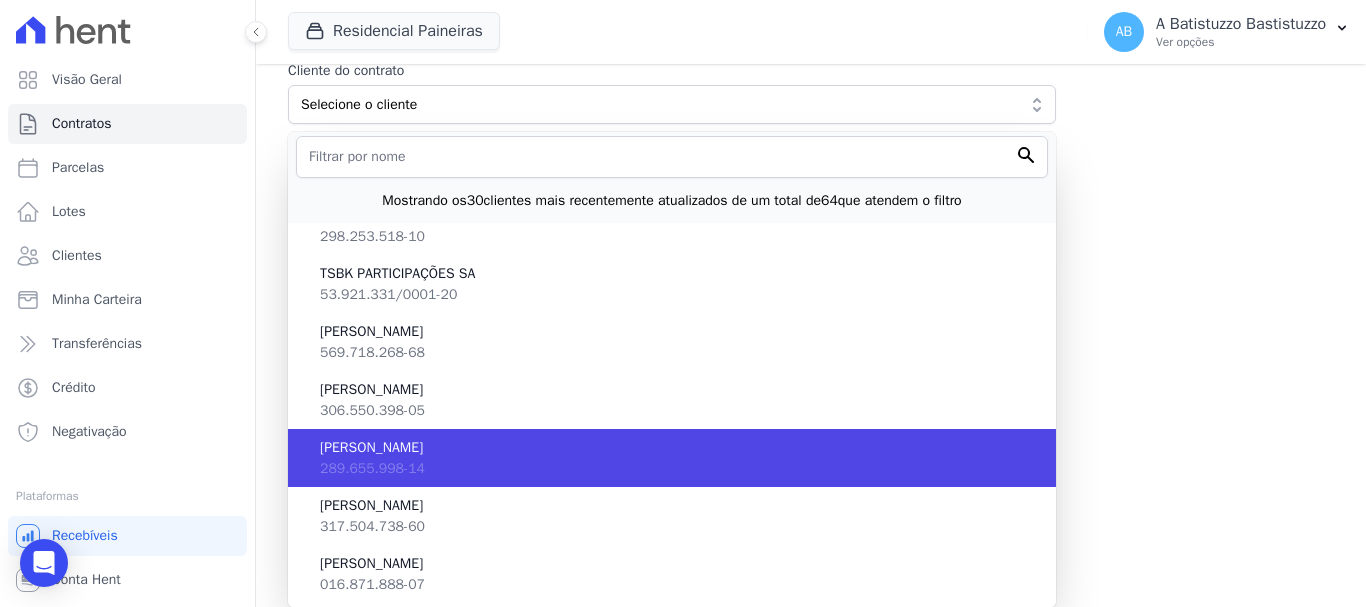 click on "[PERSON_NAME] [PERSON_NAME]" at bounding box center (680, 447) 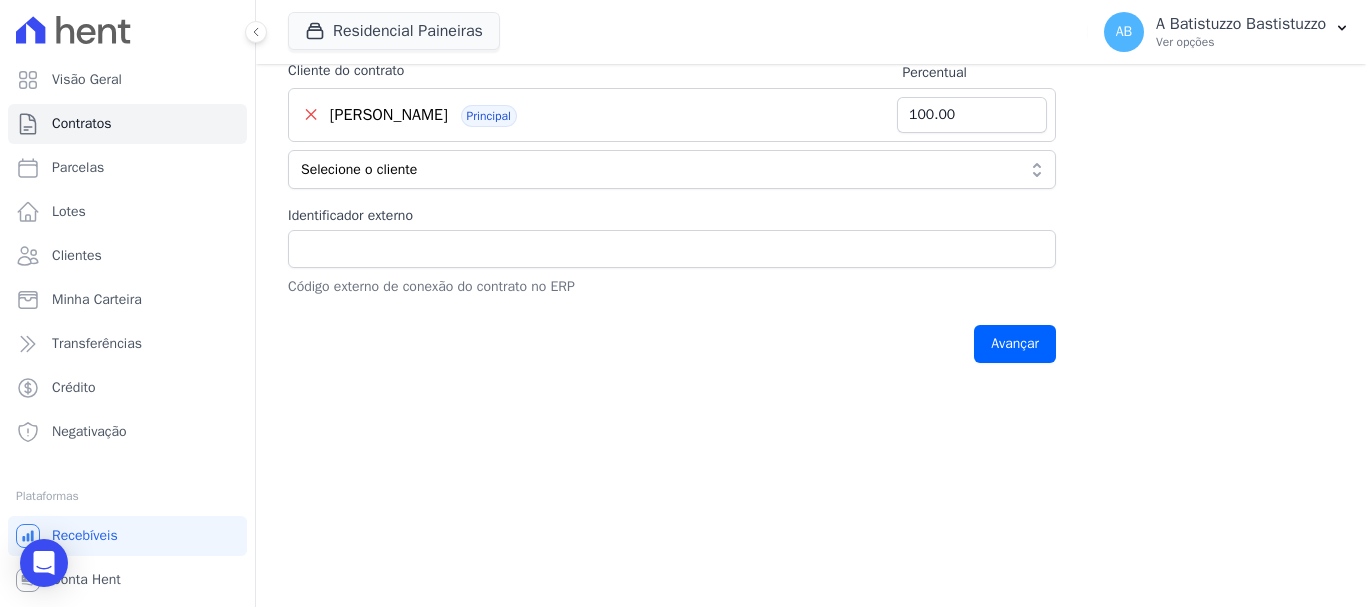 scroll, scrollTop: 3278, scrollLeft: 0, axis: vertical 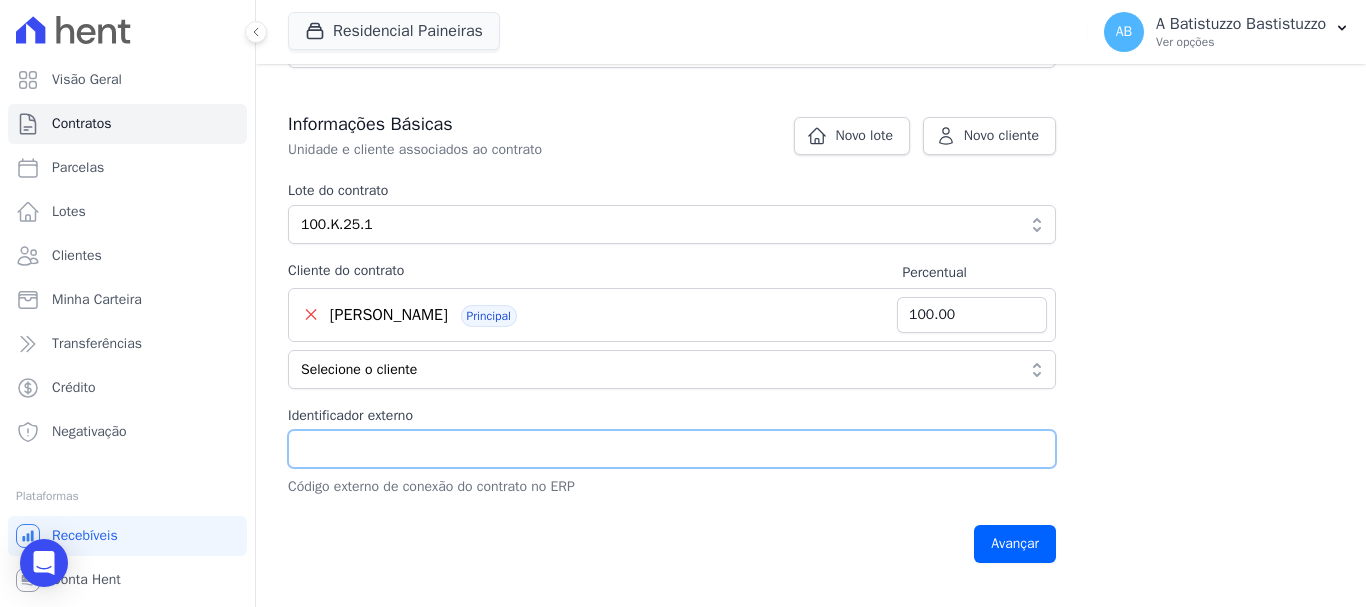 click on "Identificador externo" at bounding box center (672, 449) 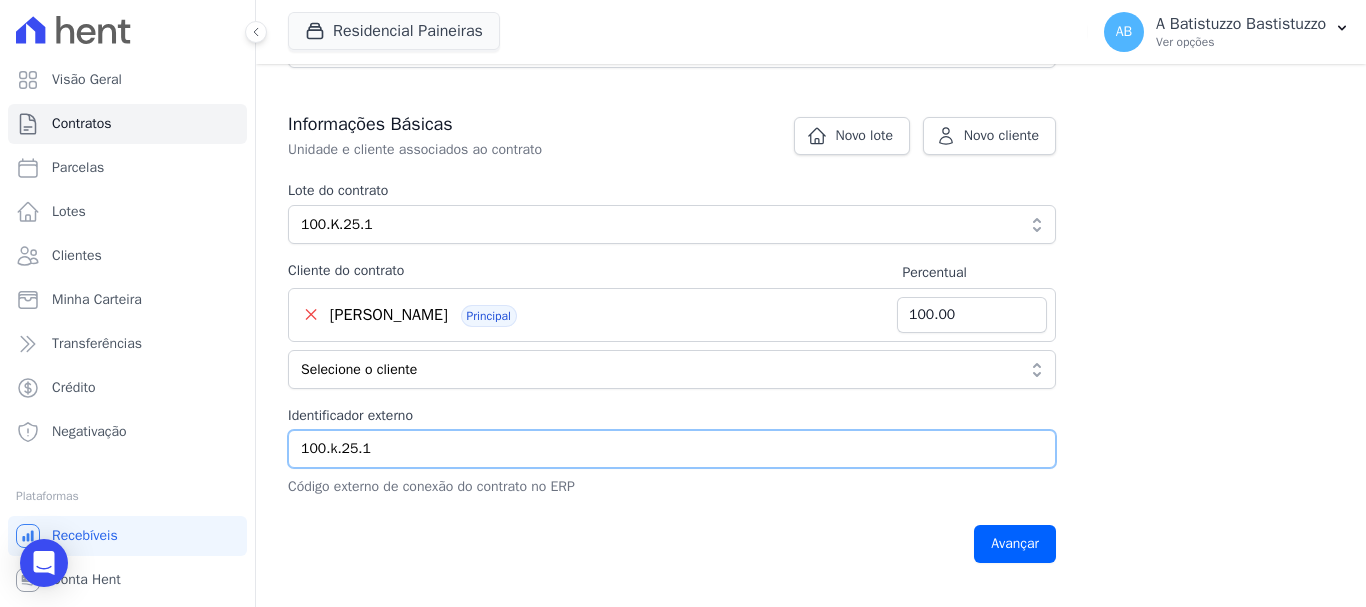 type on "100.k.25.1" 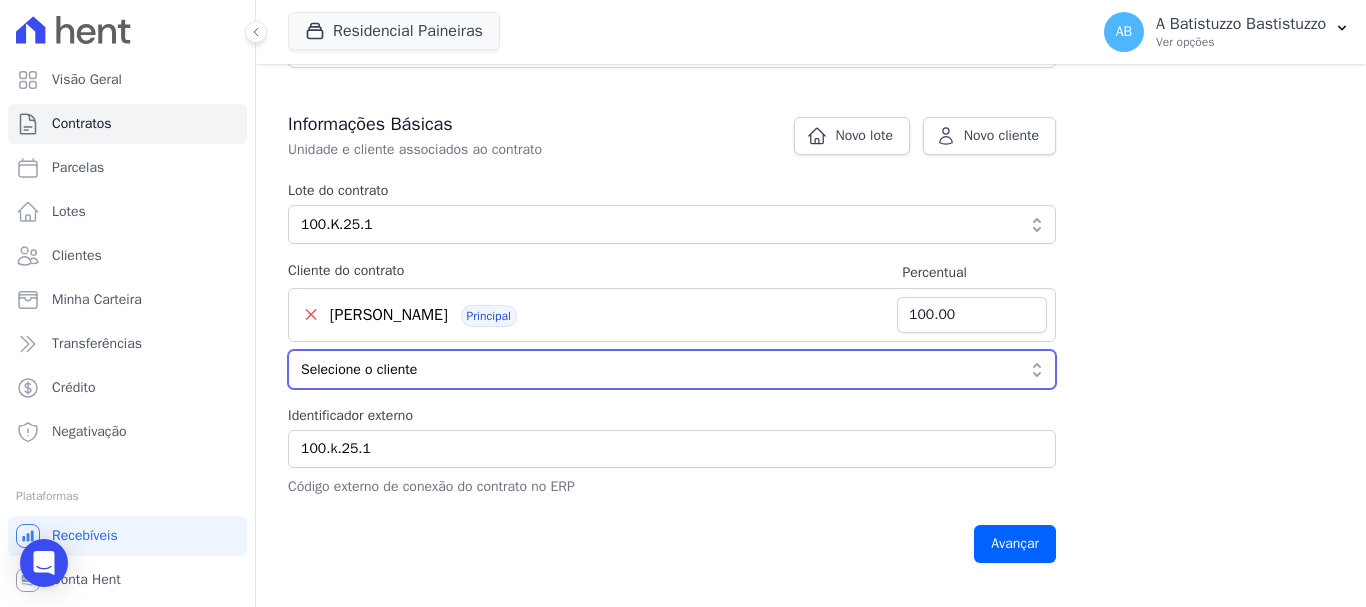 click on "Selecione o cliente" at bounding box center [658, 369] 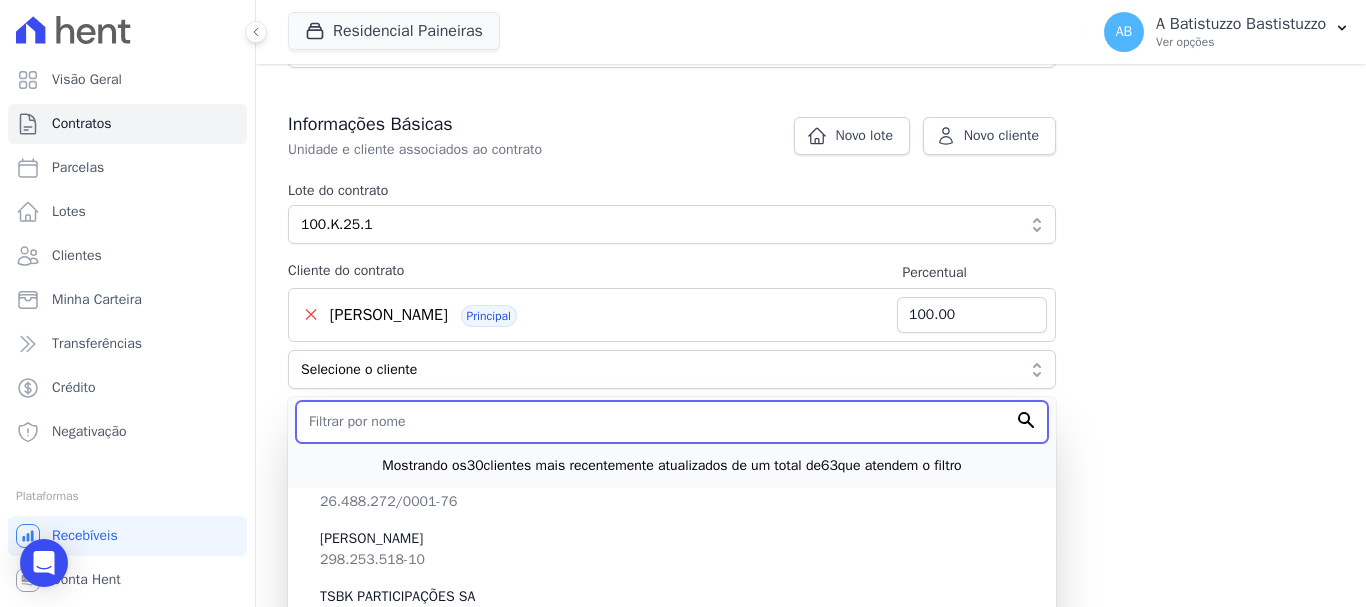 click at bounding box center [672, 422] 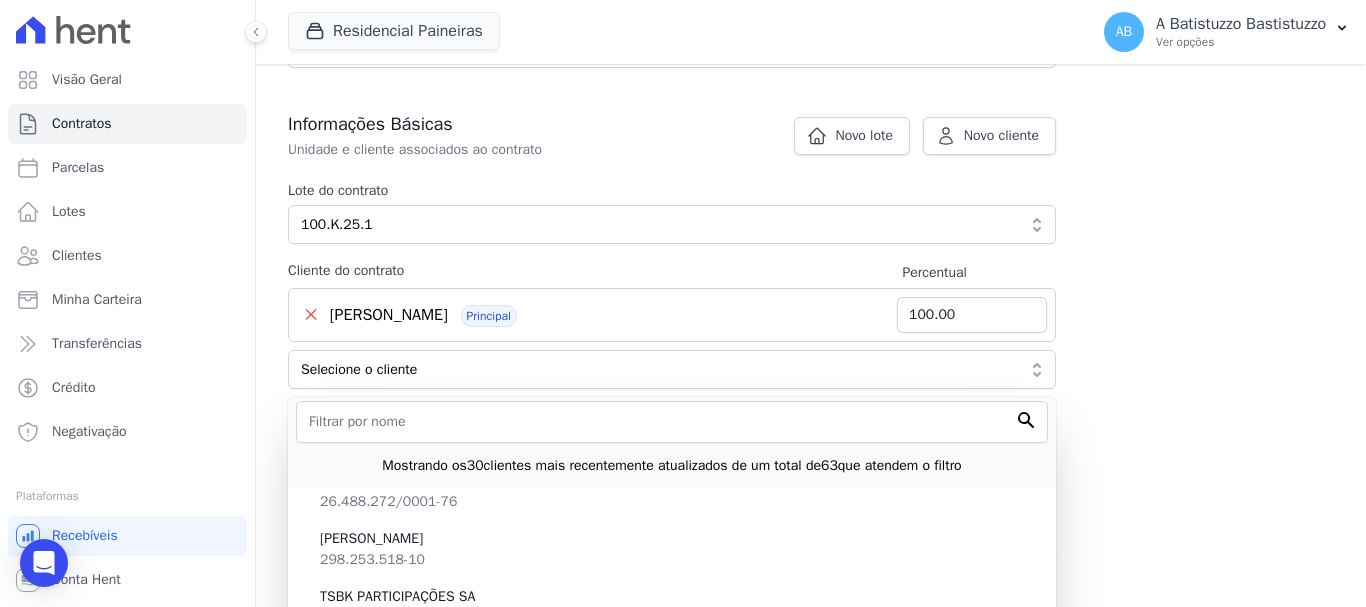 click on "Contratos
Adicionar Contrato
Adicionar Contrato
Passo 1
Dados cadastrais
Passo 2
Detalhes do contrato
Passo 3
Regras de cobrança
Passo 4
Revise as informações
Empreendimento
Selecione o empreendimento para o qual quer adicionar o contrato
Selecione o empreendimento Residencial Paineiras
Novo lote
Novo cliente" at bounding box center (811, 156) 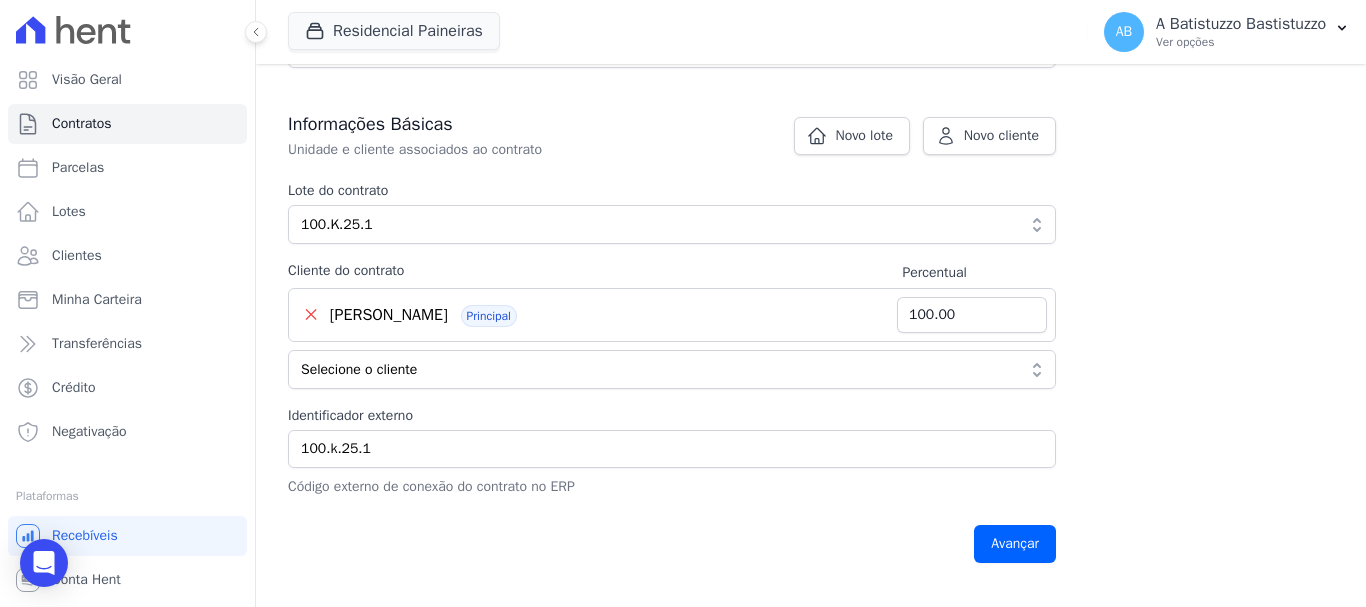 scroll, scrollTop: 442, scrollLeft: 0, axis: vertical 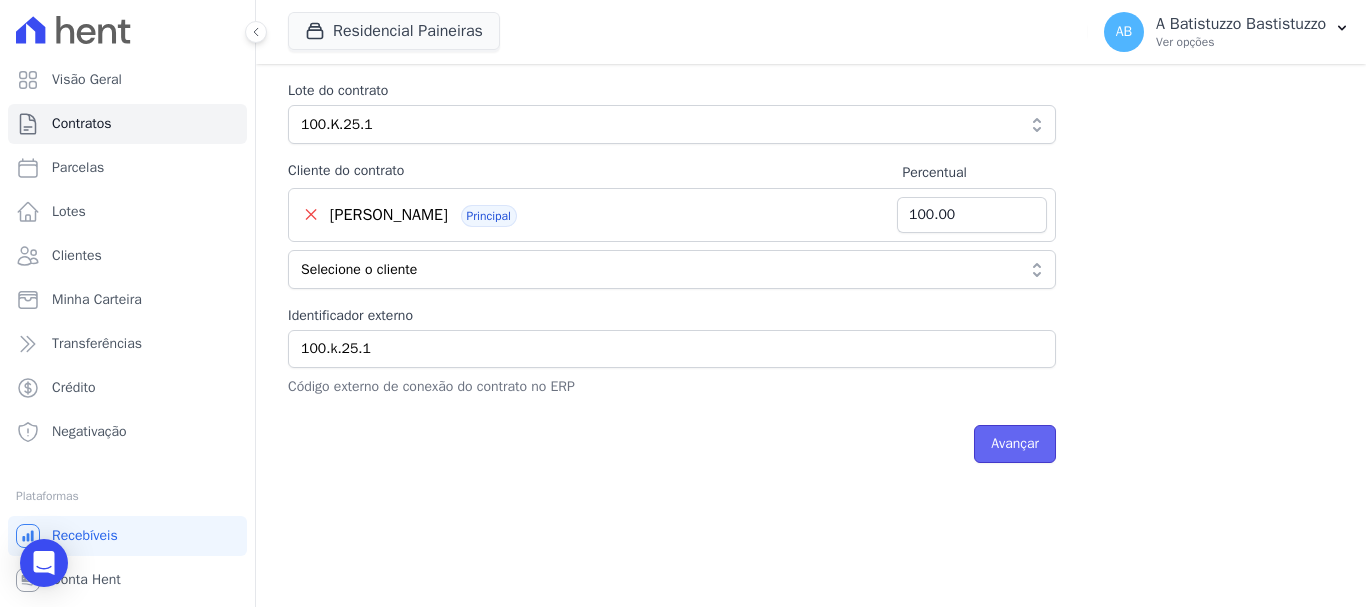 click on "Avançar" at bounding box center (1015, 444) 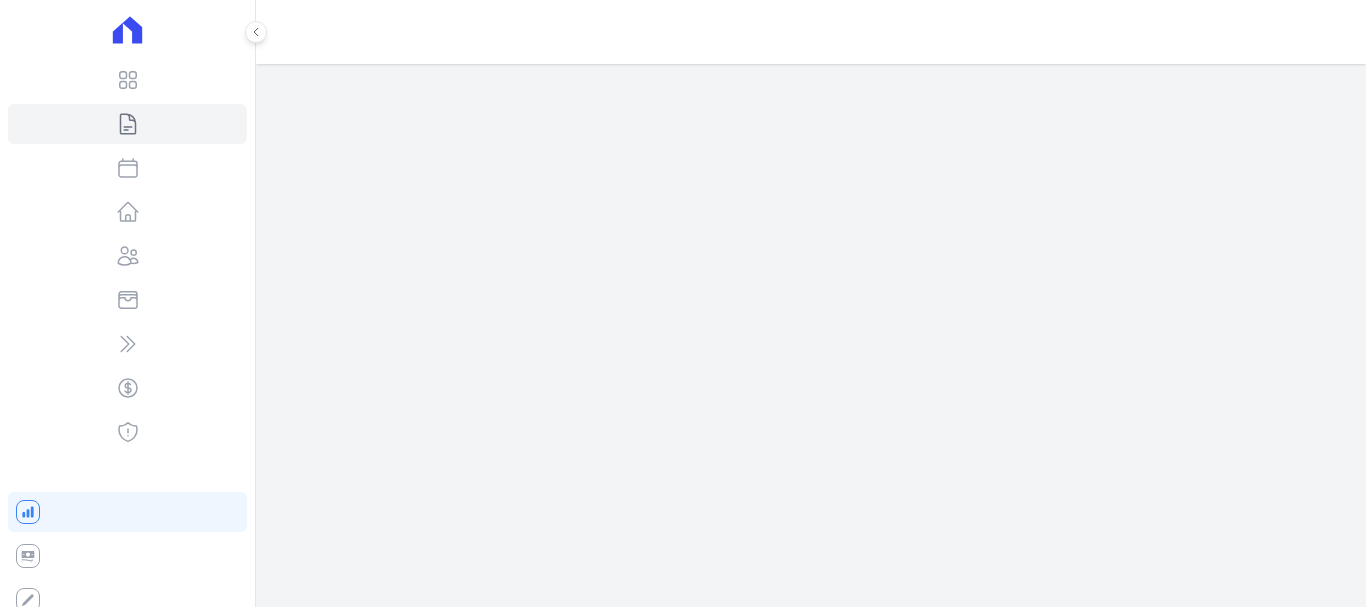 scroll, scrollTop: 0, scrollLeft: 0, axis: both 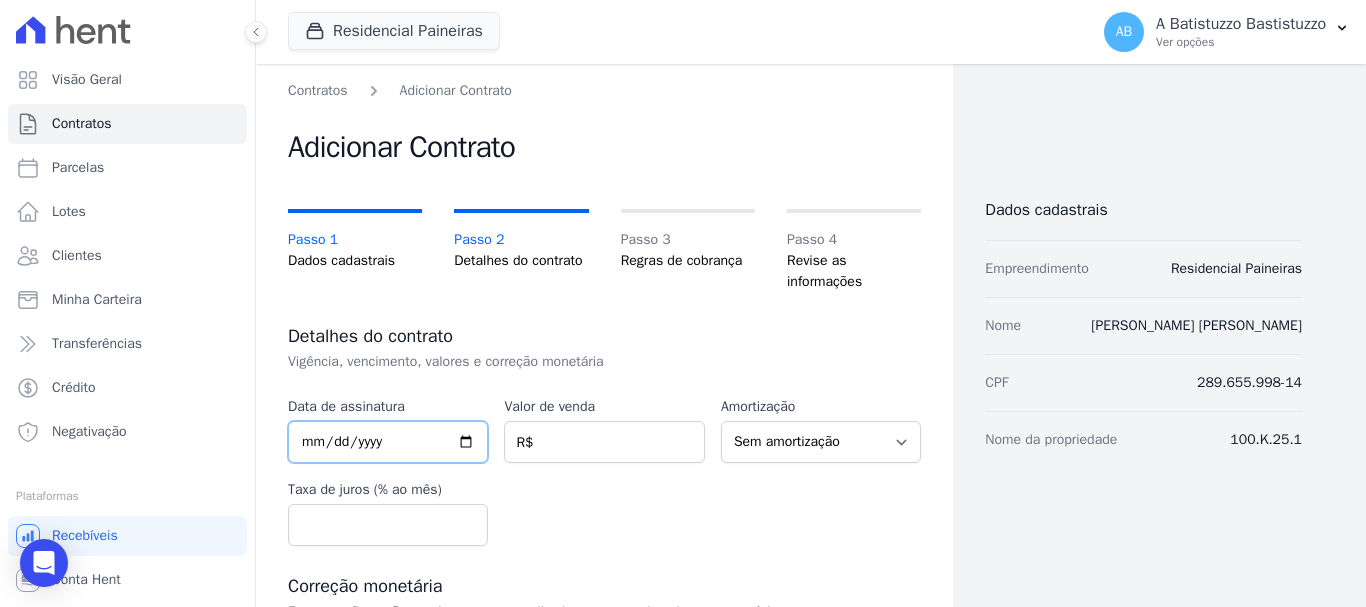 click at bounding box center (388, 442) 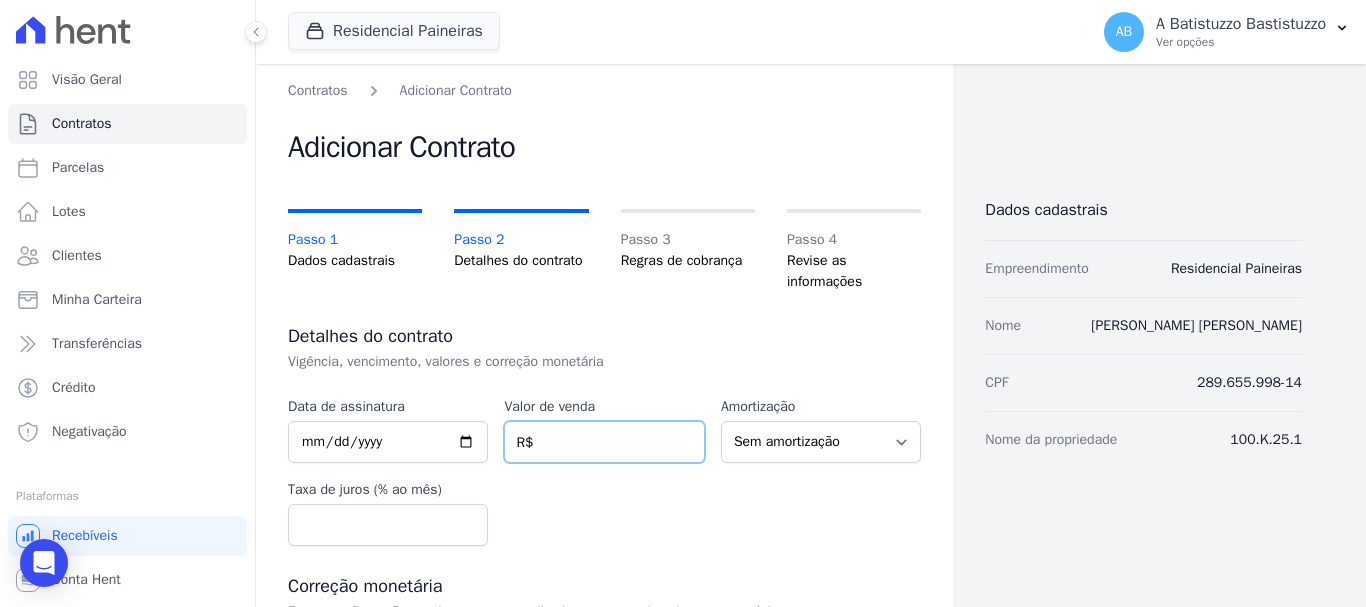 click at bounding box center (604, 442) 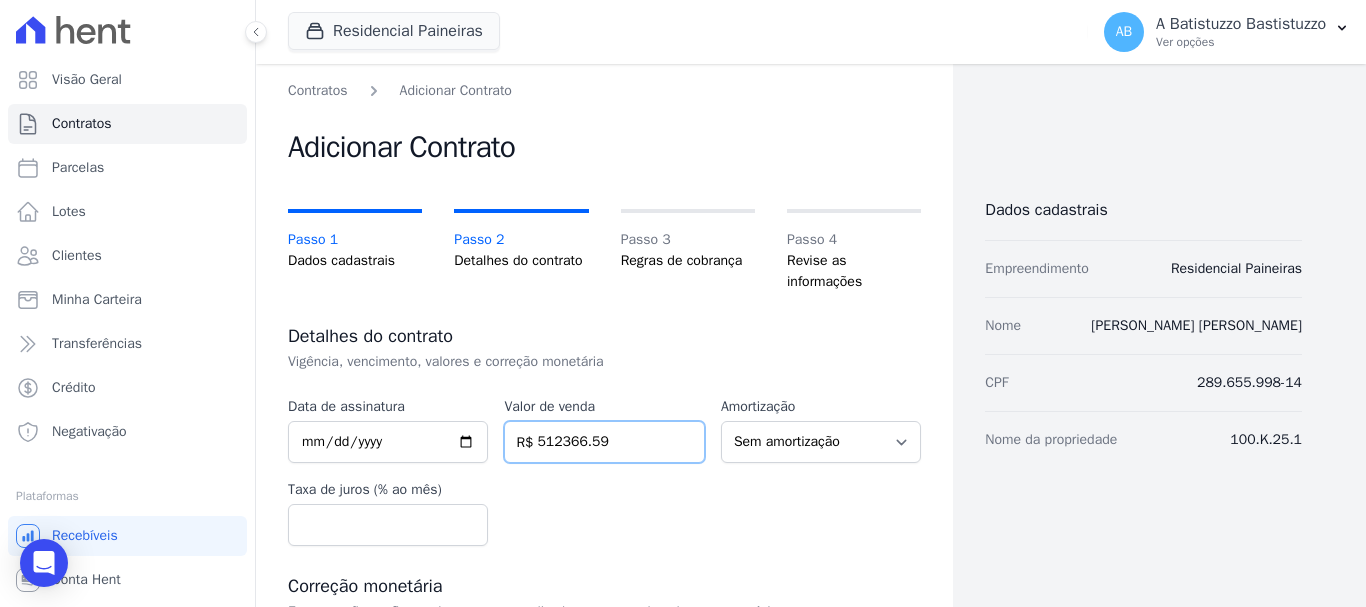 type on "512366.59" 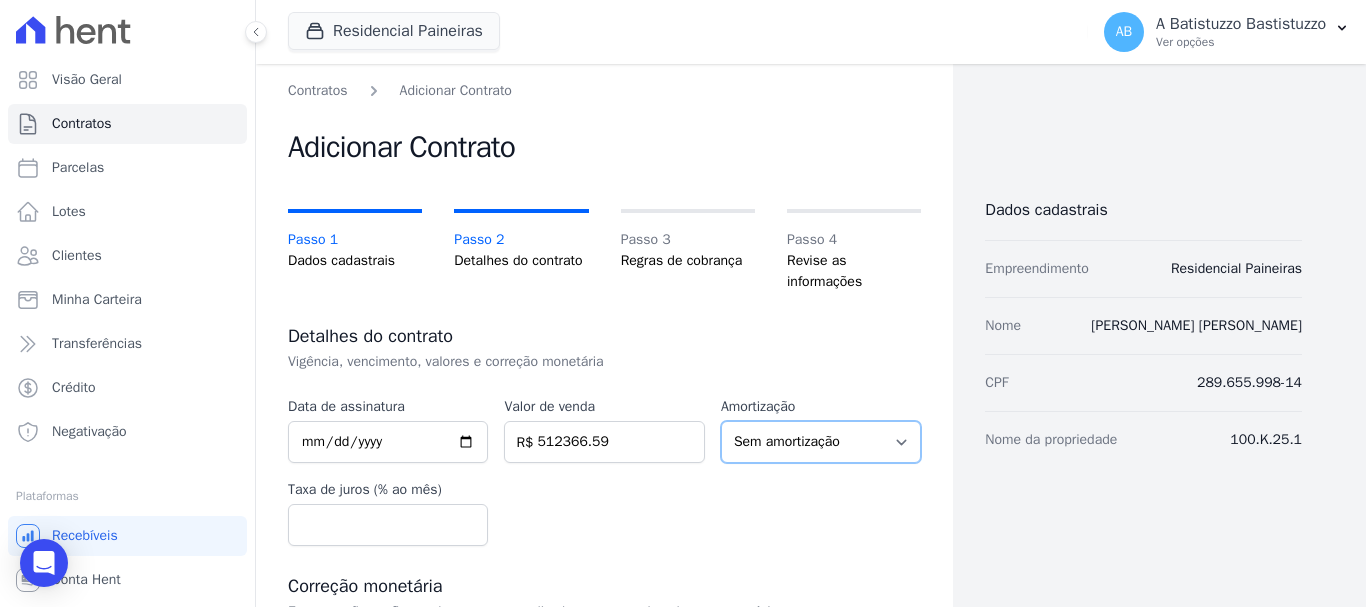 click on "Sem amortização
Price
Sac" at bounding box center (821, 442) 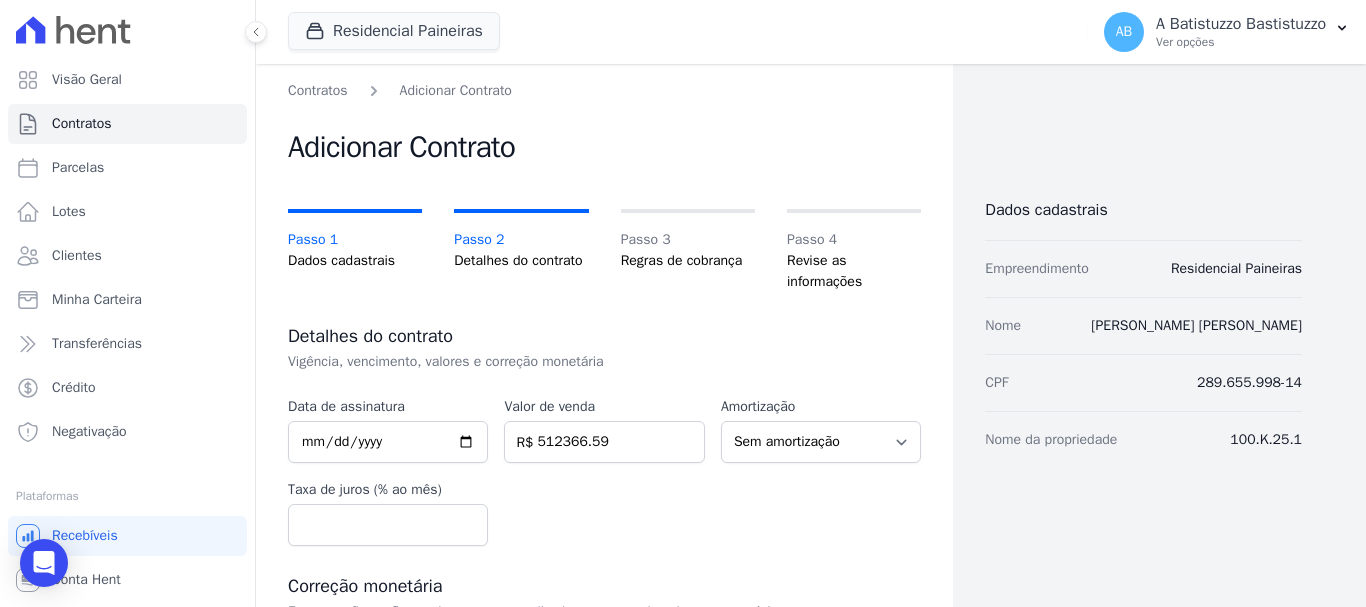 click on "Vigência, vencimento, valores e correção monetária" at bounding box center [604, 362] 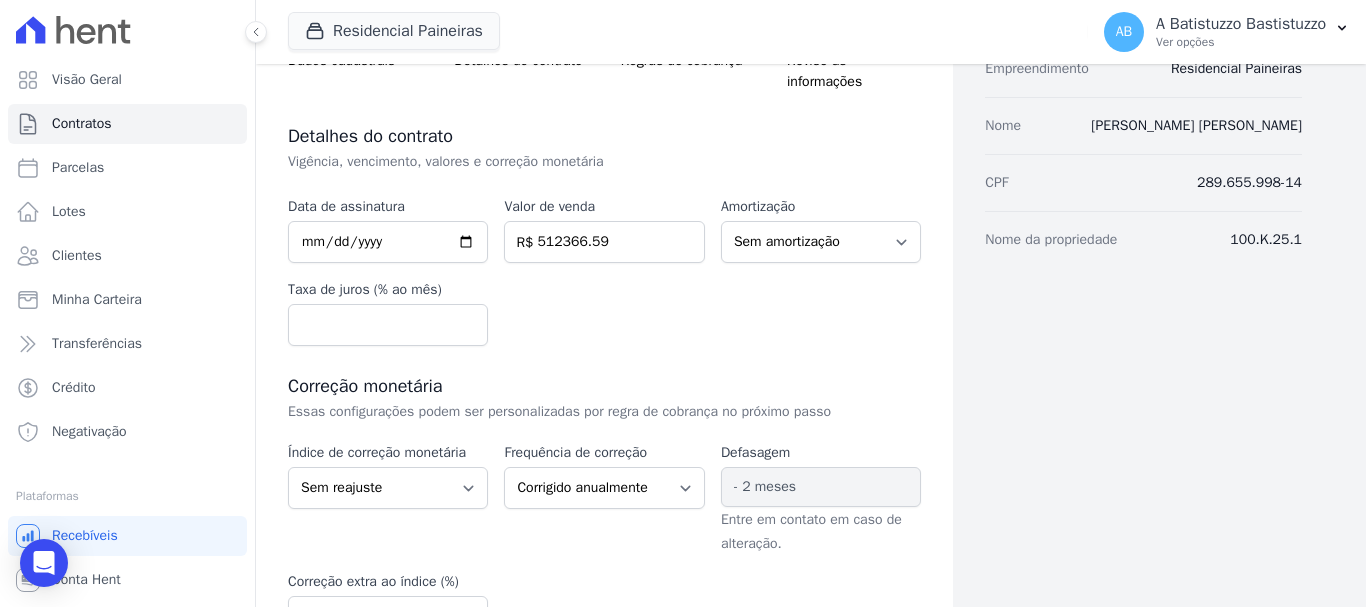 scroll, scrollTop: 400, scrollLeft: 0, axis: vertical 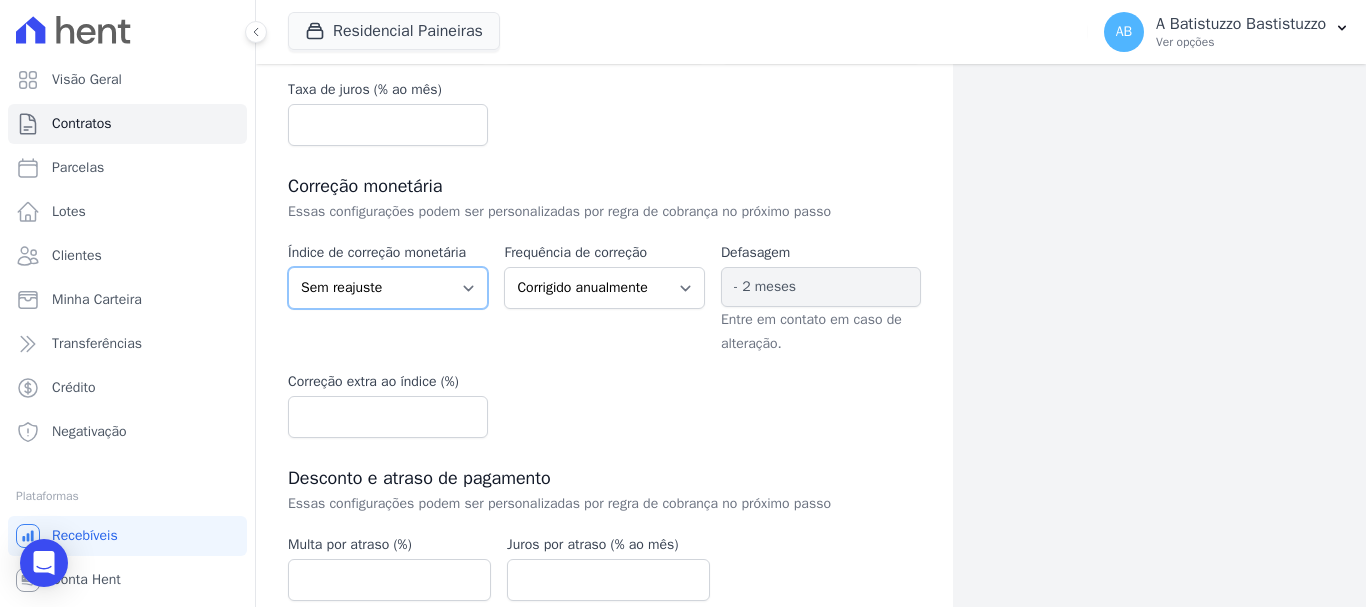 click on "Sem reajuste
Média dos últimos 12 meses acumulado de INCCM
Média dos últimos 12 meses acumulado de IPCA
DI
Reajuste fixo
ICCRJ
IGPDI
IGPM
INCCDI
INCCM
INPC
IPCA
TR" at bounding box center (388, 288) 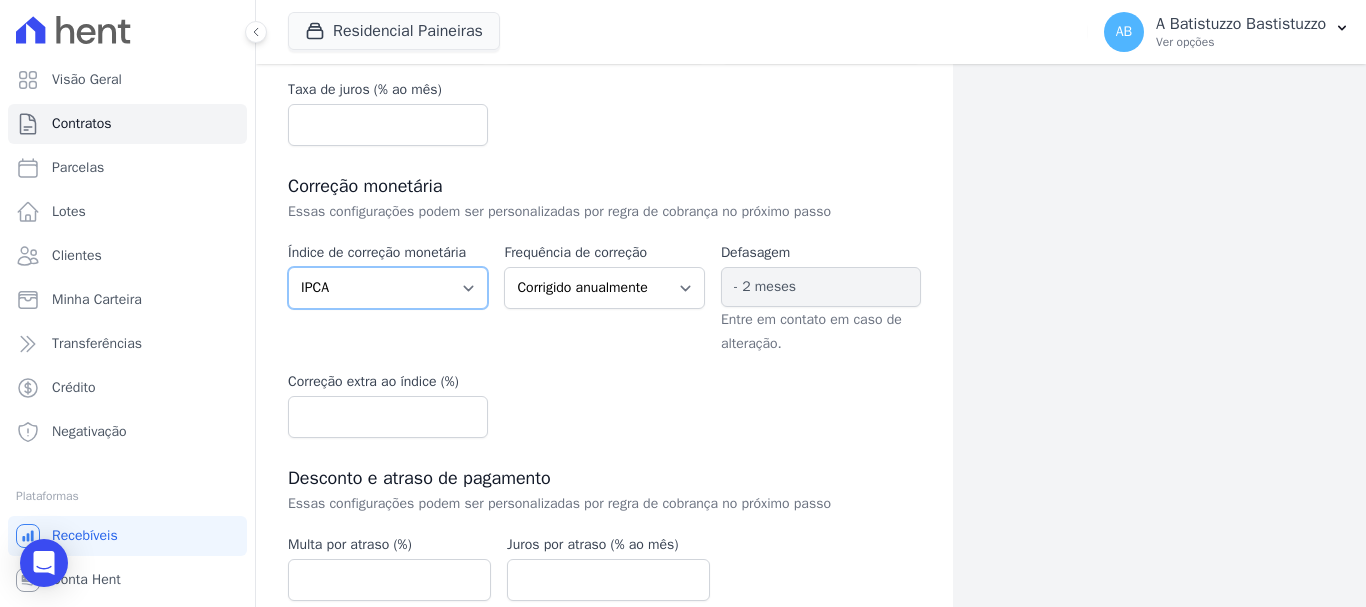click on "Sem reajuste
Média dos últimos 12 meses acumulado de INCCM
Média dos últimos 12 meses acumulado de IPCA
DI
Reajuste fixo
ICCRJ
IGPDI
IGPM
INCCDI
INCCM
INPC
IPCA
TR" at bounding box center (388, 288) 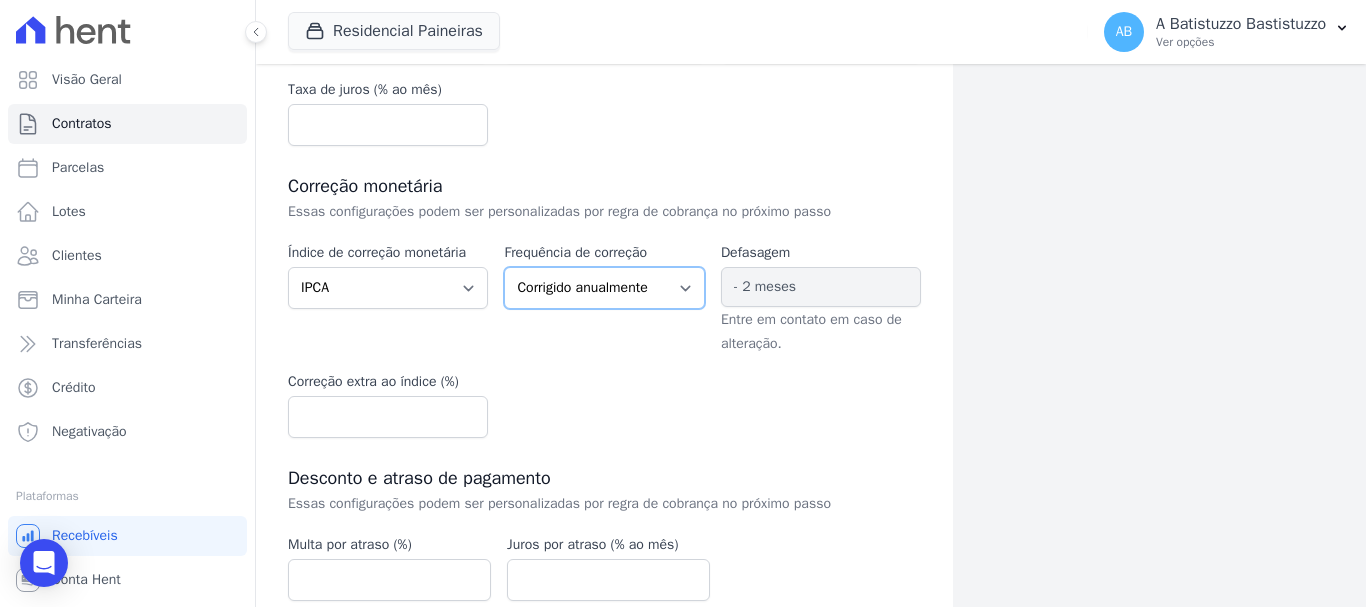click on "Corrigido semestralmente
Corrigido mensalmente
Corrigido anualmente" at bounding box center [604, 288] 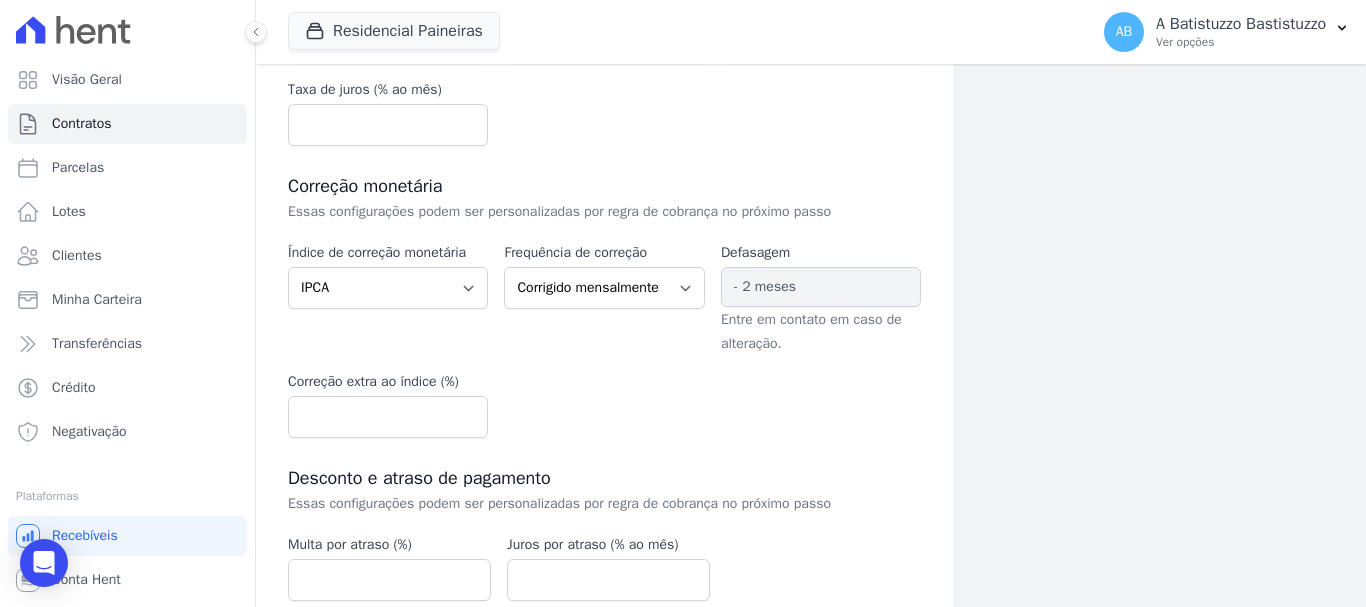 click on "- 2 meses" at bounding box center [821, 287] 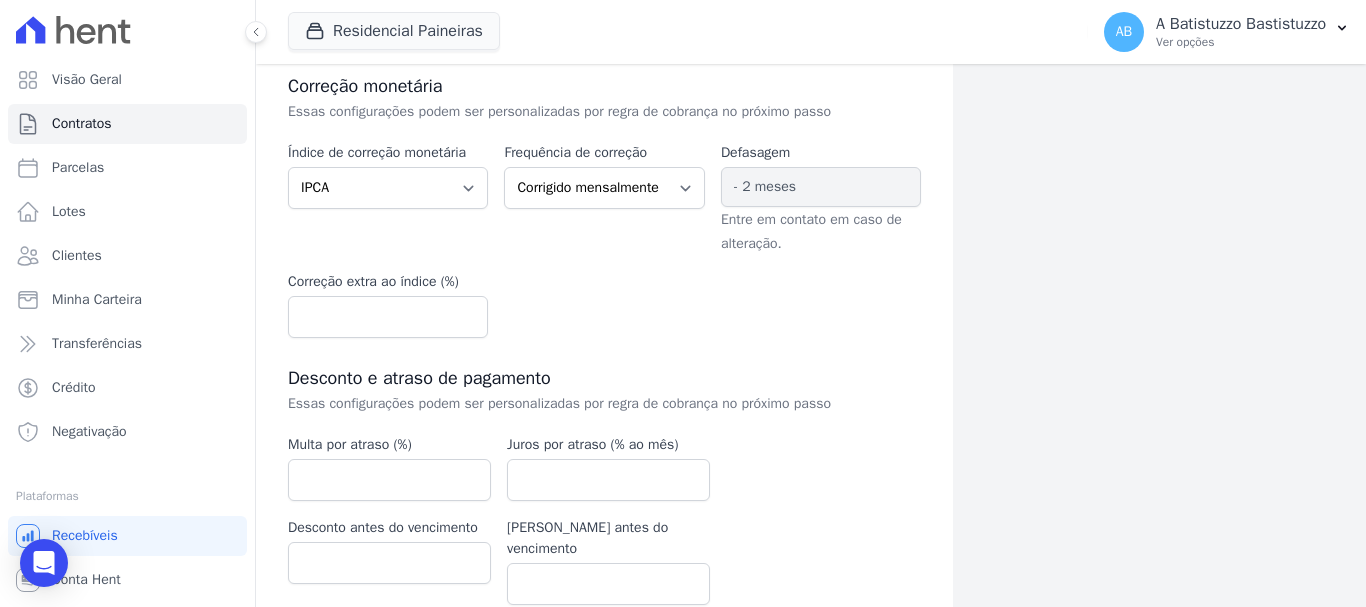 scroll, scrollTop: 571, scrollLeft: 0, axis: vertical 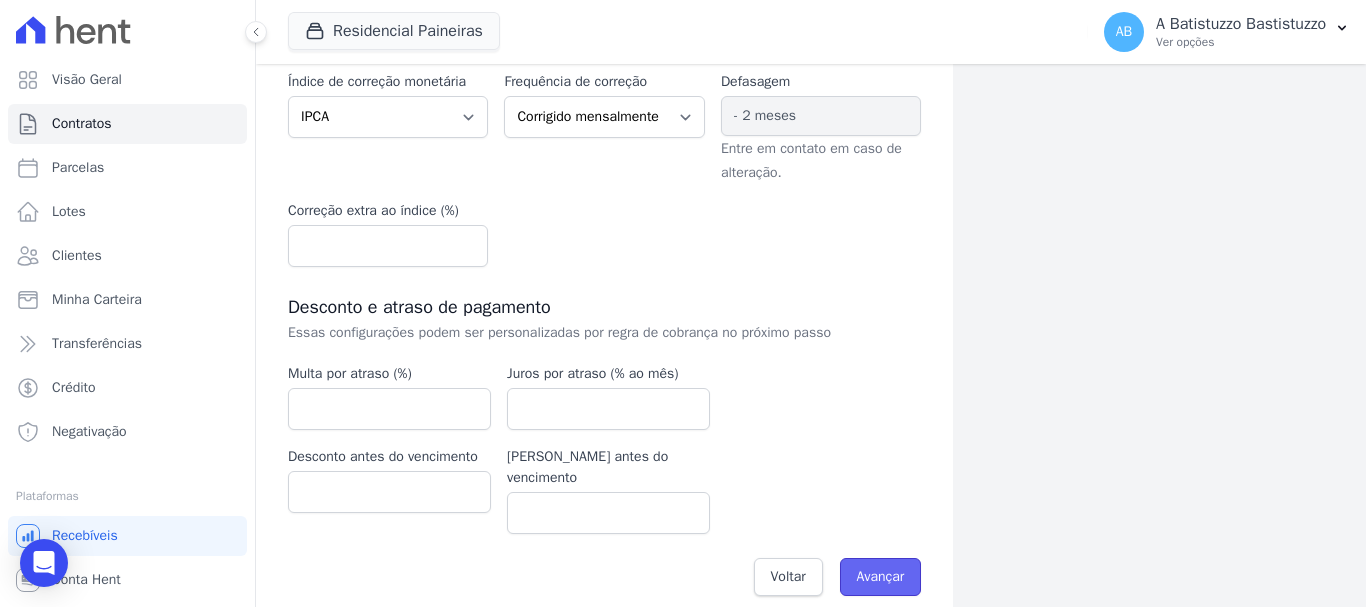 click on "Avançar" at bounding box center (881, 577) 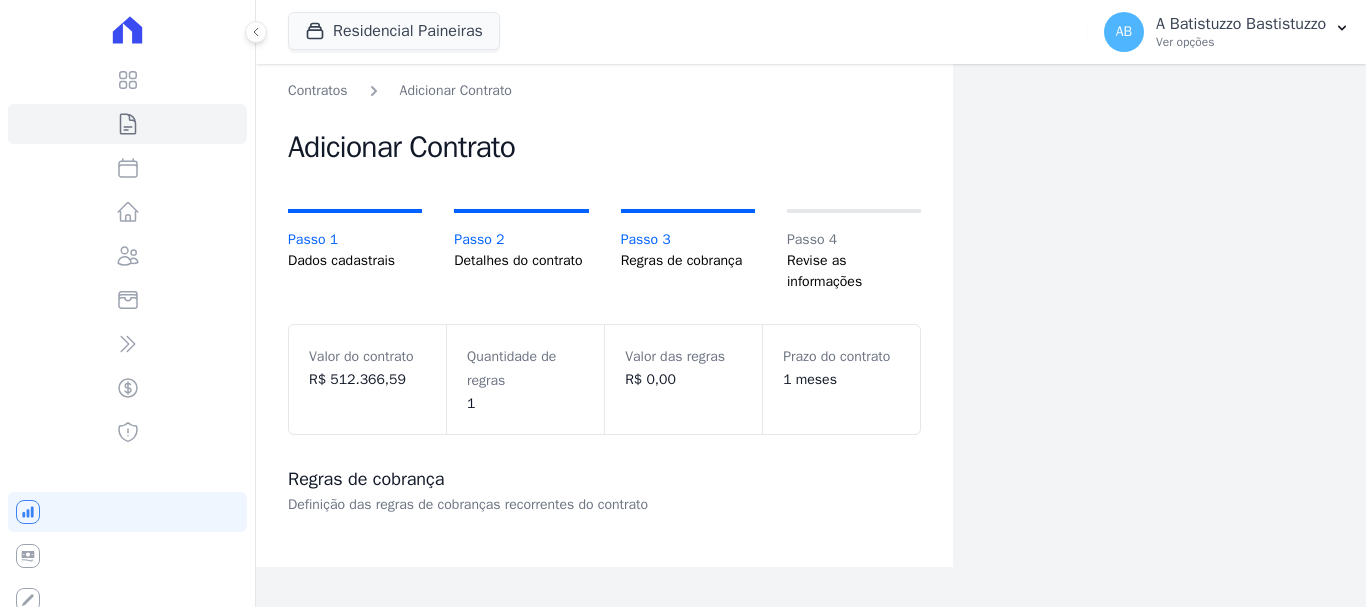 scroll, scrollTop: 0, scrollLeft: 0, axis: both 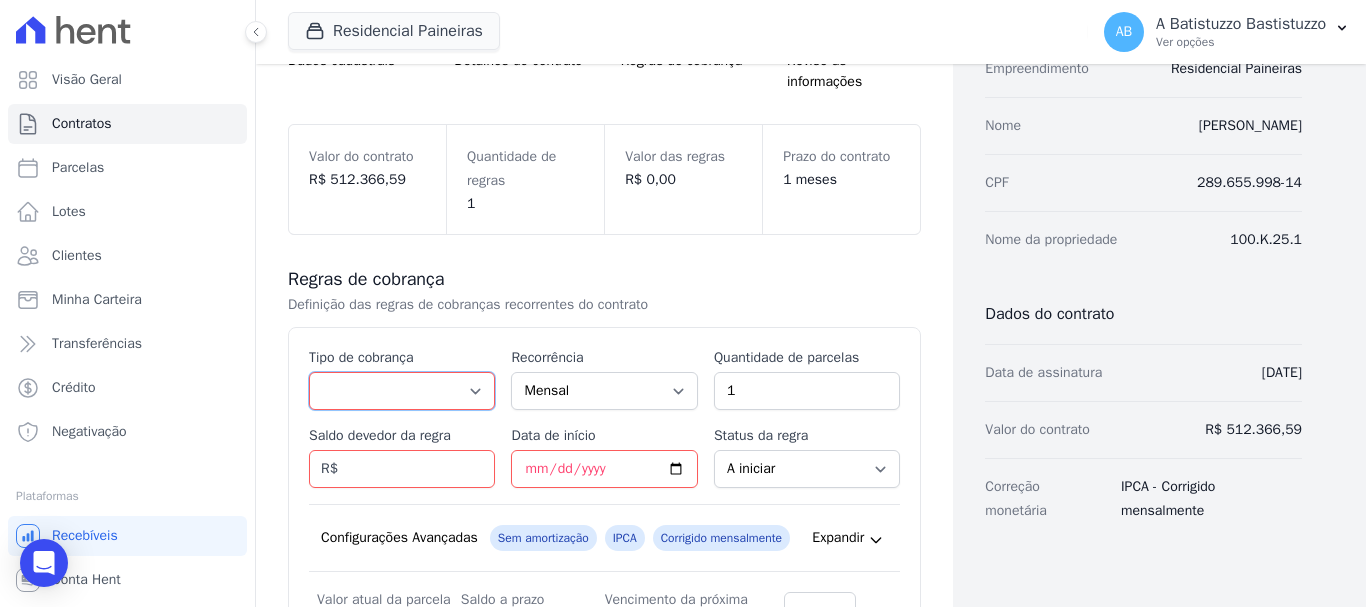 click on "Parcela Normal
Entrada
Sinal
Intercalada
Chaves
Pré-chaves
Pós-chaves
Impostos
Quitação
Outro
Financiamento Bancário" at bounding box center [402, 391] 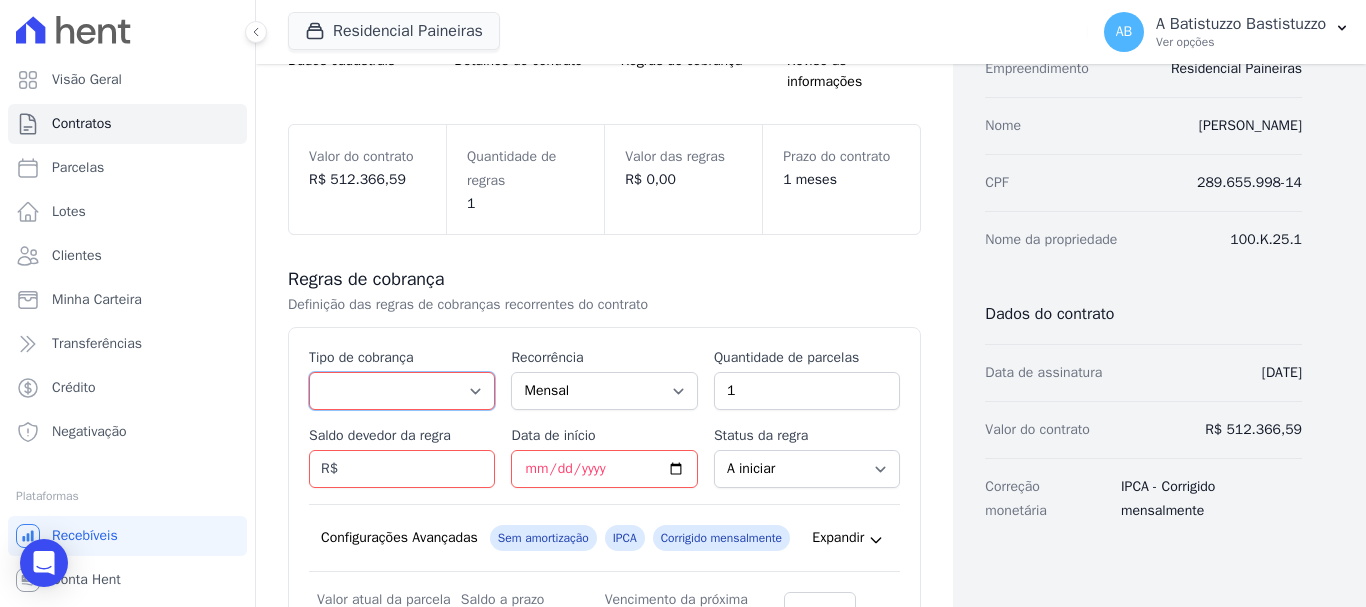 select on "interleaved" 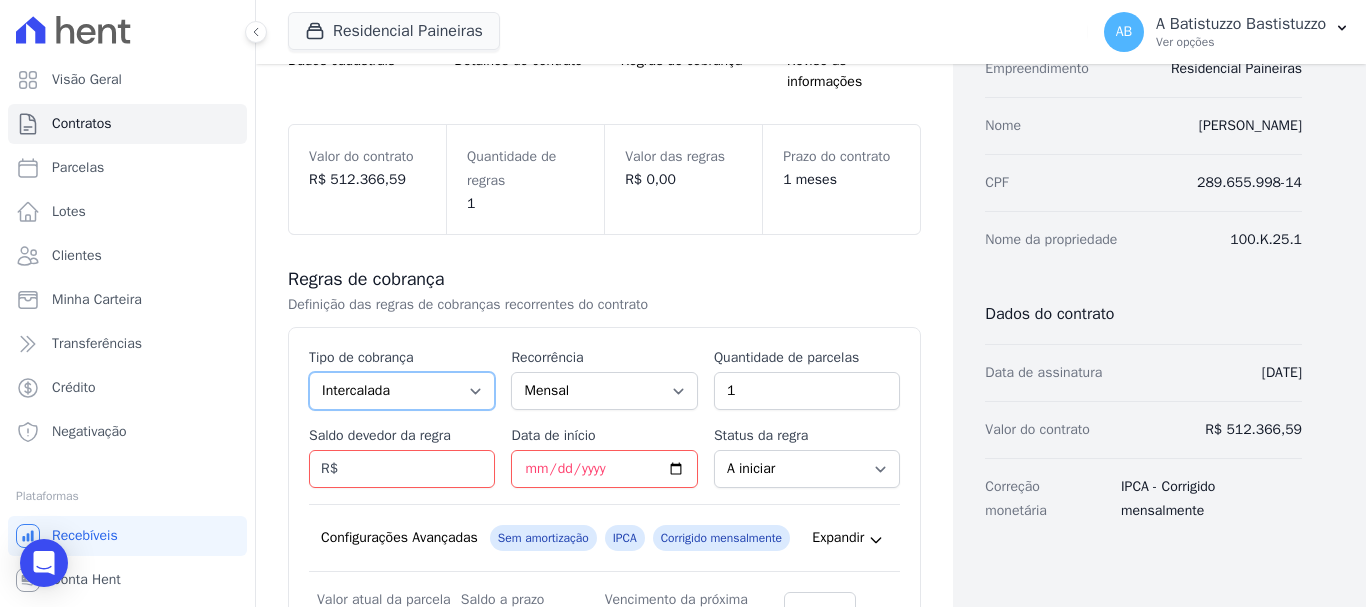 click on "Parcela Normal
Entrada
Sinal
Intercalada
Chaves
Pré-chaves
Pós-chaves
Impostos
Quitação
Outro
Financiamento Bancário" at bounding box center [402, 391] 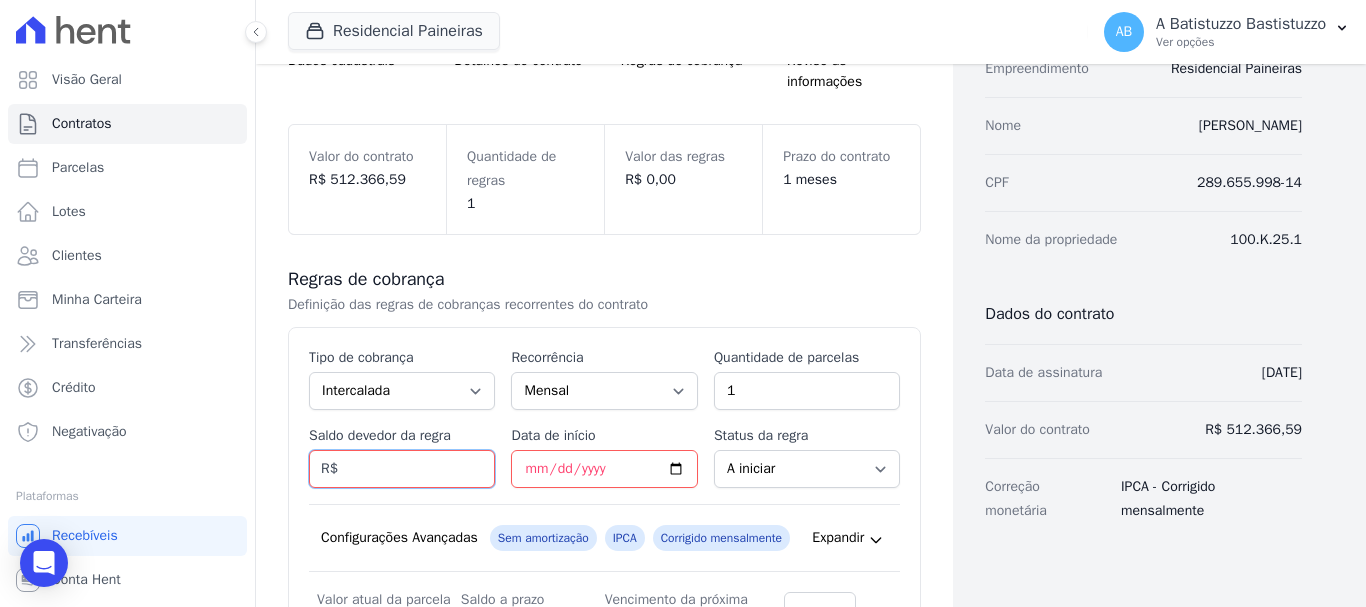 click on "Saldo devedor da regra" at bounding box center (402, 469) 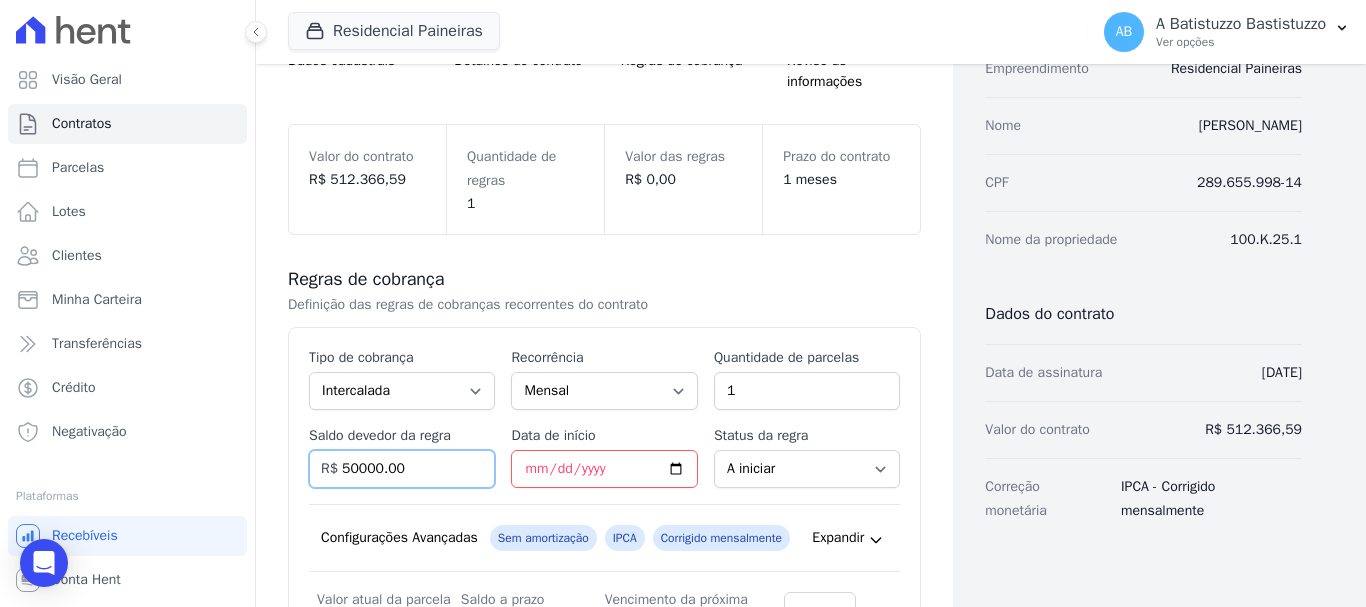 type on "50000.00" 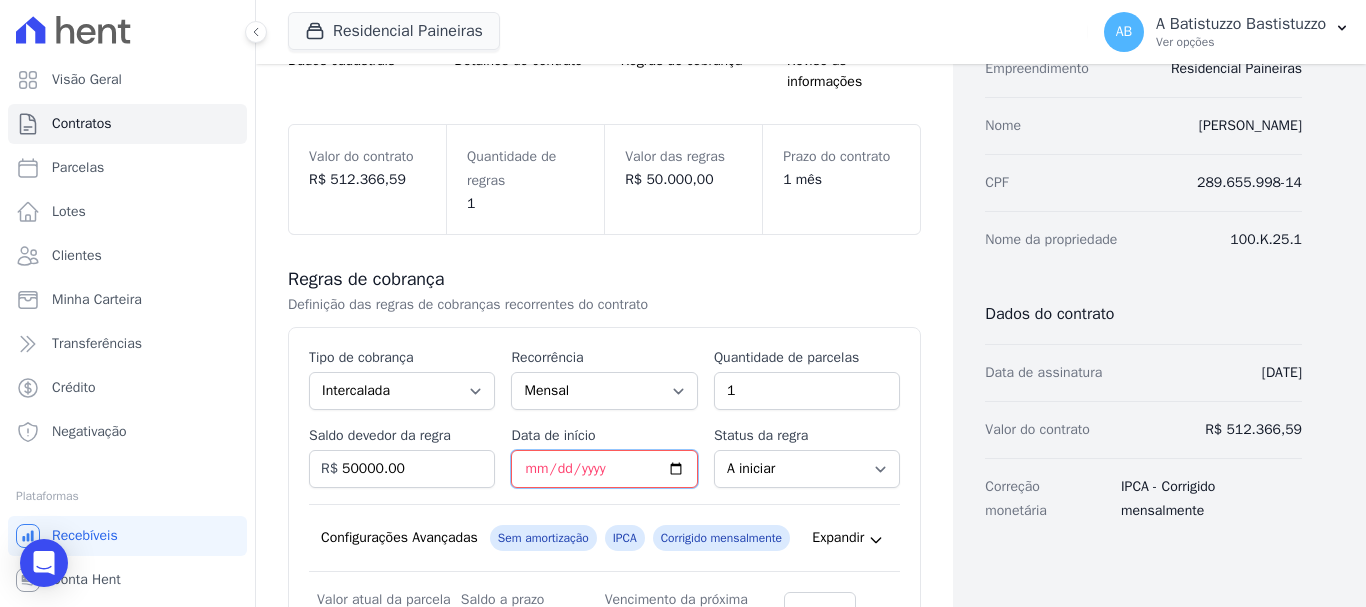 click on "Data de início" at bounding box center [604, 469] 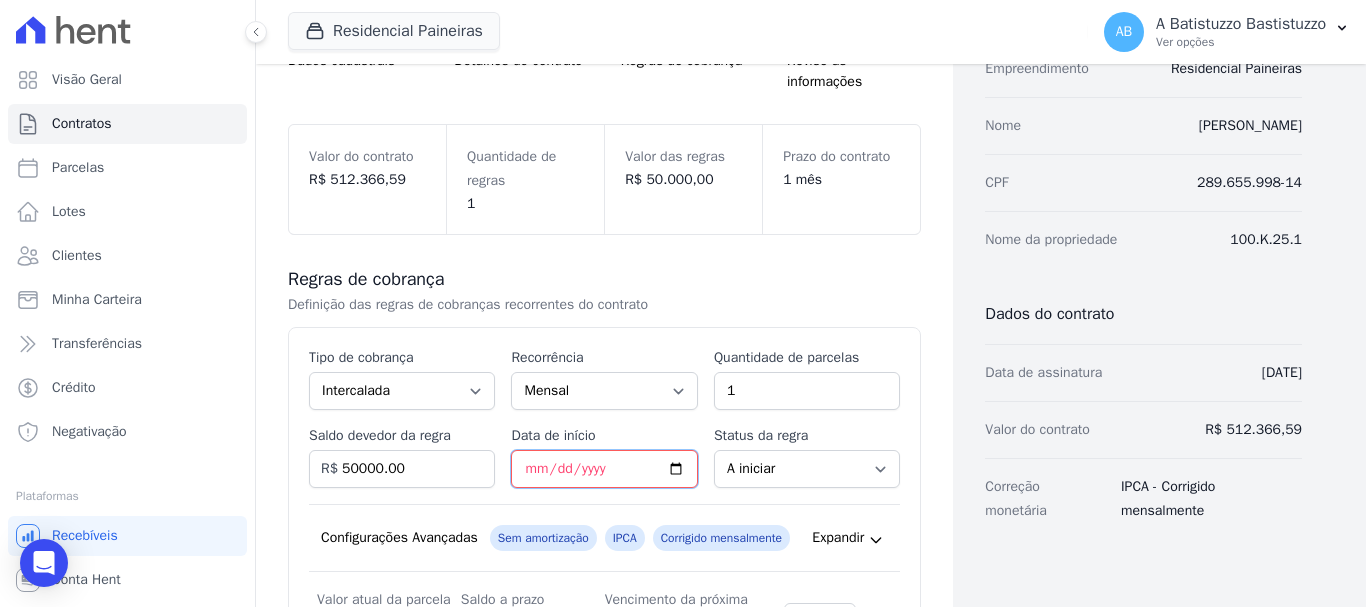 type on "[DATE]" 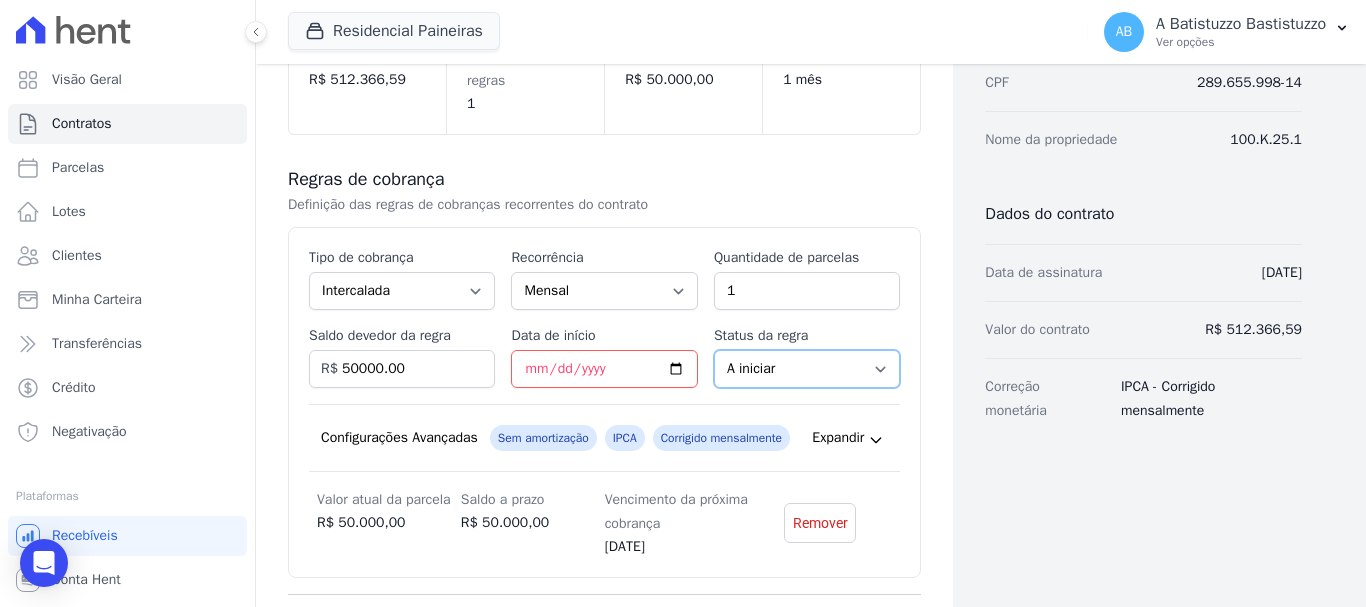 click on "A iniciar
Em aberto" at bounding box center (807, 369) 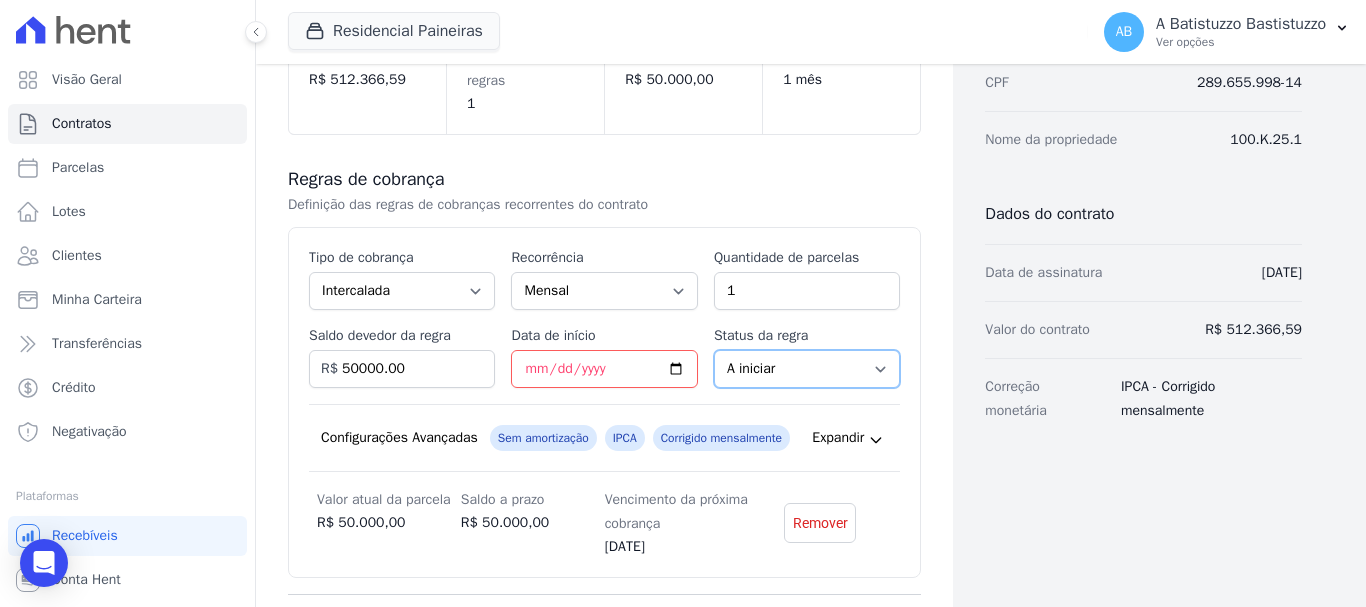 click on "A iniciar
Em aberto" at bounding box center (807, 369) 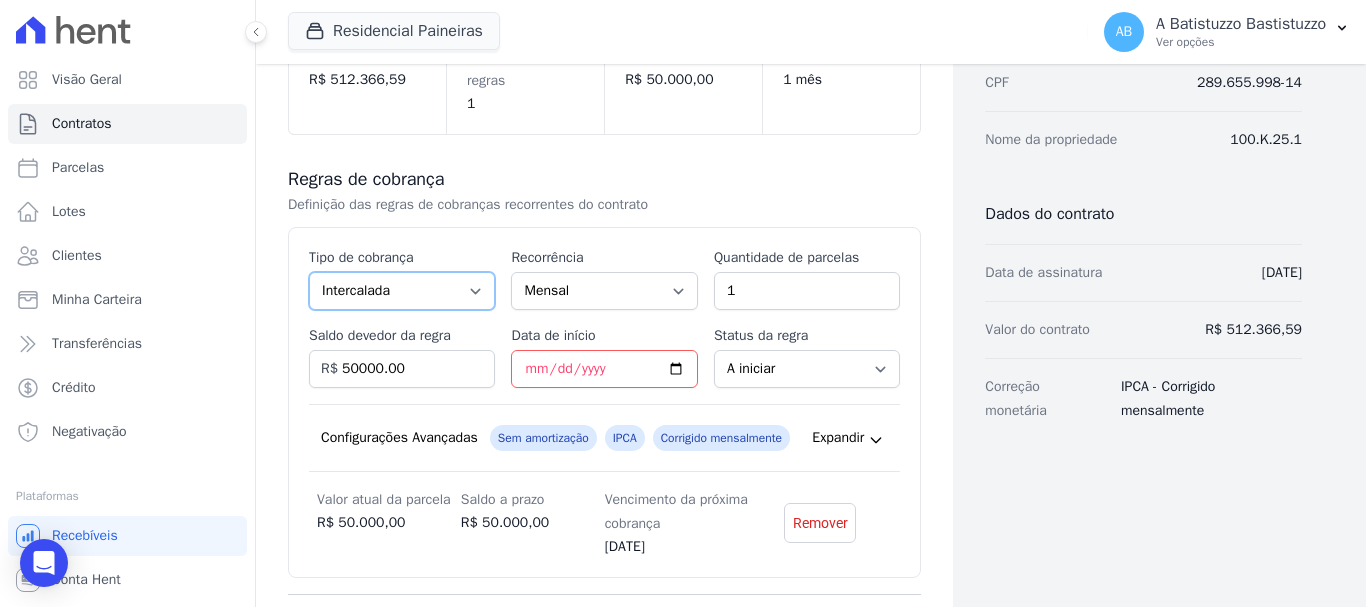 click on "Parcela Normal
Entrada
Sinal
Intercalada
Chaves
Pré-chaves
Pós-chaves
Impostos
Quitação
Outro
Financiamento Bancário" at bounding box center (402, 291) 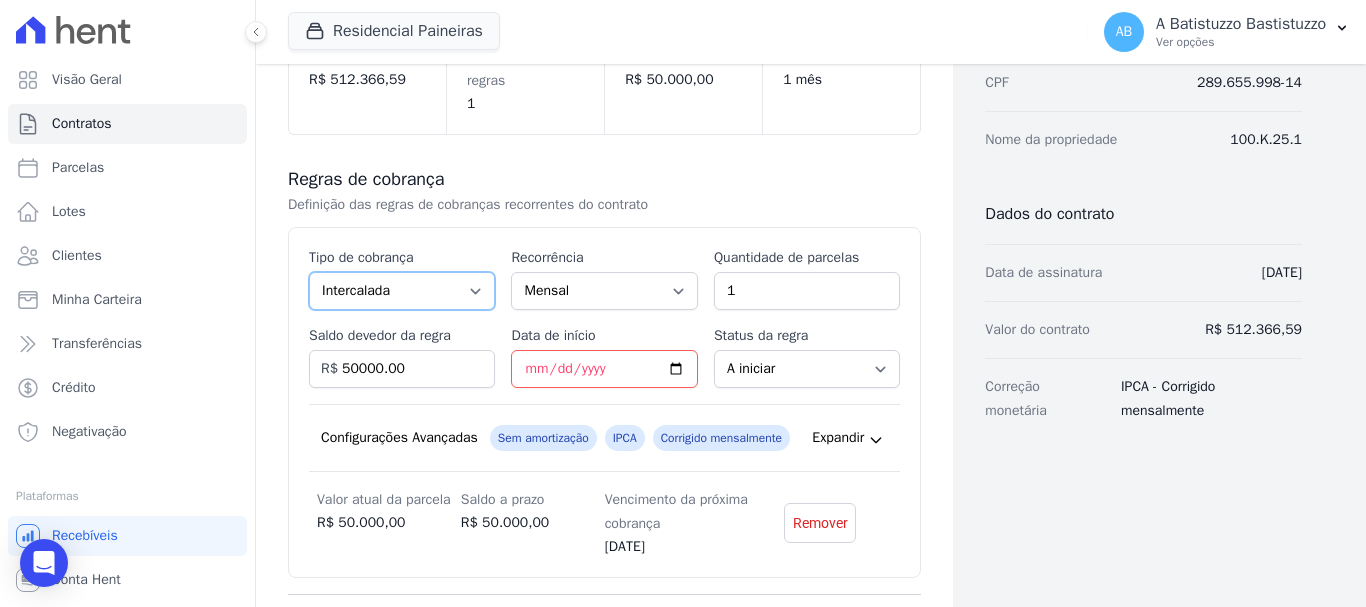 click on "Parcela Normal
Entrada
Sinal
Intercalada
Chaves
Pré-chaves
Pós-chaves
Impostos
Quitação
Outro
Financiamento Bancário" at bounding box center [402, 291] 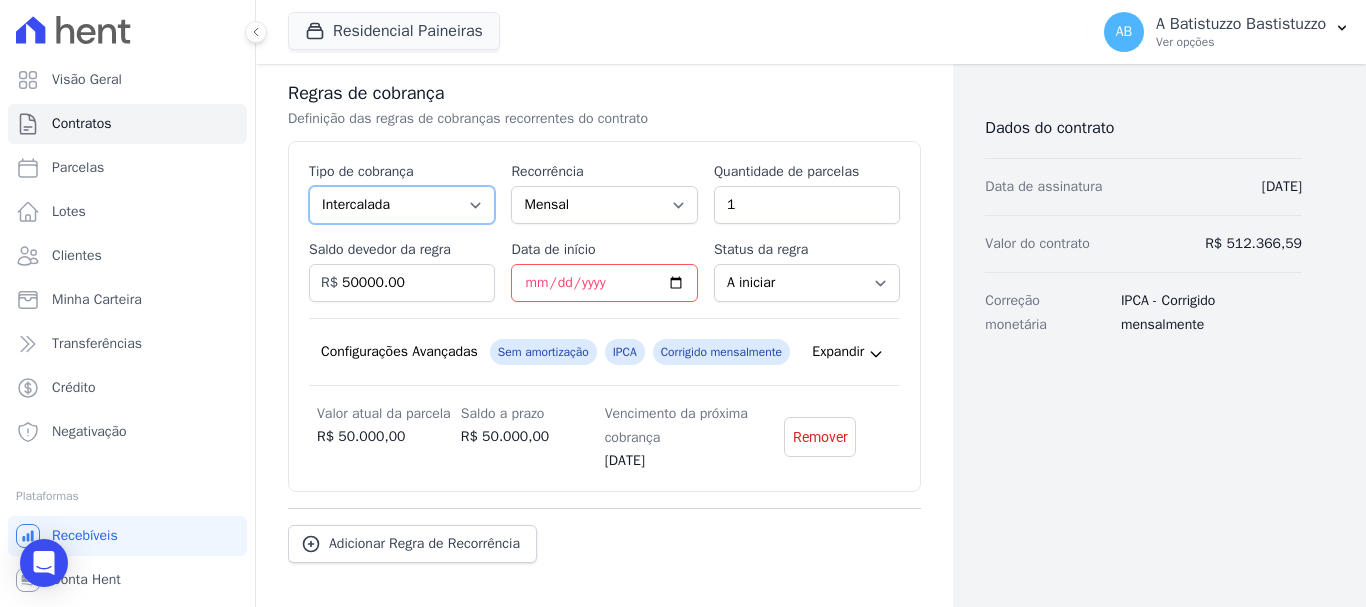scroll, scrollTop: 486, scrollLeft: 0, axis: vertical 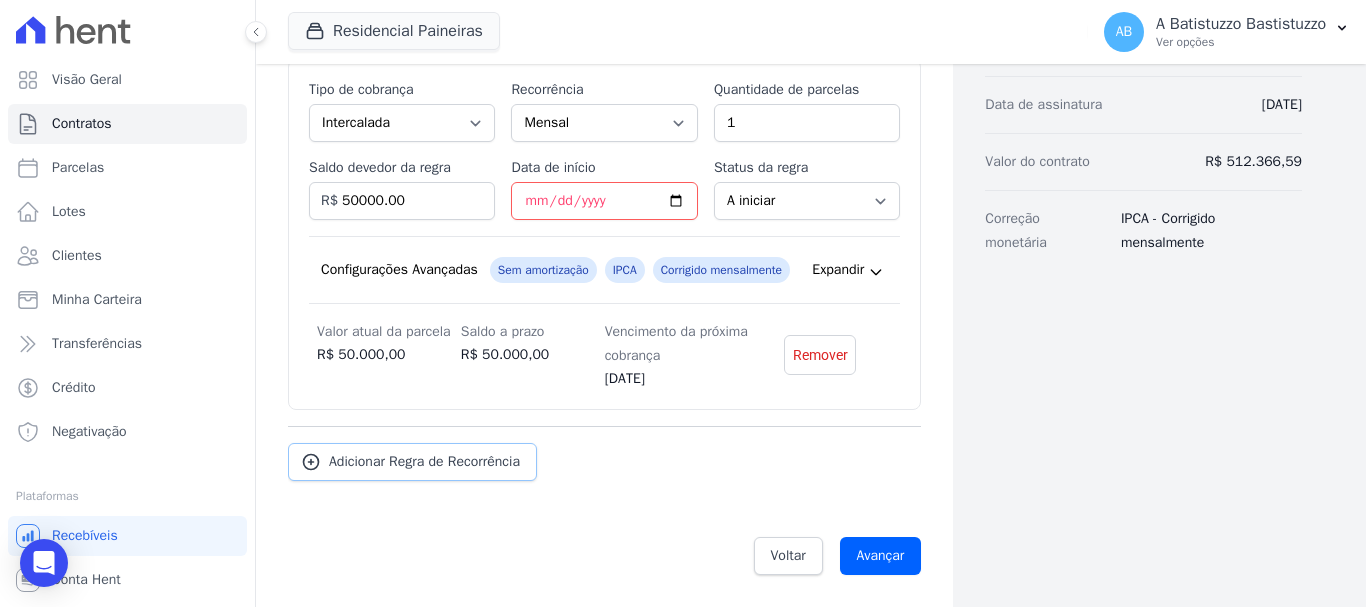 click 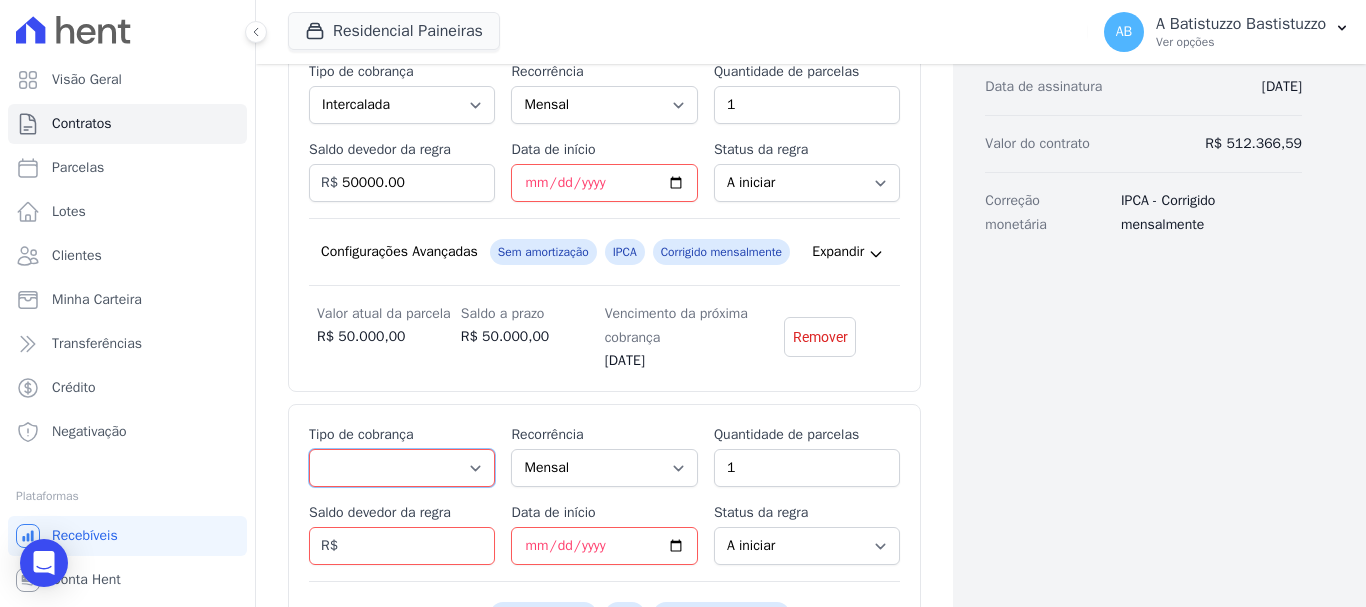 click on "Parcela Normal
Entrada
Sinal
Intercalada
Chaves
Pré-chaves
Pós-chaves
Impostos
Quitação
Outro
Financiamento Bancário" at bounding box center (402, 468) 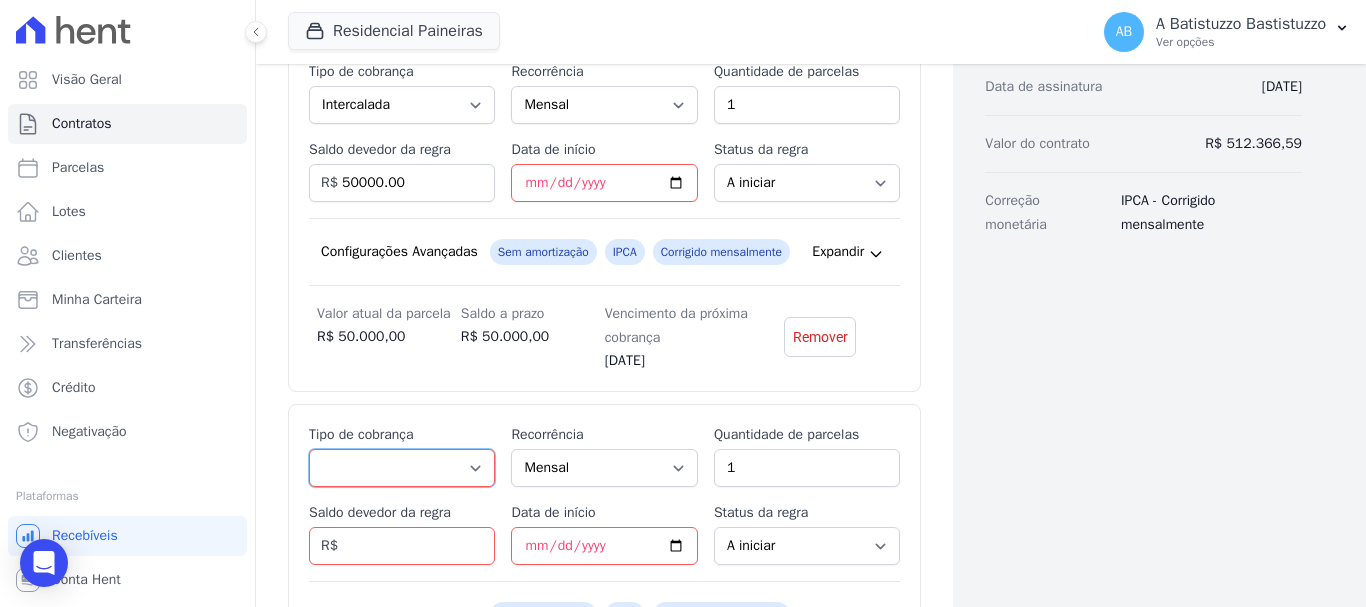 select on "standard" 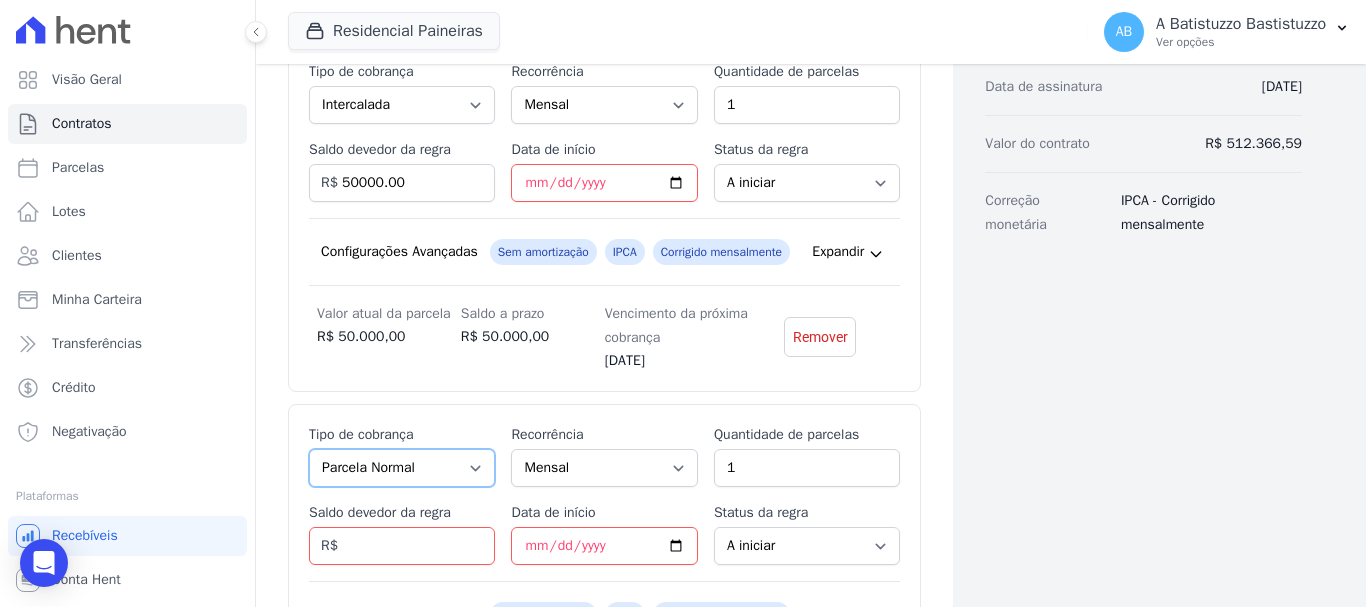 click on "Parcela Normal
Entrada
Sinal
Intercalada
Chaves
Pré-chaves
Pós-chaves
Impostos
Quitação
Outro
Financiamento Bancário" at bounding box center (402, 468) 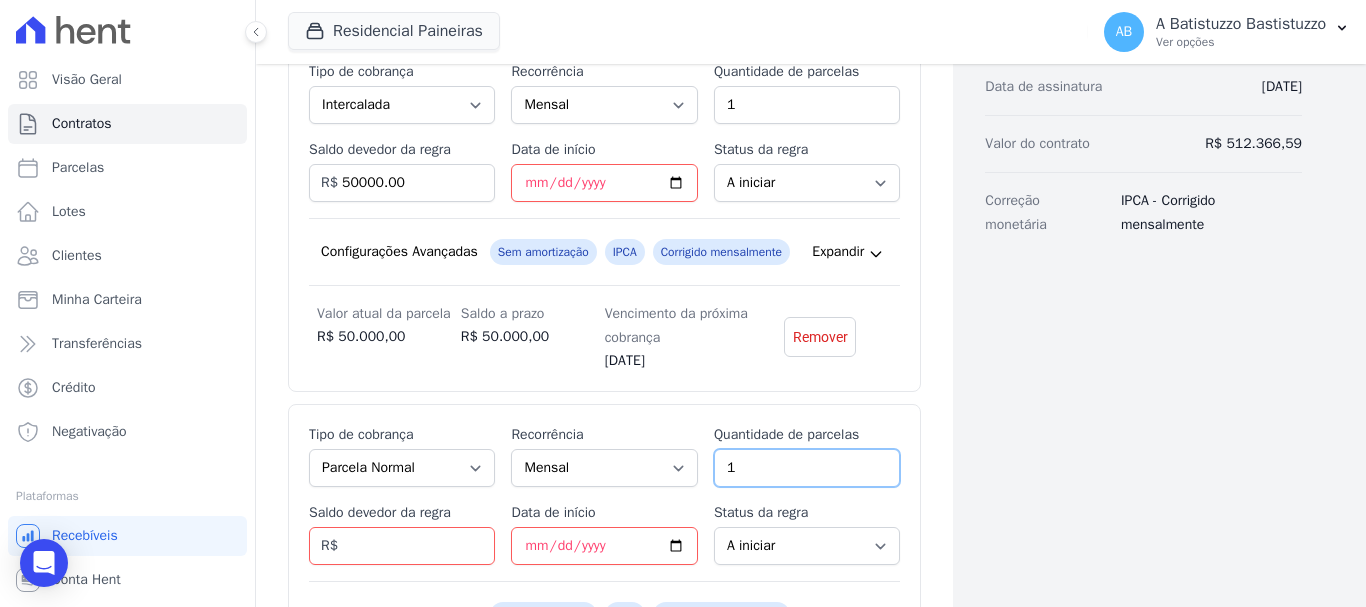 click on "1" at bounding box center (807, 468) 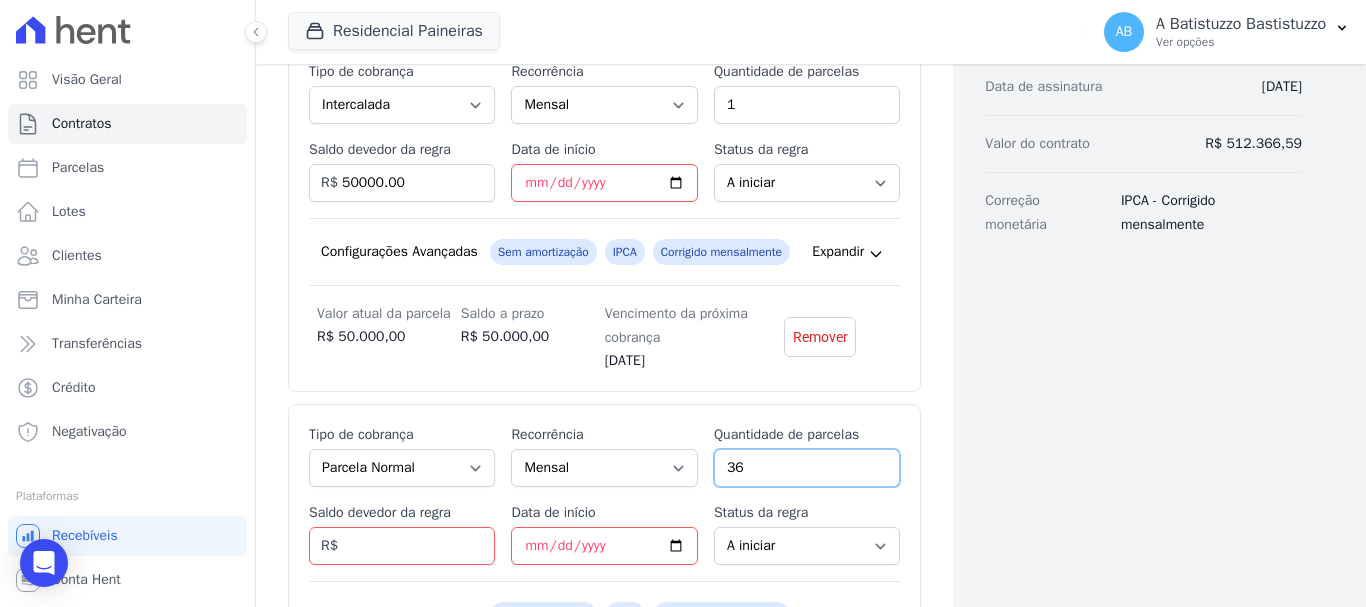 scroll, scrollTop: 686, scrollLeft: 0, axis: vertical 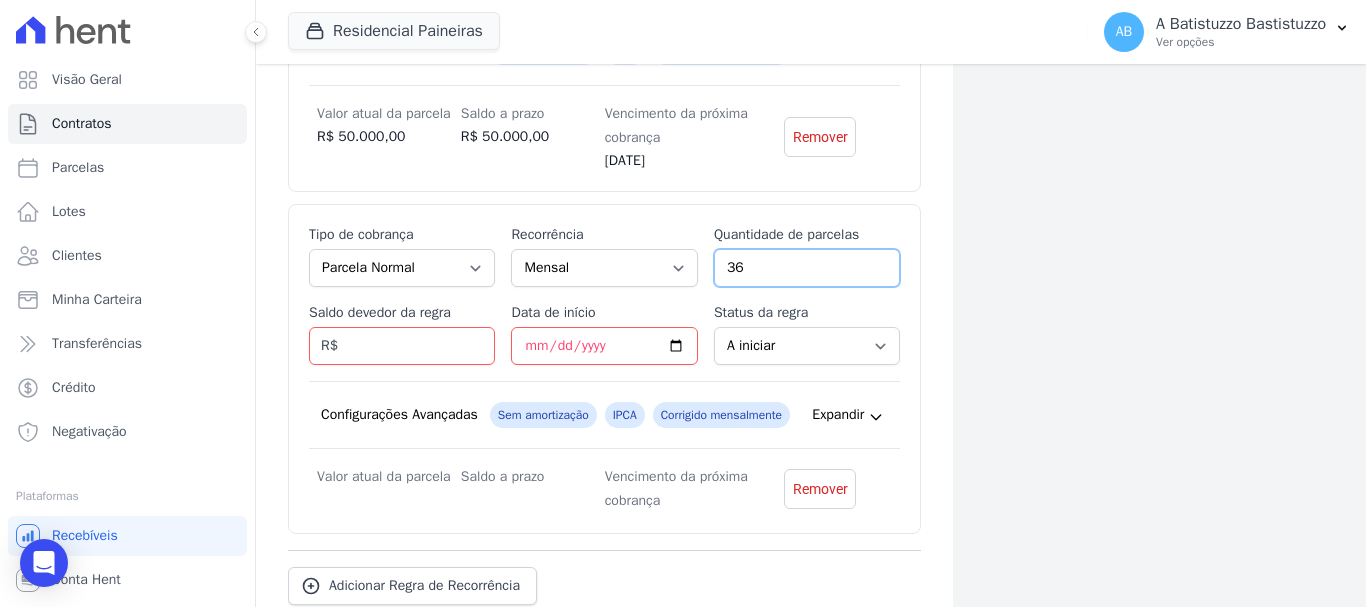 type on "36" 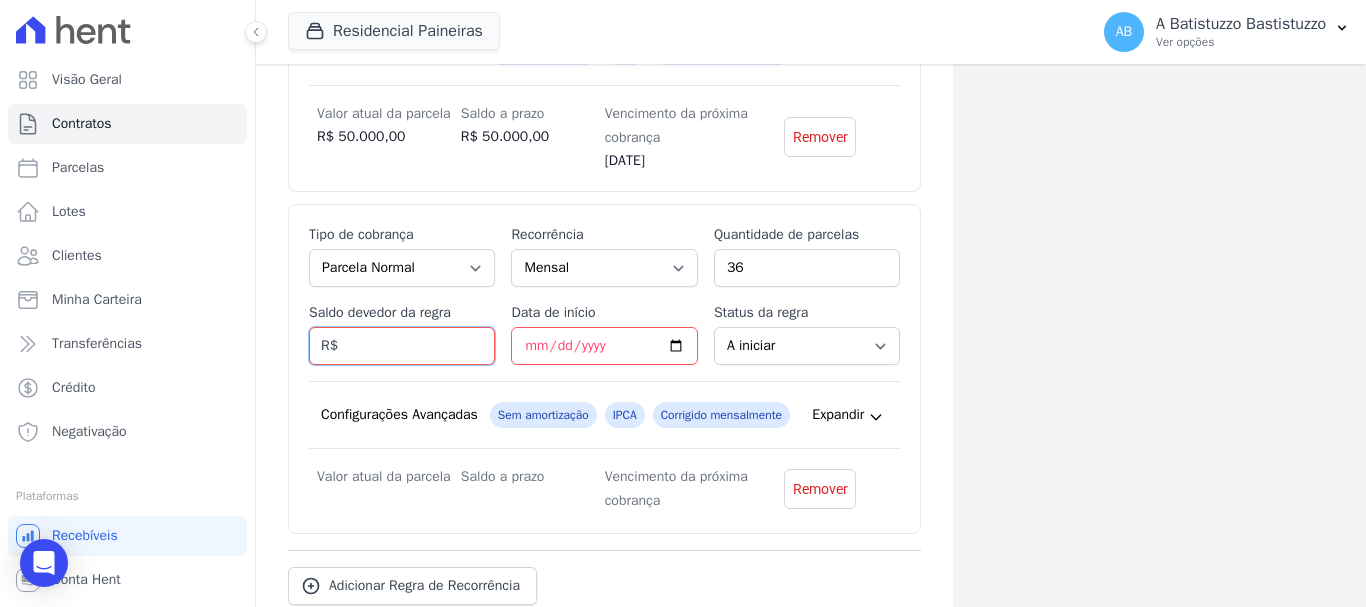 click on "Saldo devedor da regra" at bounding box center [402, 346] 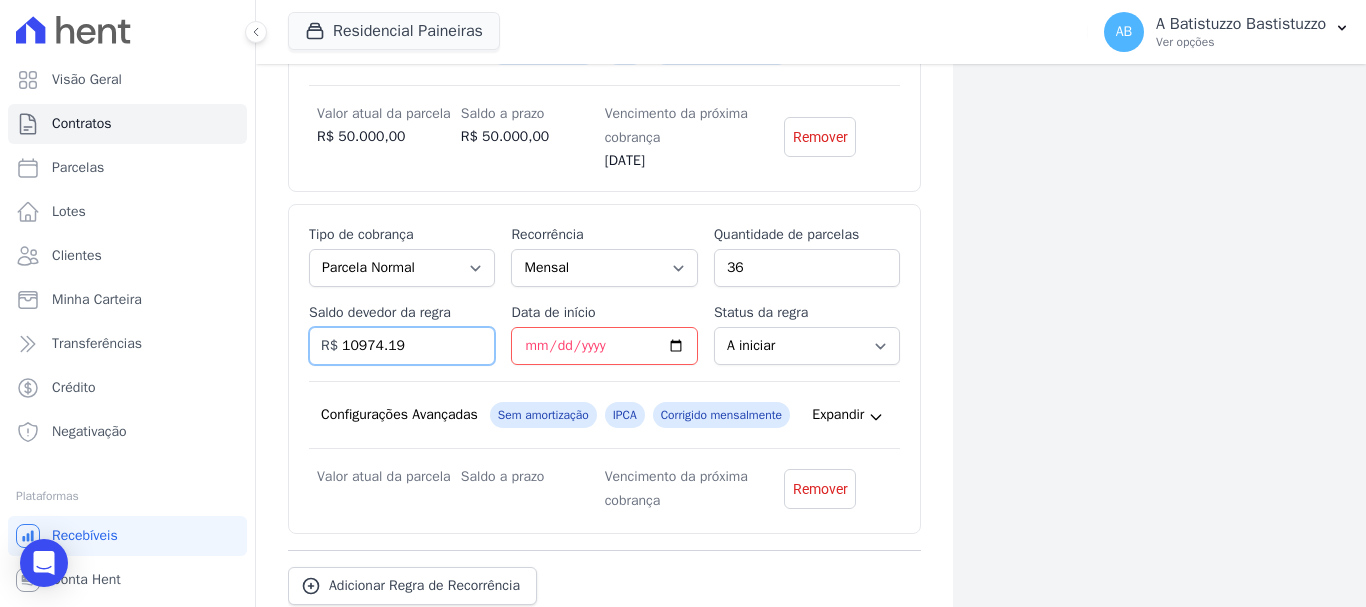type on "10974.19" 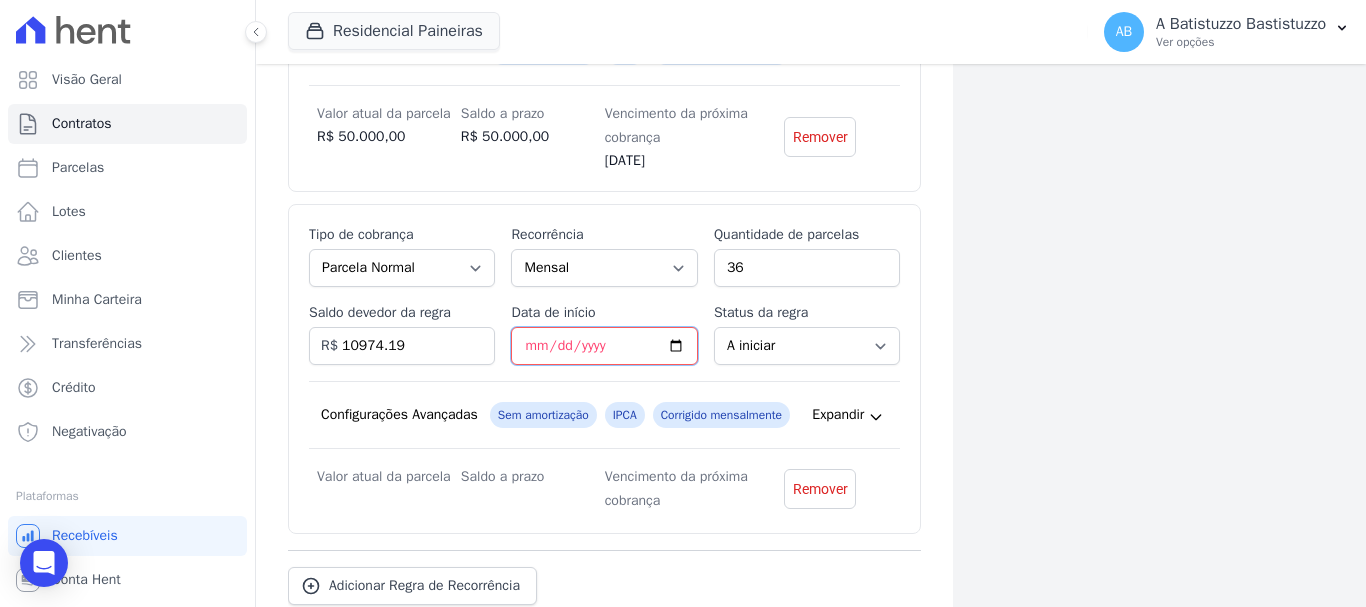 click on "Data de início" at bounding box center (604, 346) 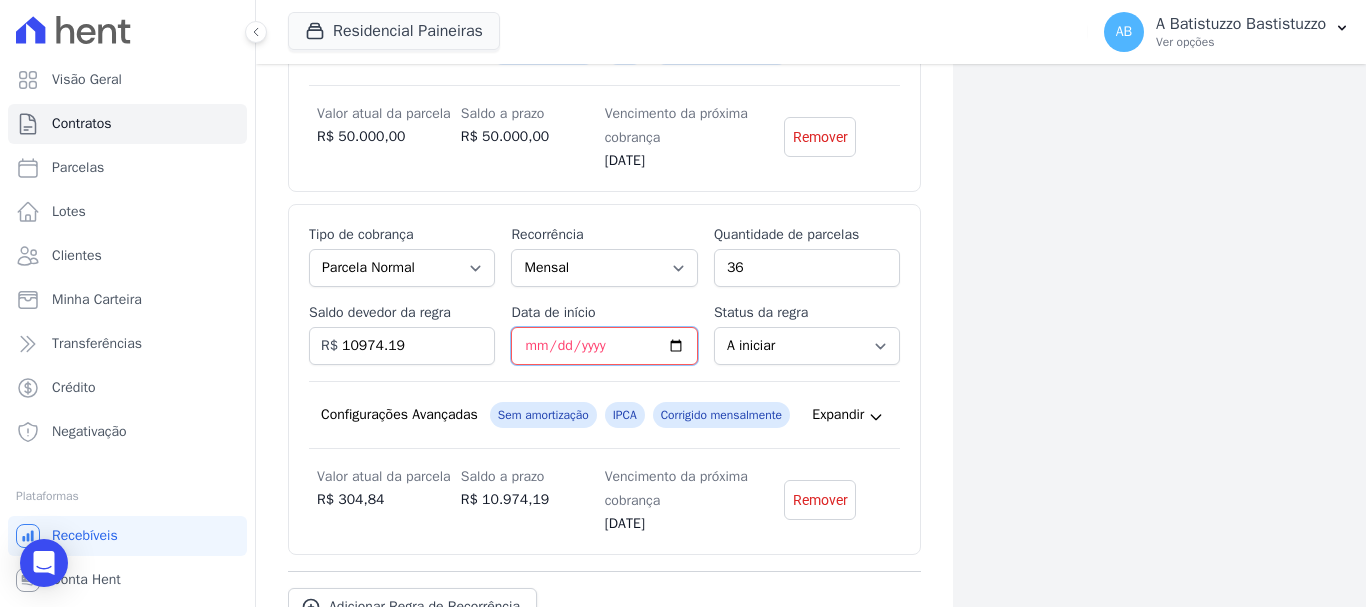 type on "[DATE]" 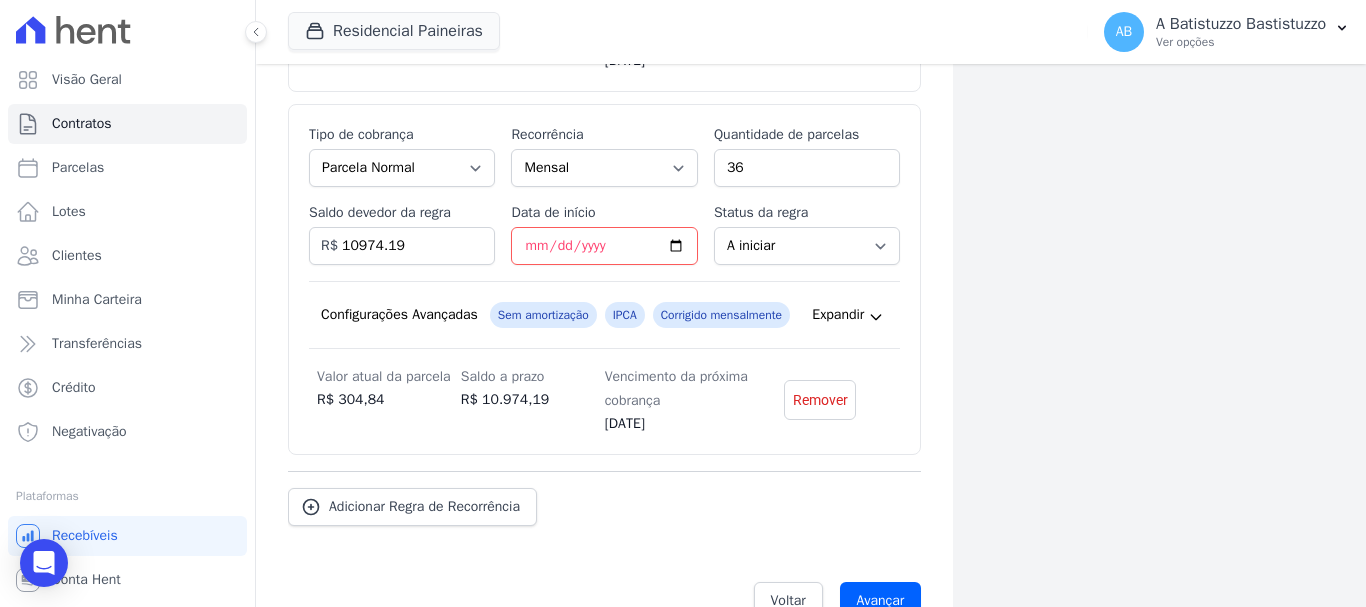 click on "Corrigido mensalmente" at bounding box center (721, 315) 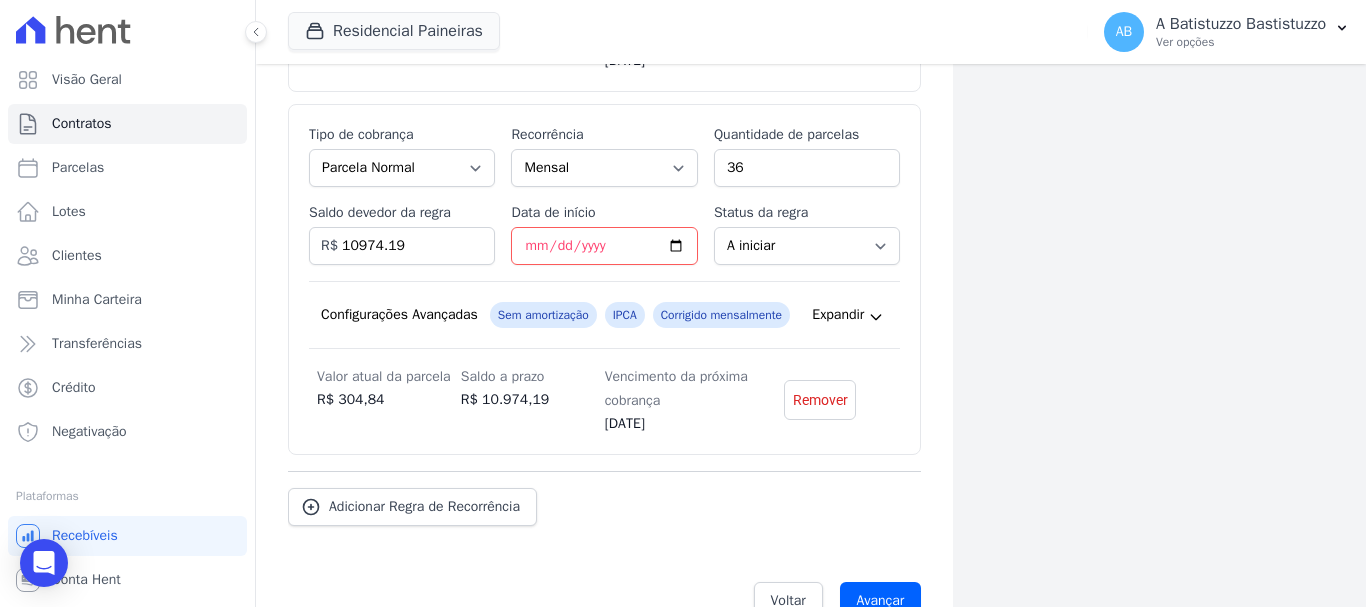 click 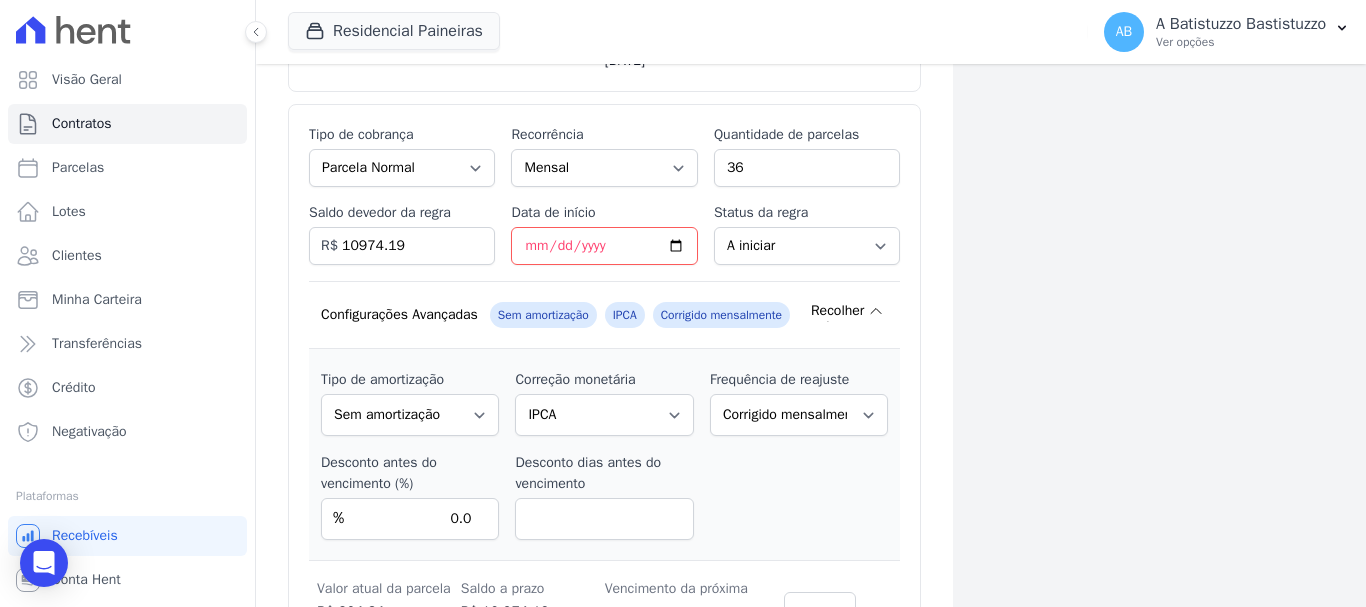 scroll, scrollTop: 1079, scrollLeft: 0, axis: vertical 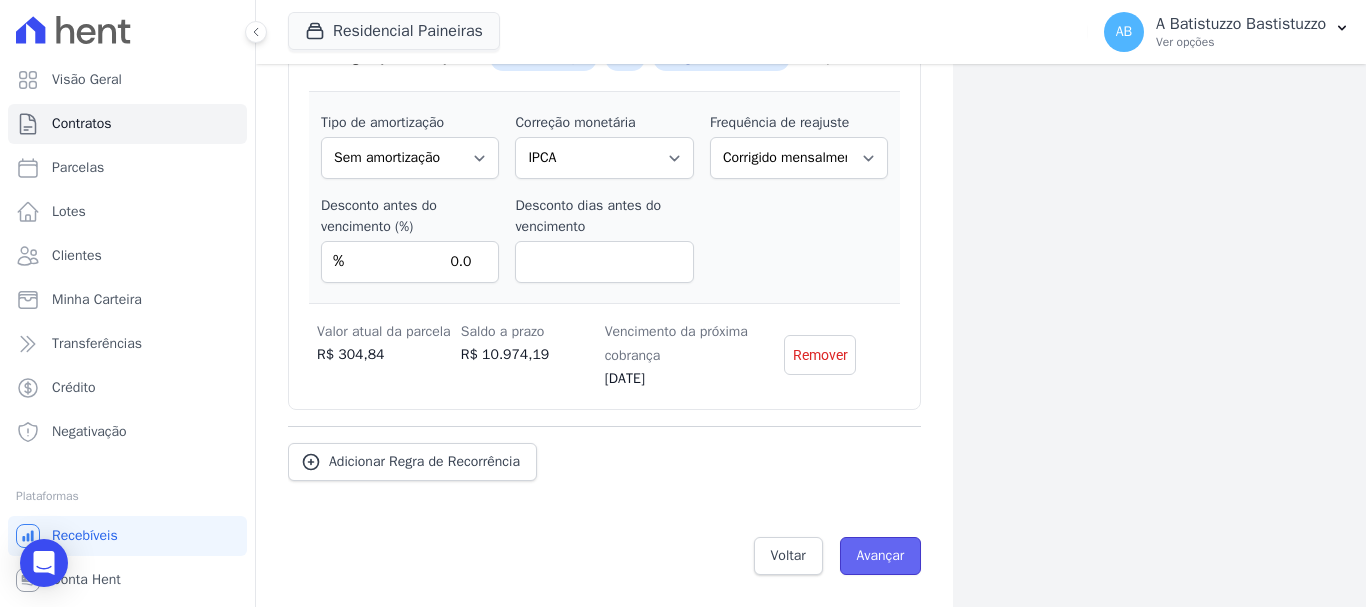 click on "Avançar" at bounding box center [881, 556] 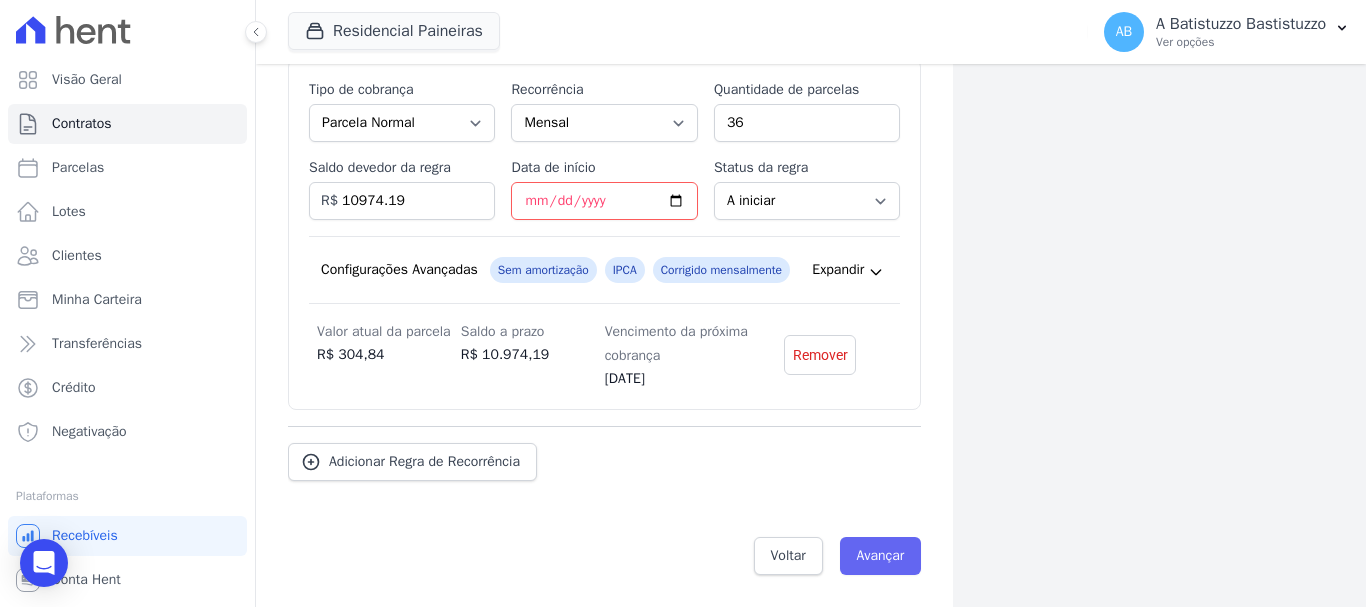 scroll, scrollTop: 867, scrollLeft: 0, axis: vertical 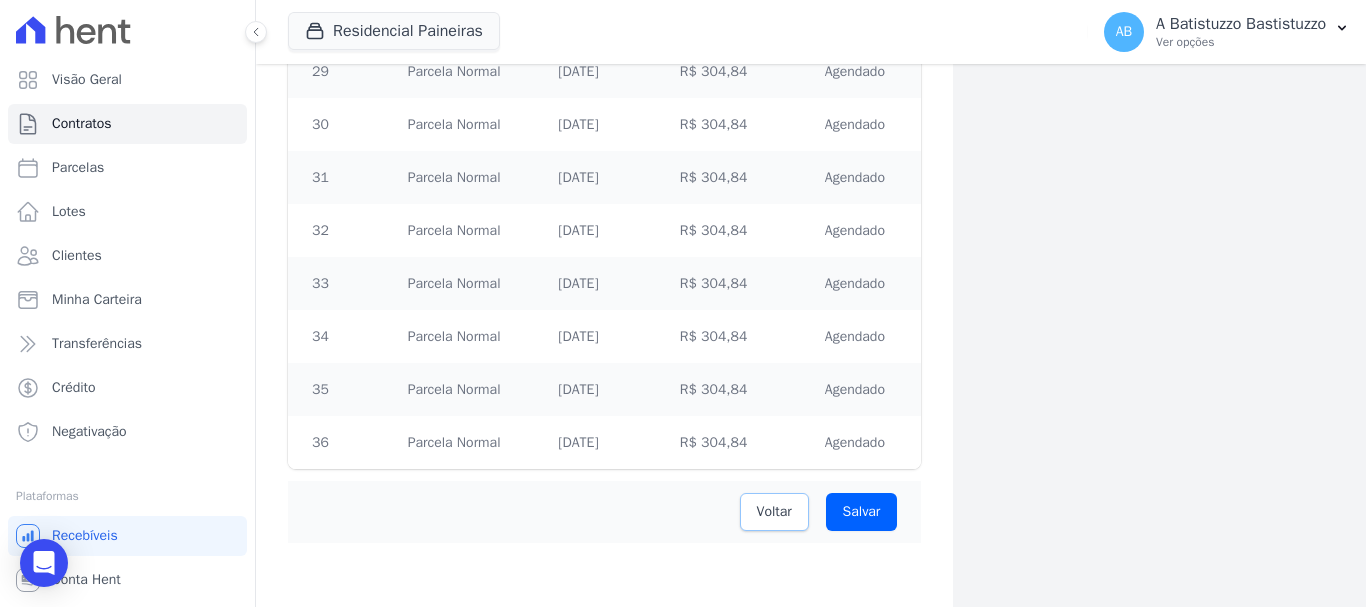click on "Voltar" at bounding box center [774, 512] 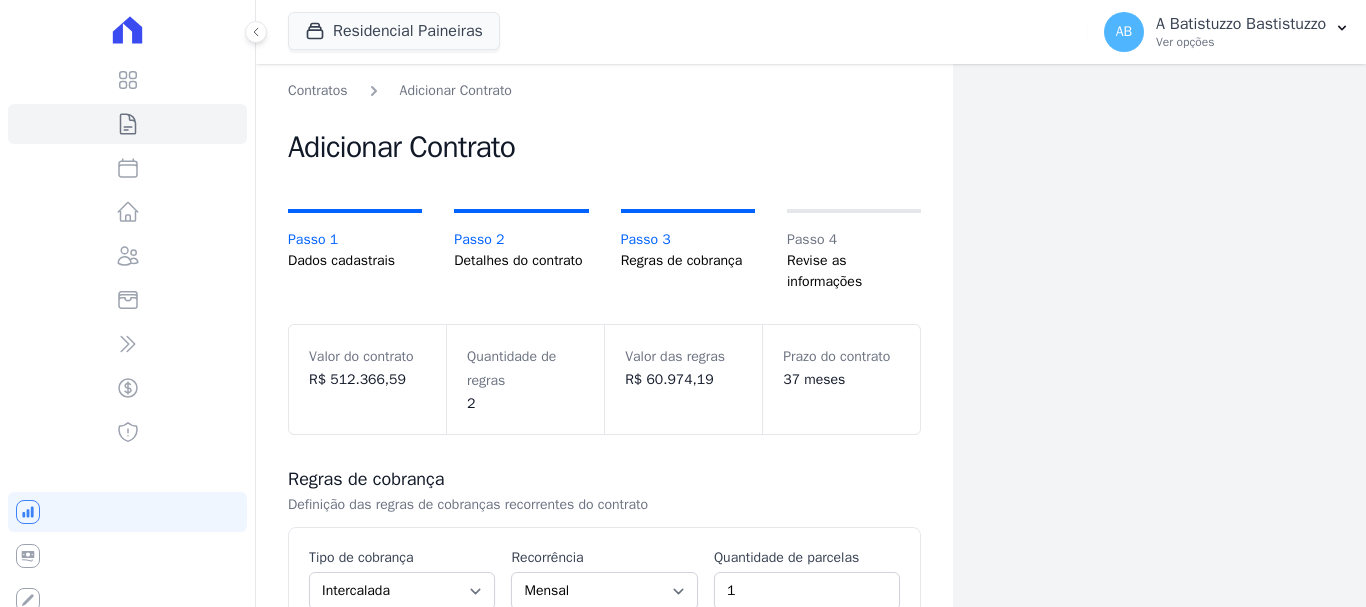 scroll, scrollTop: 0, scrollLeft: 0, axis: both 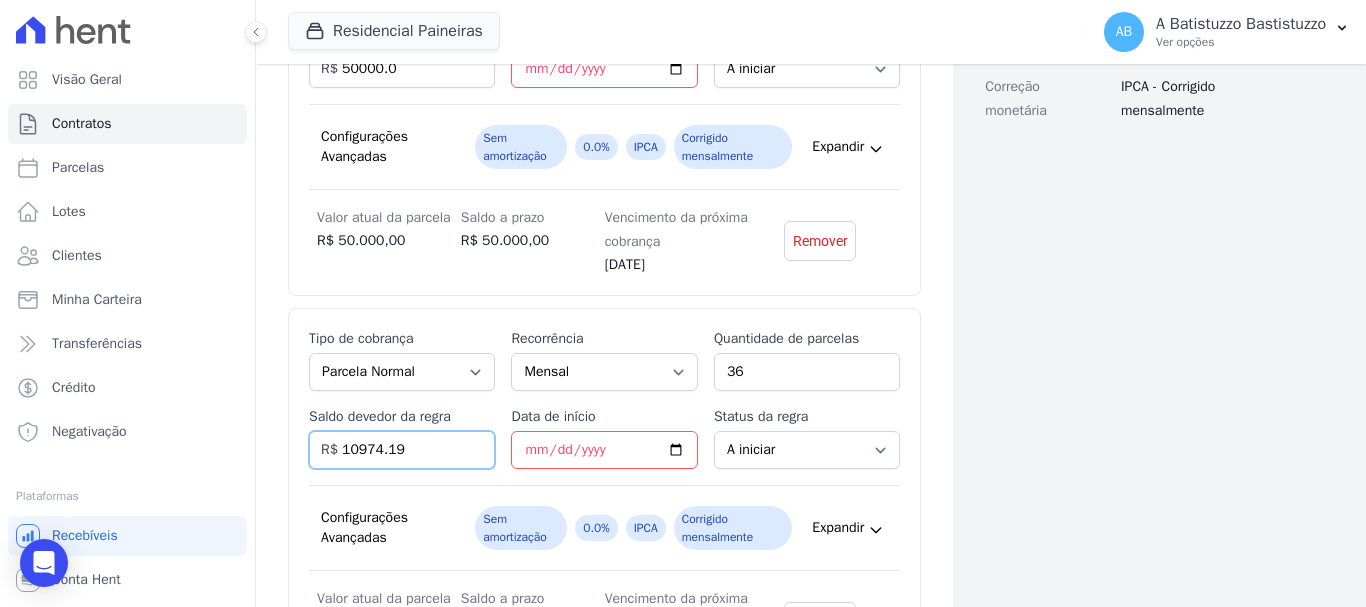 click on "10974.19" at bounding box center (402, 450) 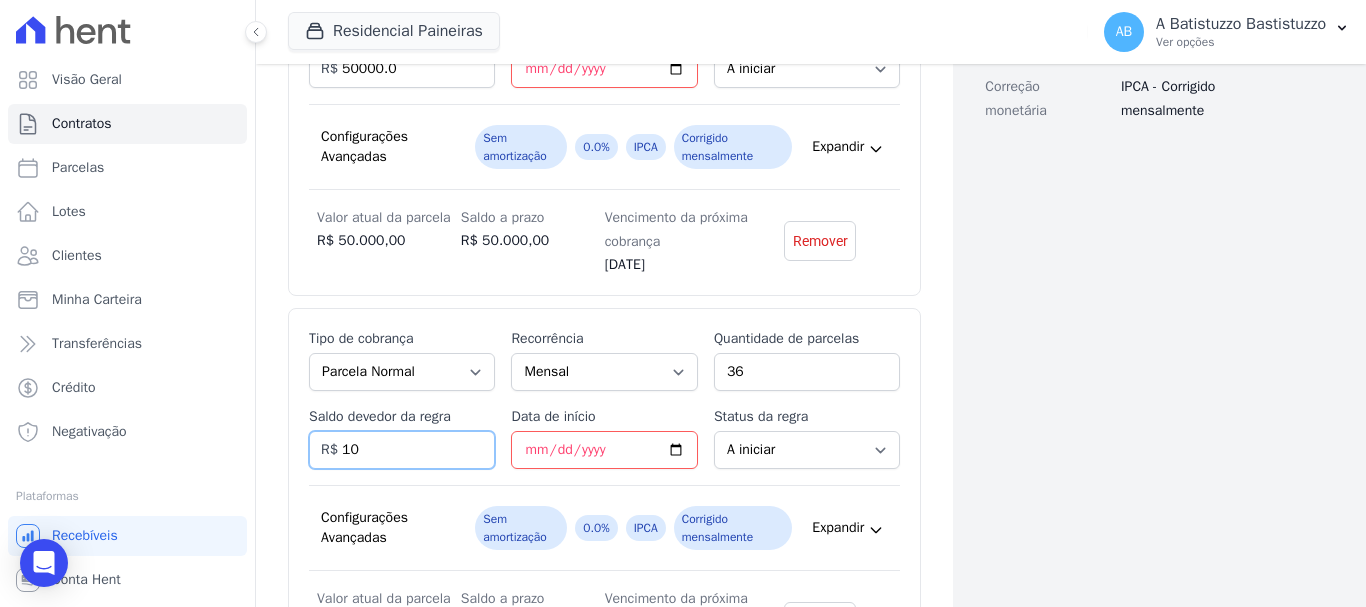 type on "1" 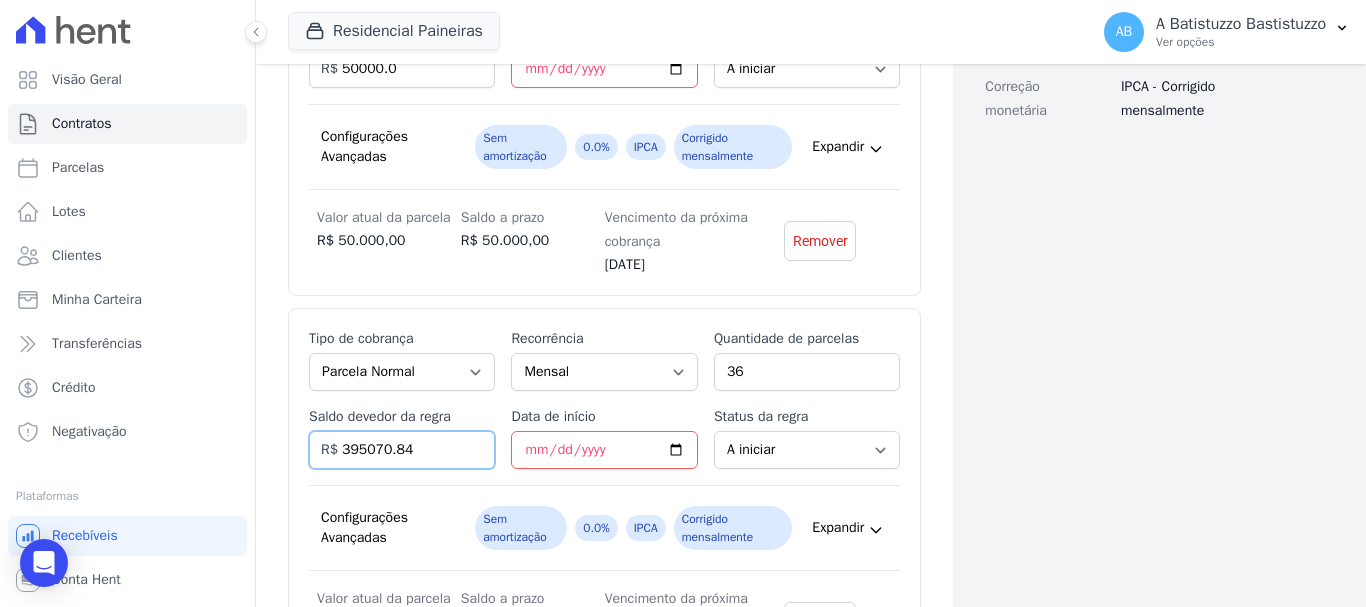 type on "395070.84" 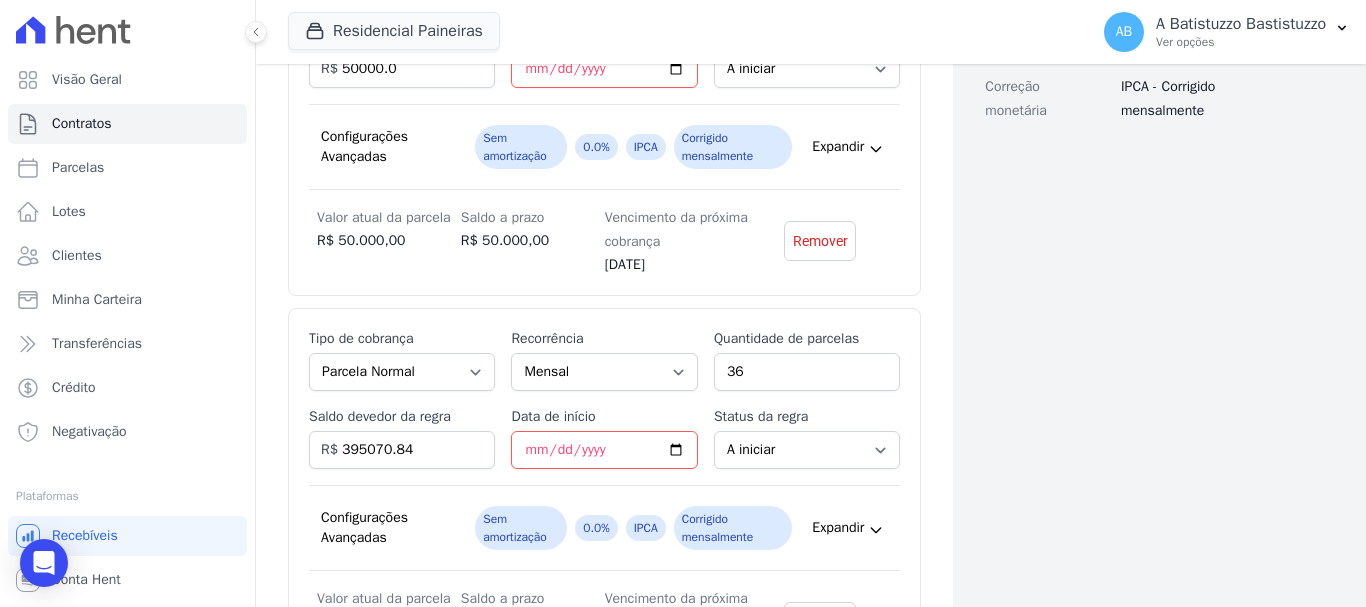 click on "Esse tipo de parcela não entra no saldo devedor do contrato.
Tipo de cobrança
Parcela Normal
Entrada
Sinal
Intercalada
[PERSON_NAME]
Pré-[PERSON_NAME]
Pós-[PERSON_NAME]
Impostos
Quitação
Outro
Financiamento Bancário
Recorrência
Mensal
Bimestral
Trimestral
Semestral
Anual
Quantidade de parcelas
36
Saldo devedor da regra
395070.84
R$
Data de início
[DATE]
Status da regra
A iniciar
Em aberto
Quantidade de parcelas pagas
0
Valor atual da parcela
304.84
R$
Vencimento da próxima cobrança" at bounding box center [604, 492] 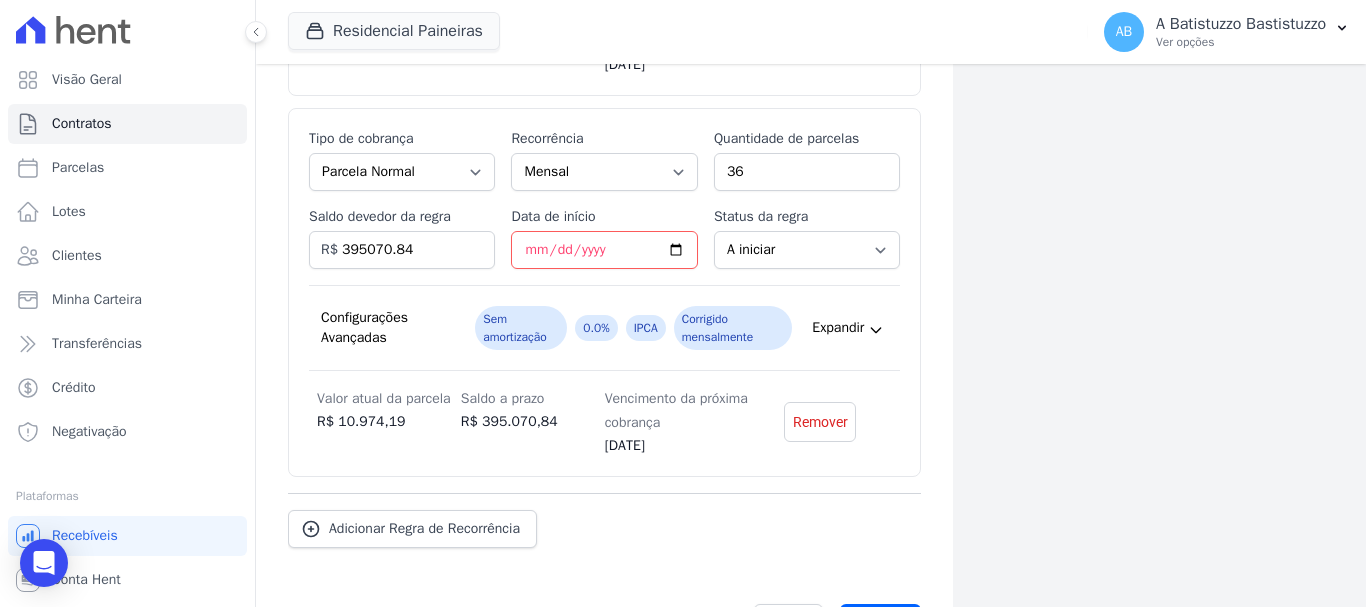 scroll, scrollTop: 867, scrollLeft: 0, axis: vertical 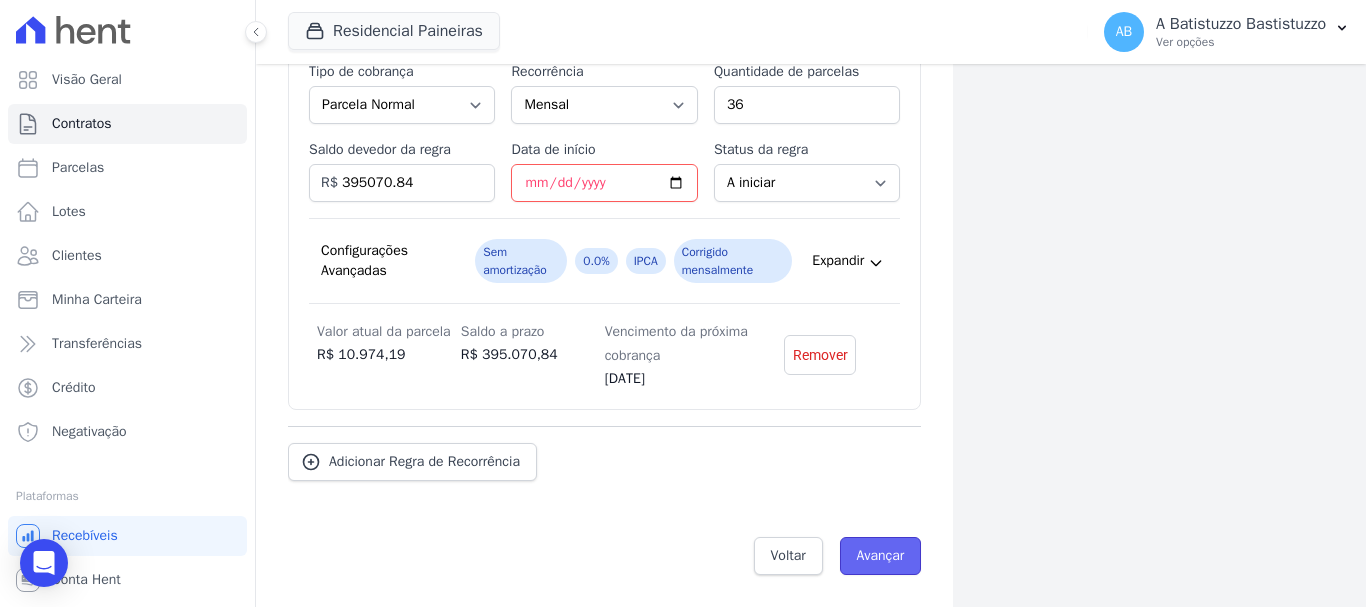 click on "Avançar" at bounding box center (881, 556) 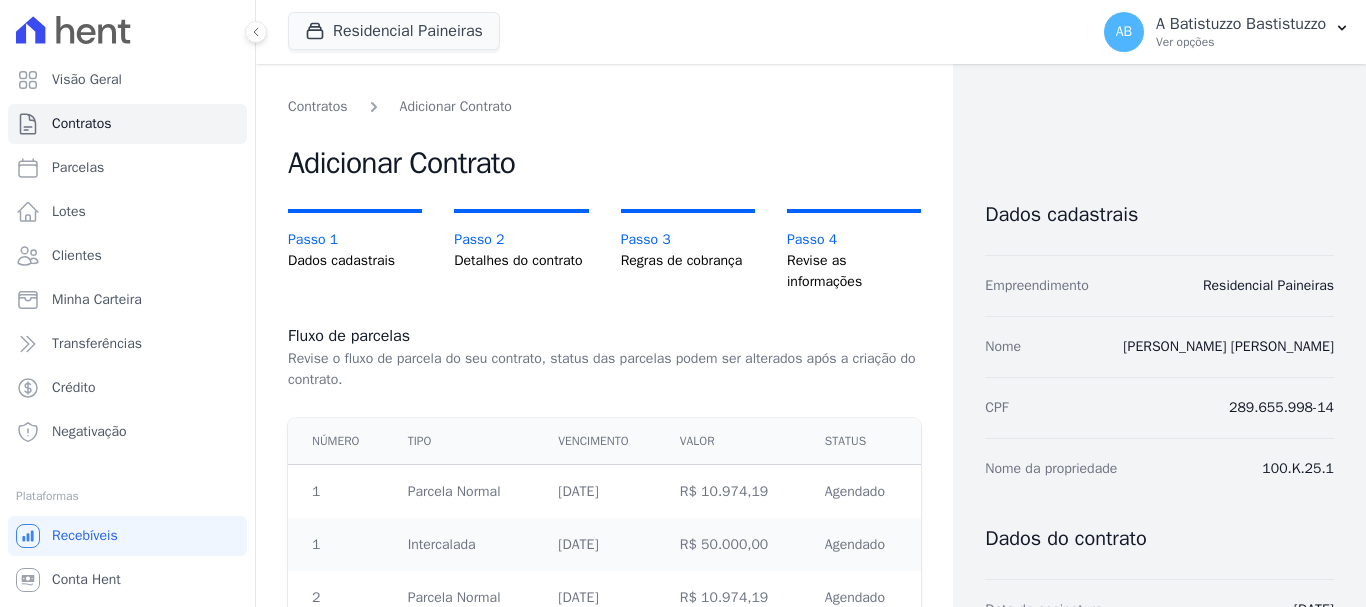 scroll, scrollTop: 0, scrollLeft: 0, axis: both 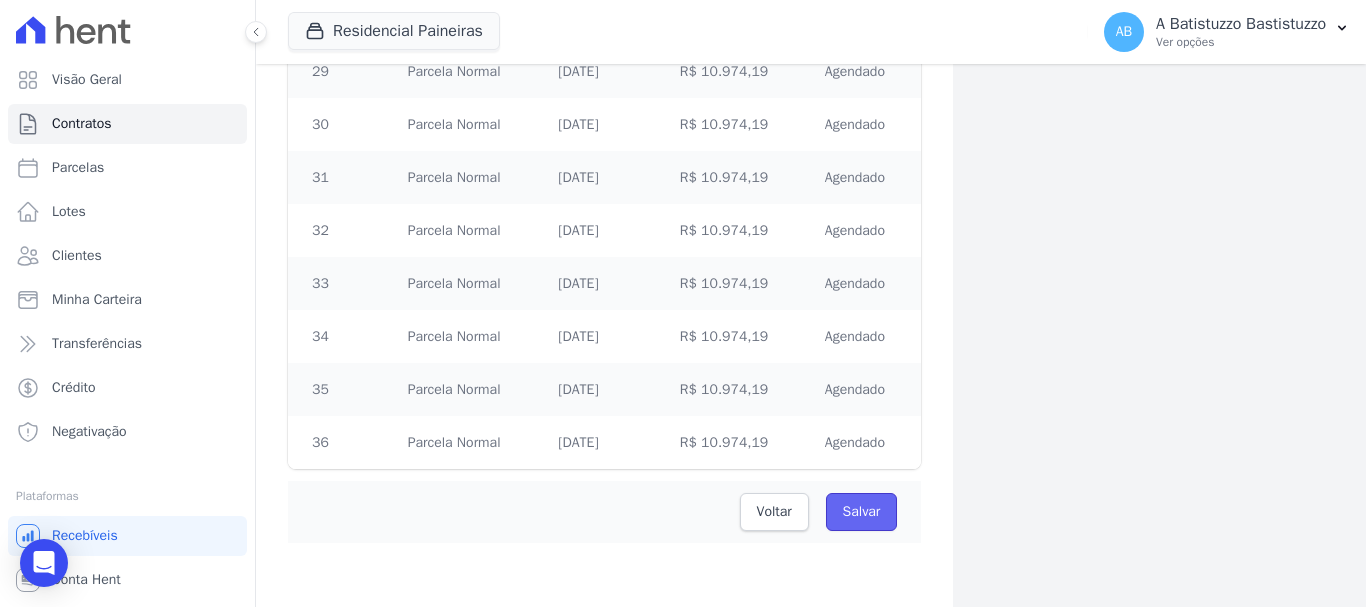 click on "Salvar" at bounding box center [862, 512] 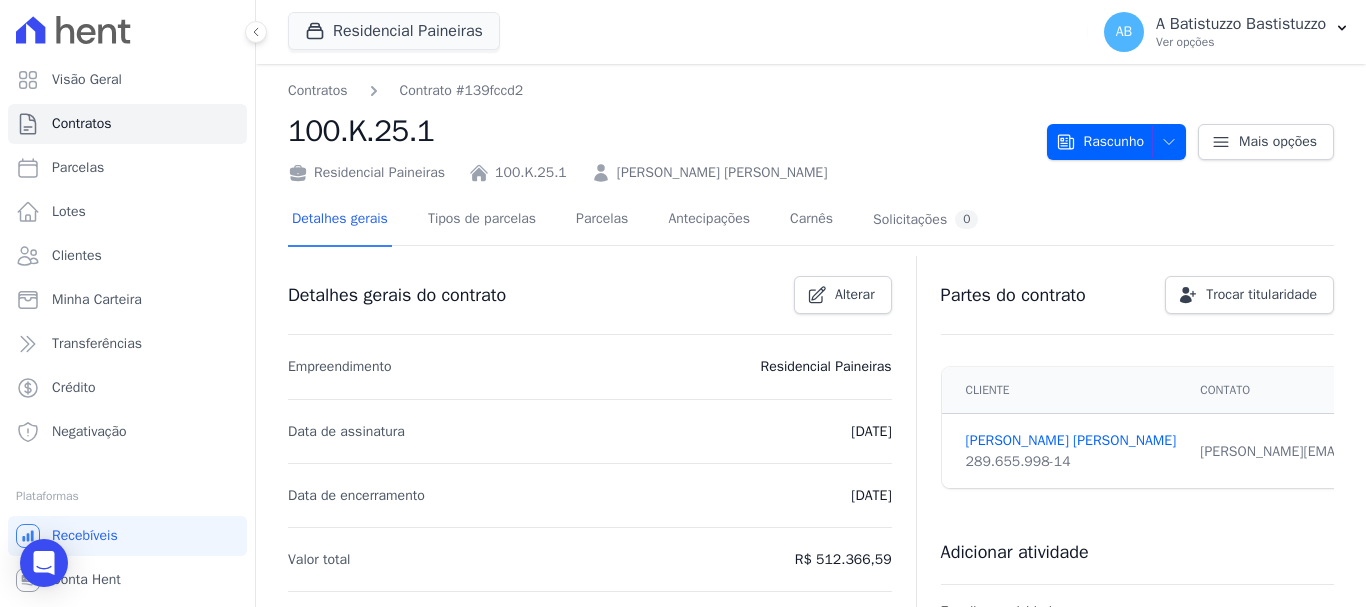 scroll, scrollTop: 0, scrollLeft: 0, axis: both 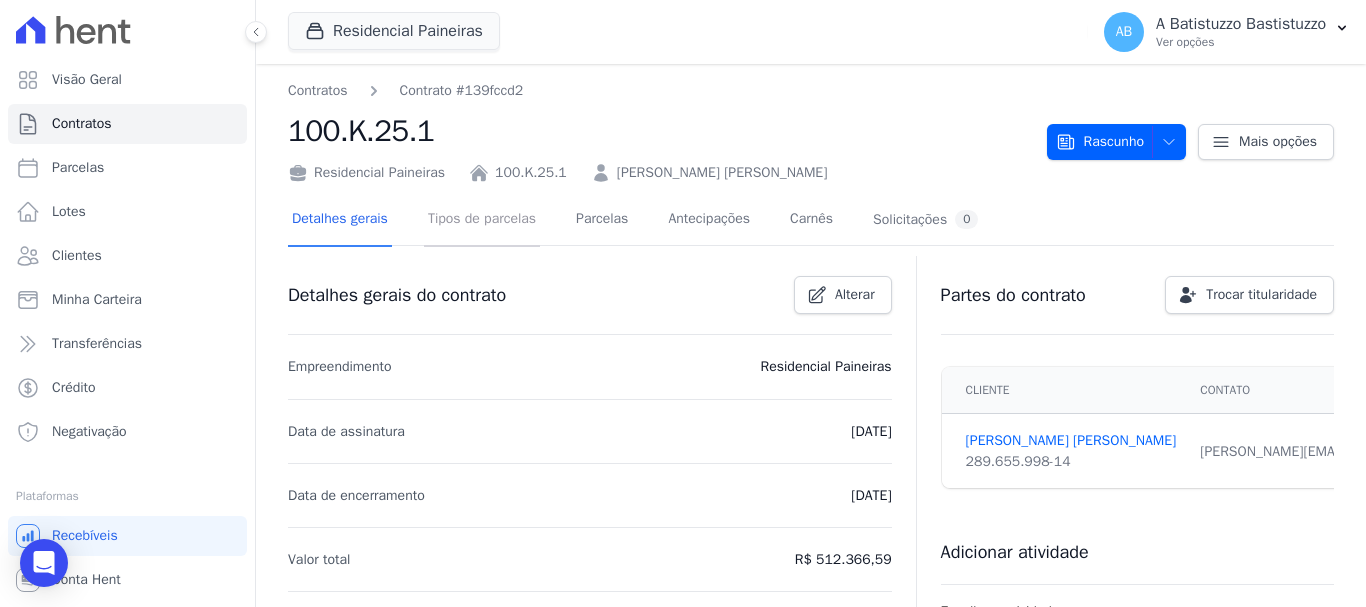 click on "Tipos de parcelas" at bounding box center [482, 220] 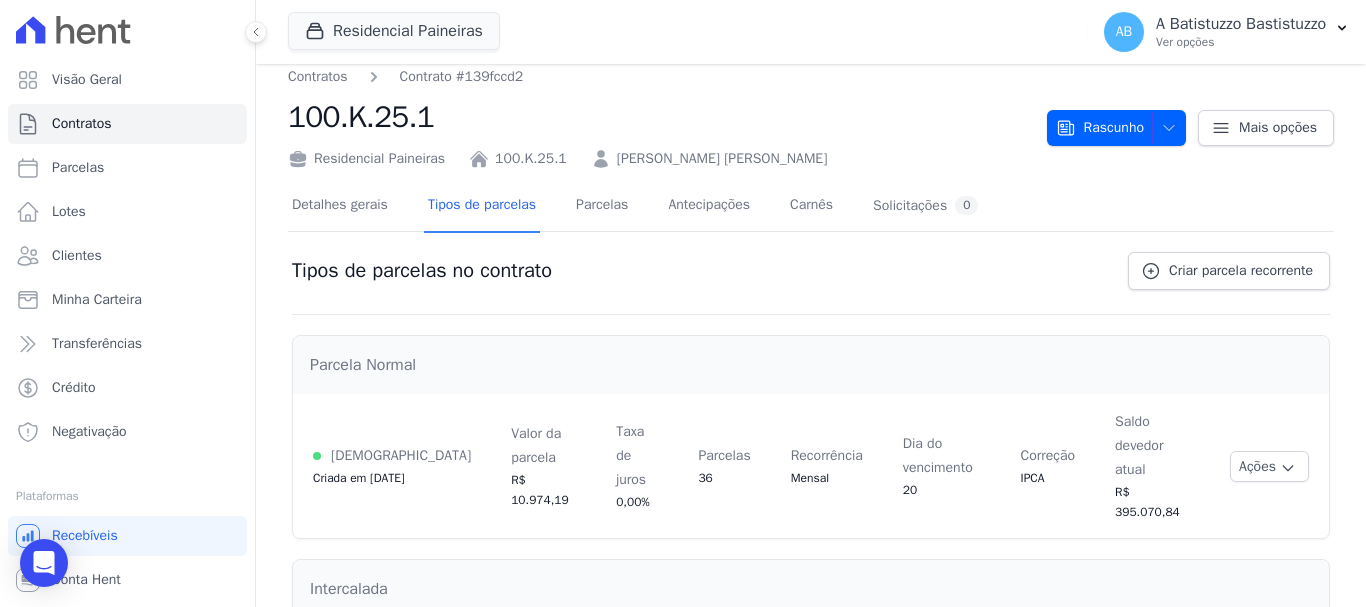 scroll, scrollTop: 0, scrollLeft: 0, axis: both 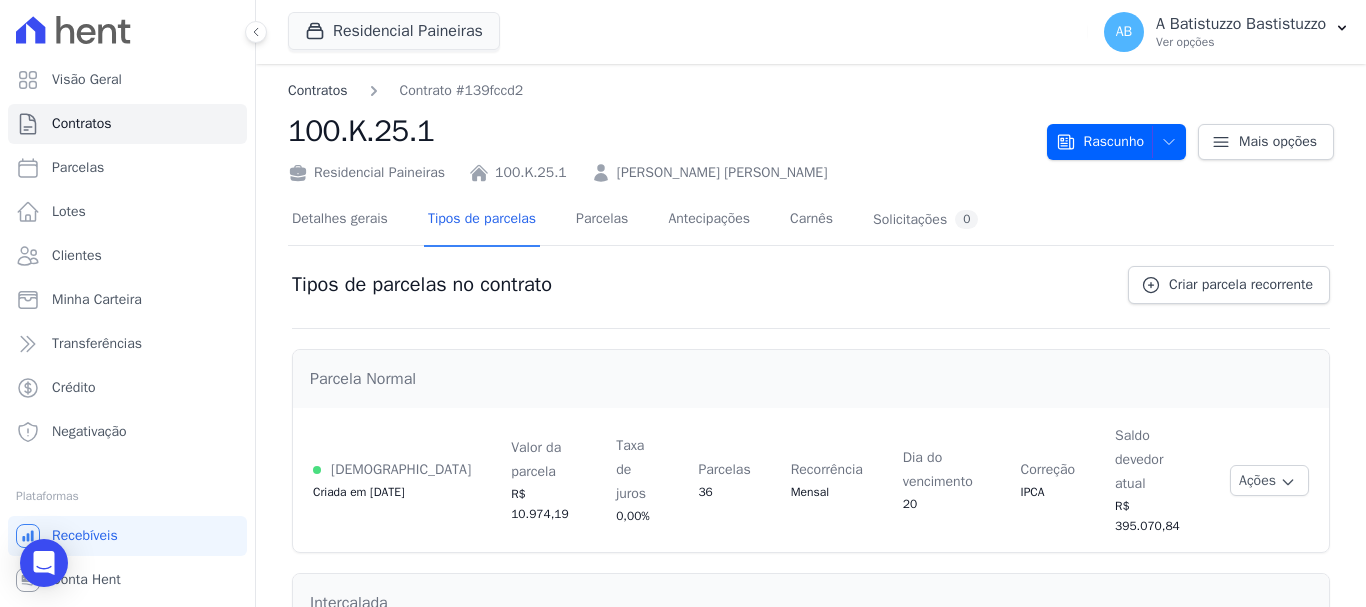 click on "Contratos" at bounding box center [318, 90] 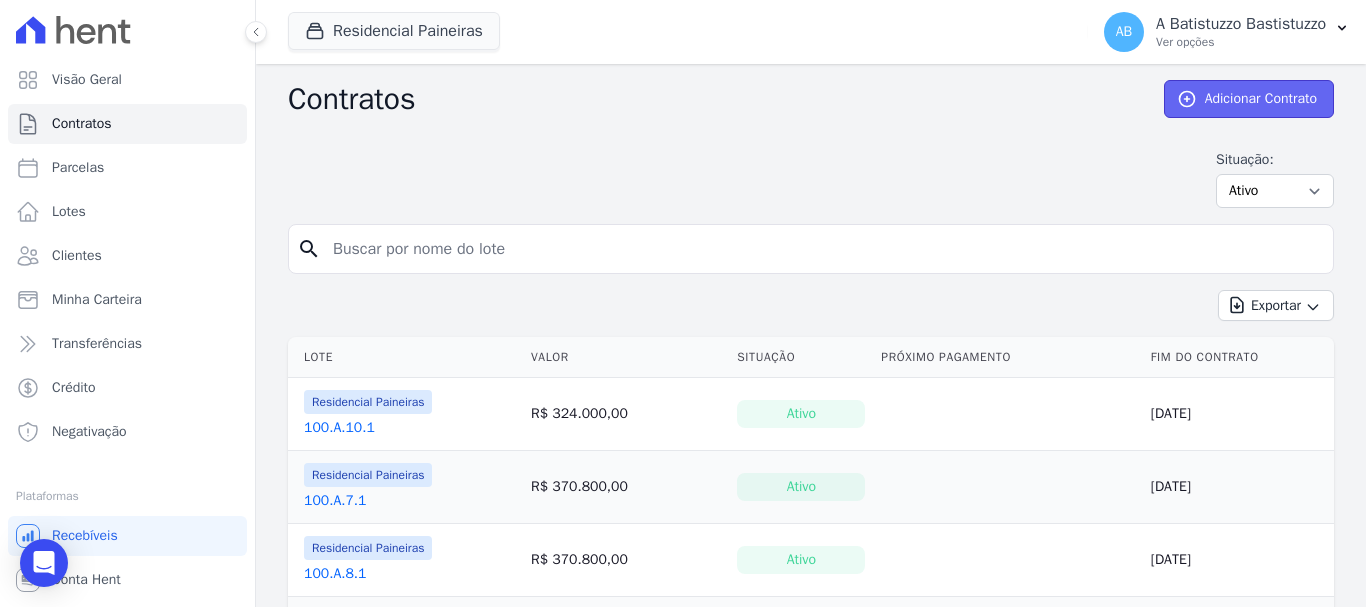 click on "Adicionar Contrato" at bounding box center (1249, 99) 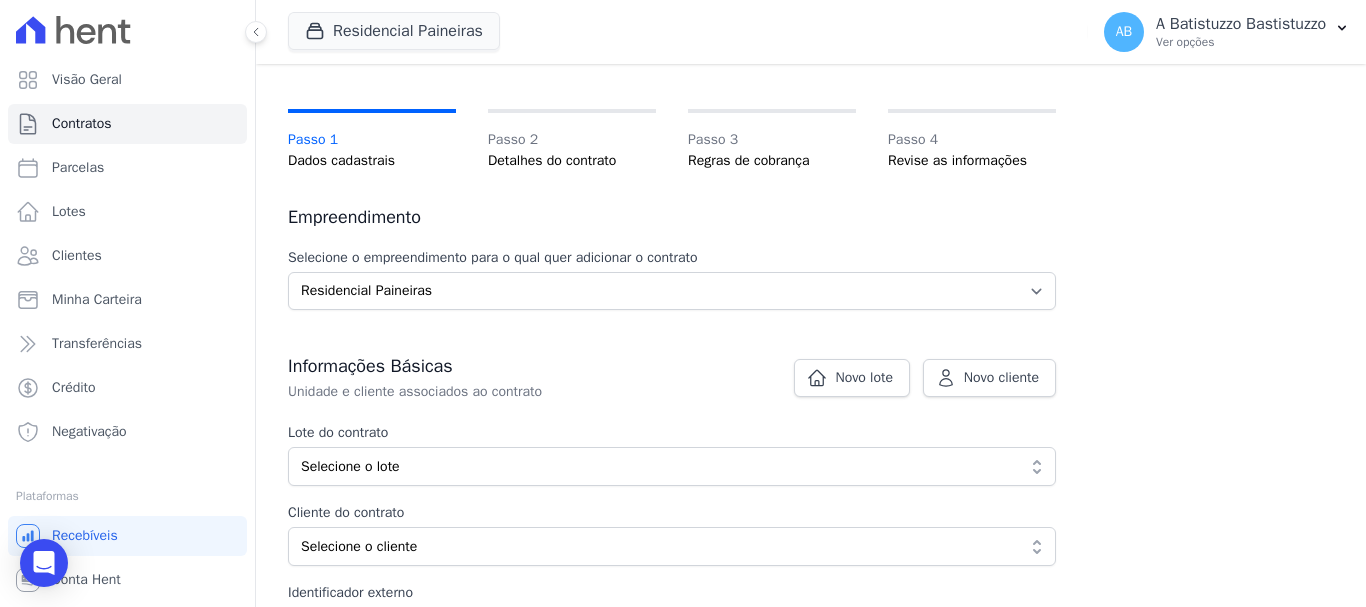 scroll, scrollTop: 200, scrollLeft: 0, axis: vertical 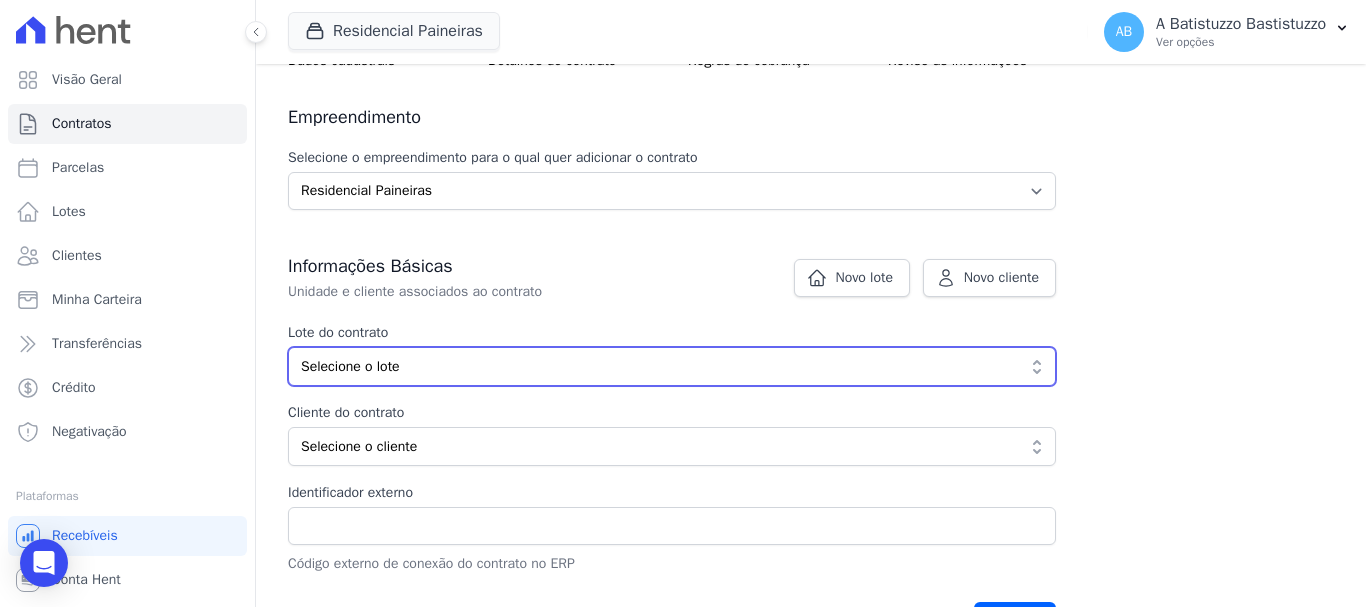 click on "Selecione o lote" at bounding box center (658, 366) 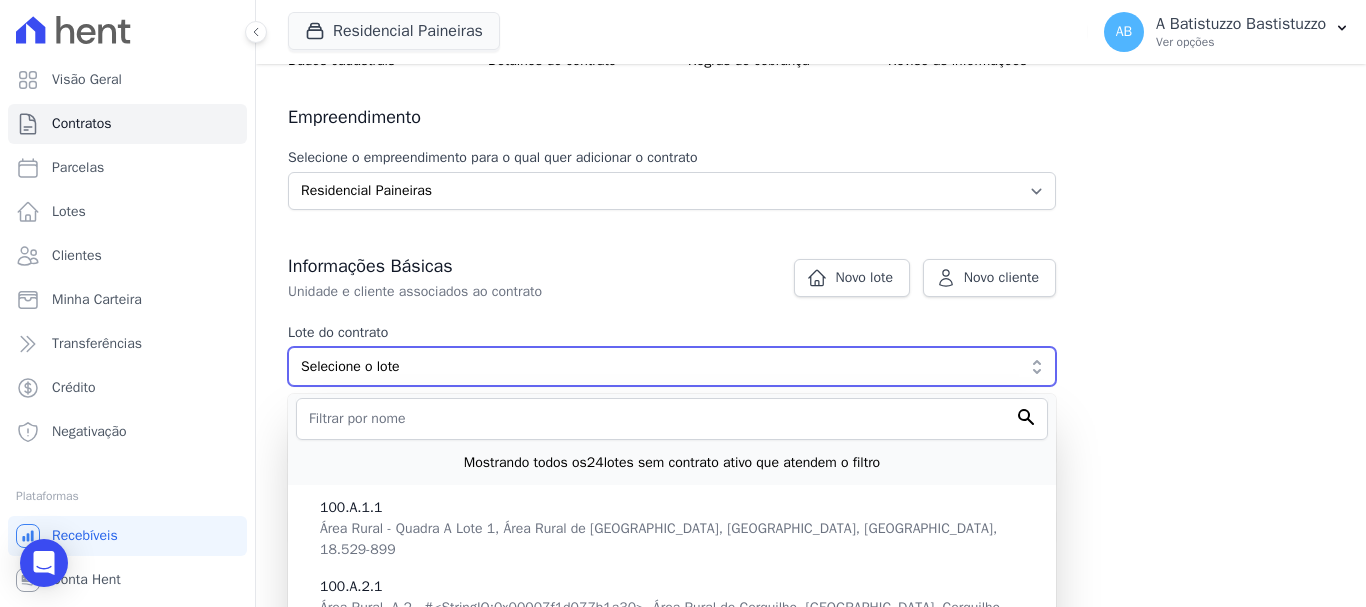 type 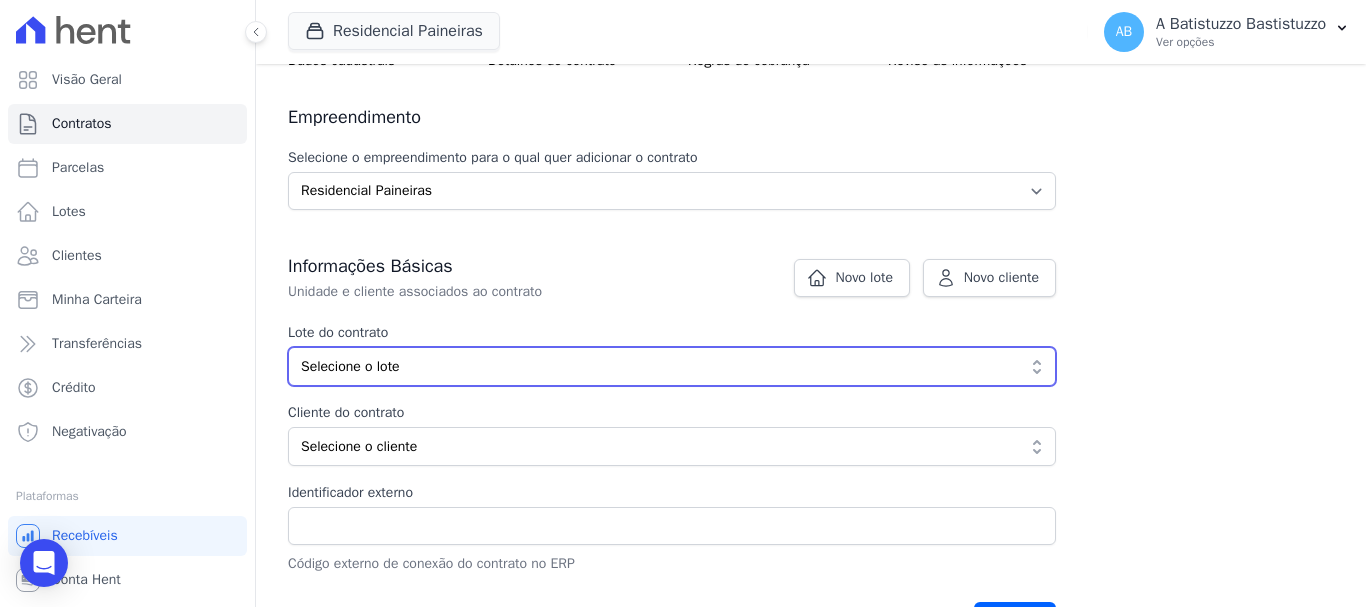 click on "Selecione o lote" at bounding box center [658, 366] 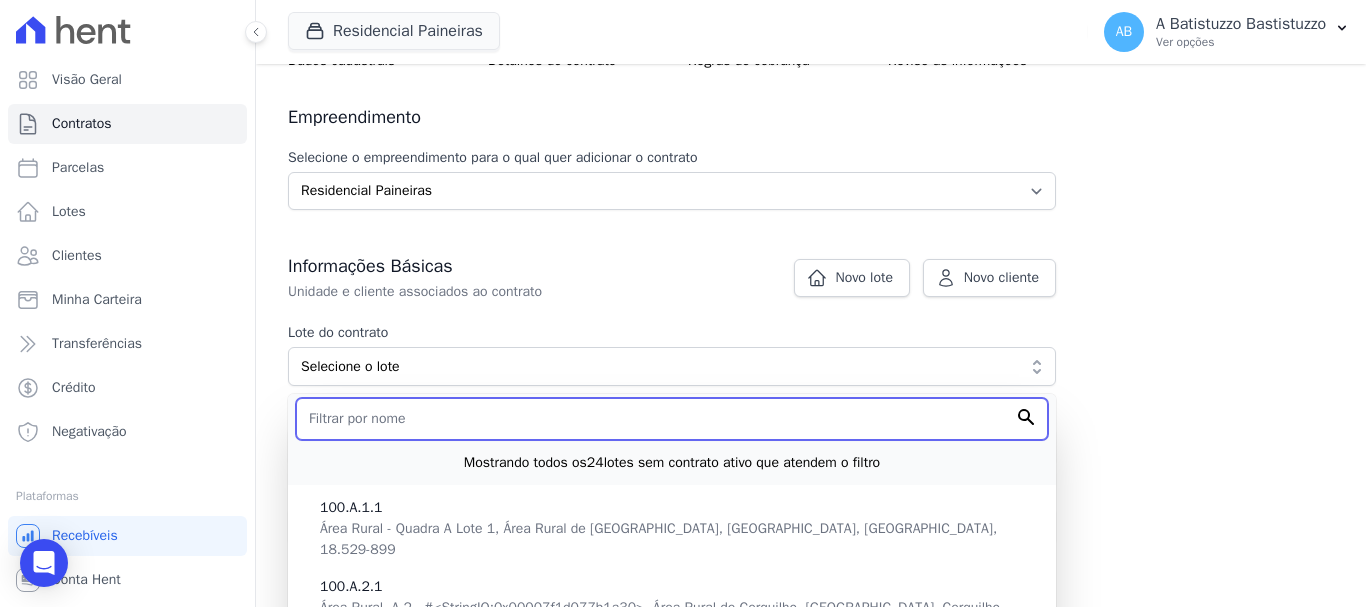 click at bounding box center [672, 419] 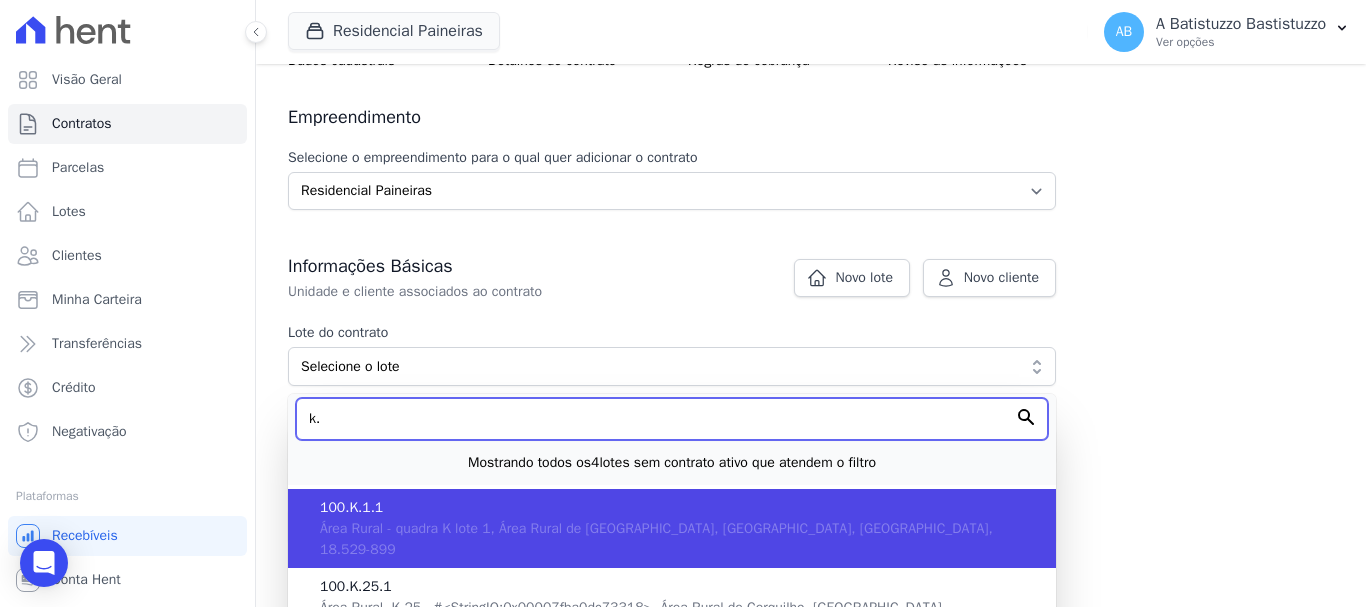 scroll, scrollTop: 300, scrollLeft: 0, axis: vertical 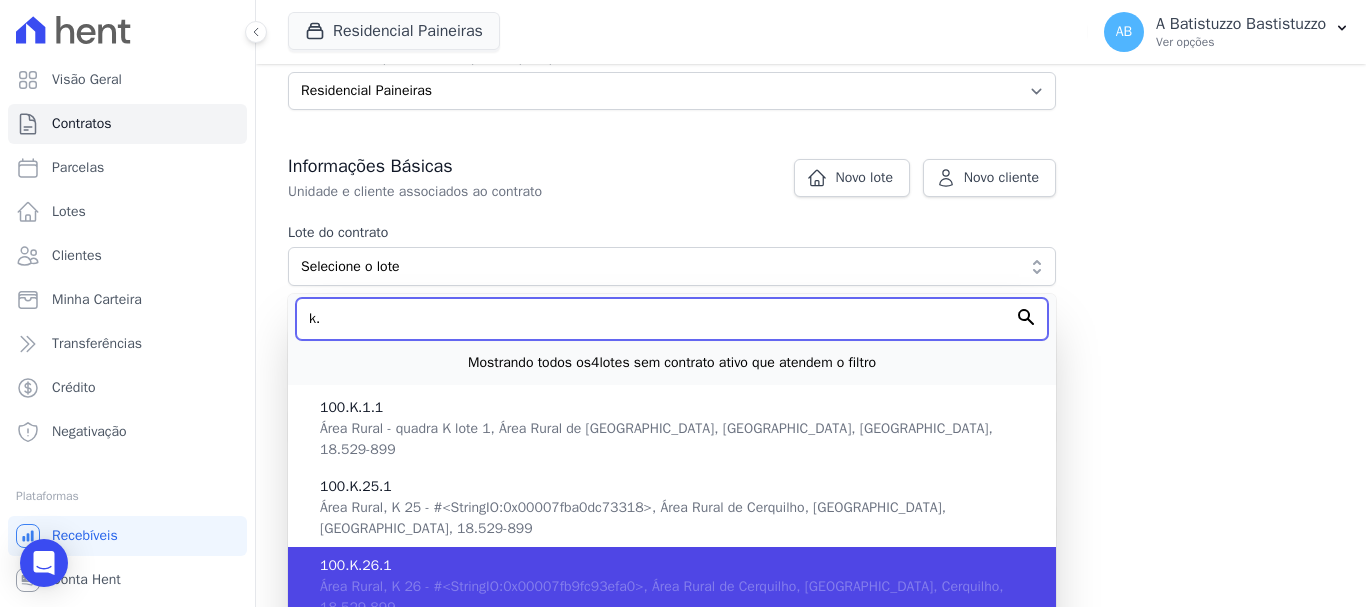 type on "k." 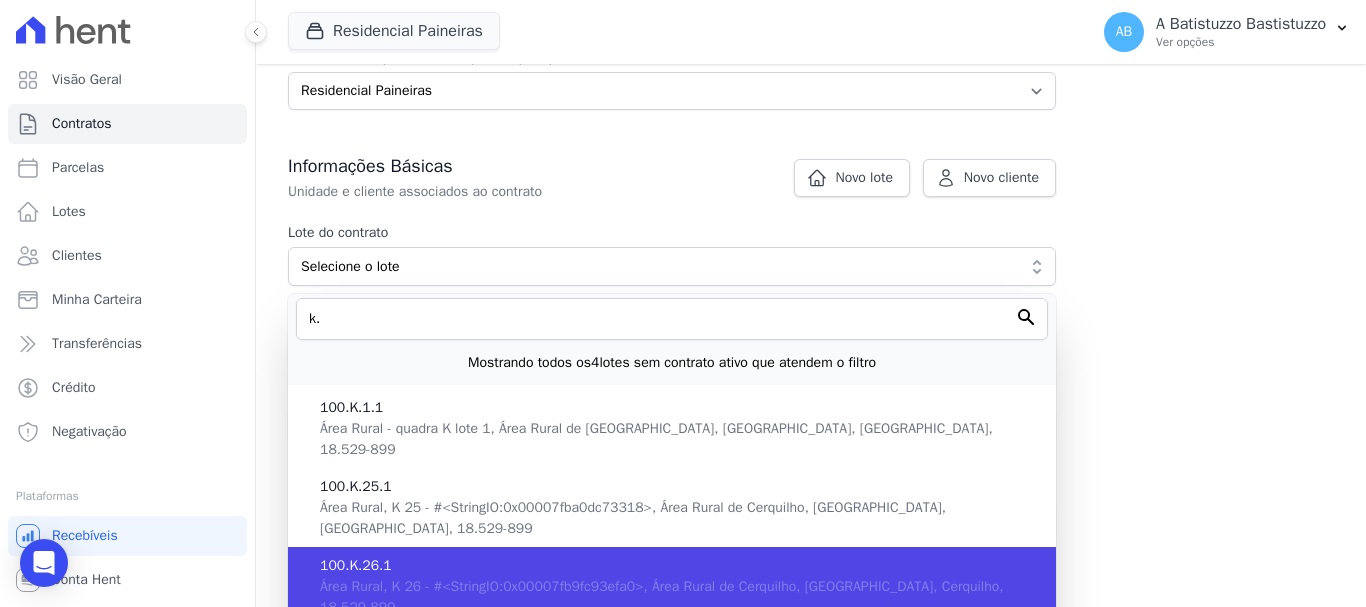 click on "Área Rural, K 26 - #<StringIO:0x00007fb9fc93efa0>, Área Rural de Cerquilho, SP, Cerquilho, 18.529-899" at bounding box center (661, 597) 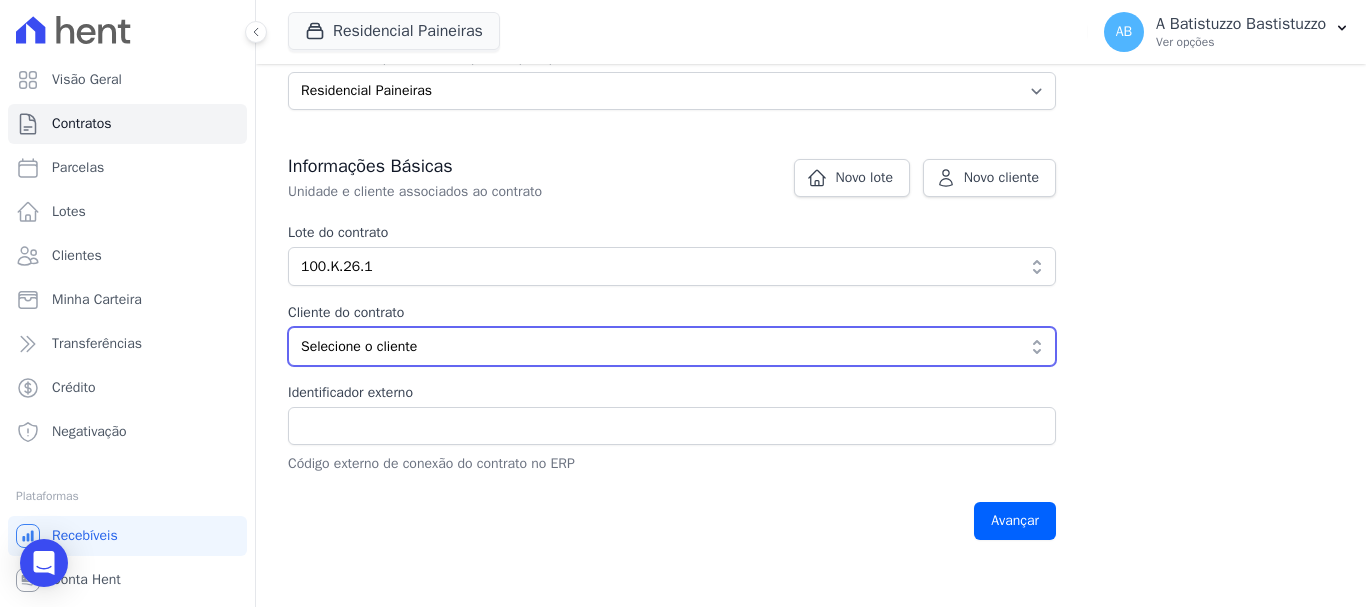 click on "Selecione o cliente" at bounding box center (658, 346) 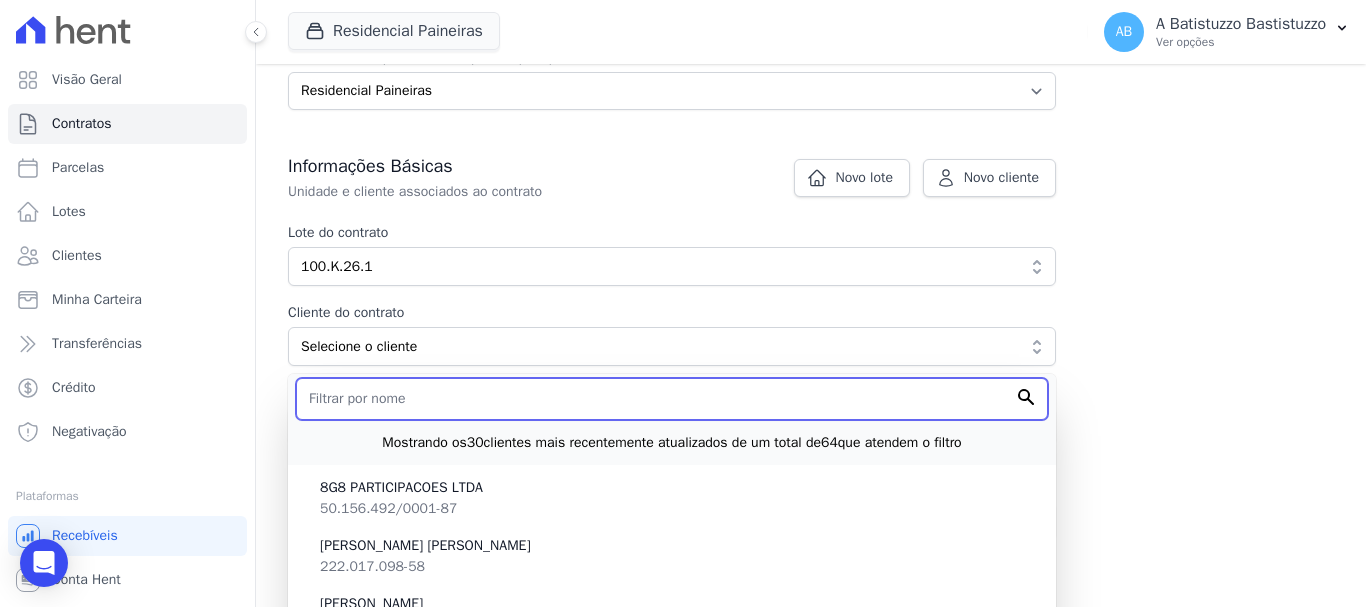 click at bounding box center [672, 399] 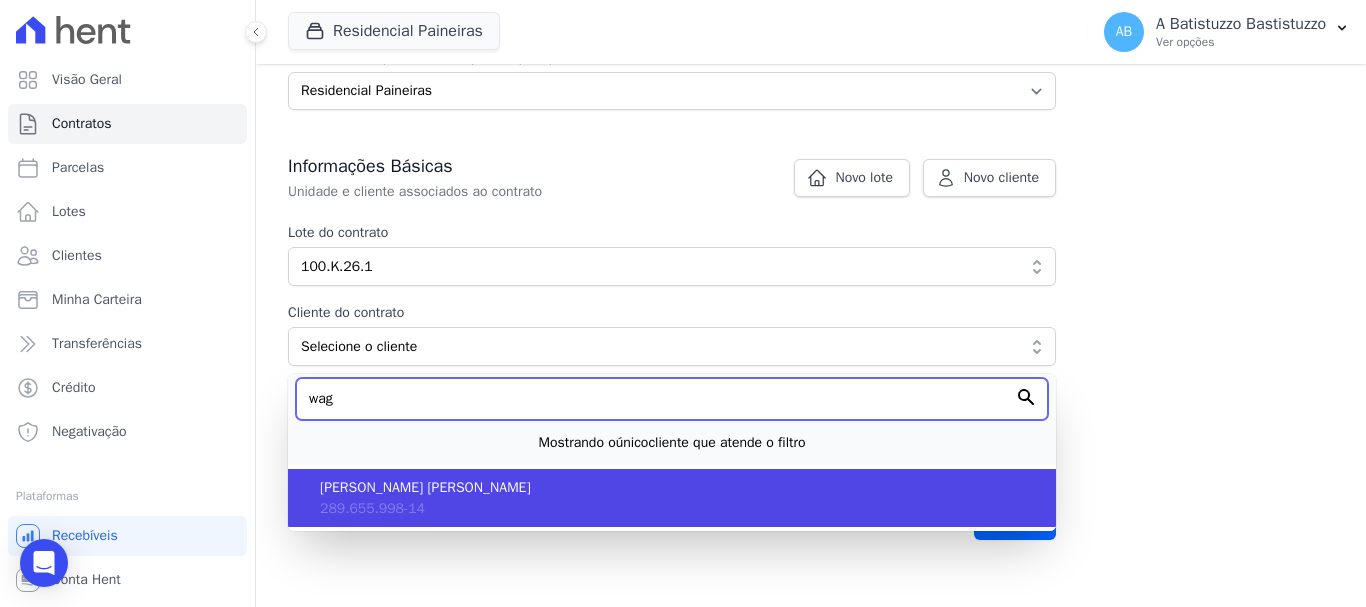 type on "wag" 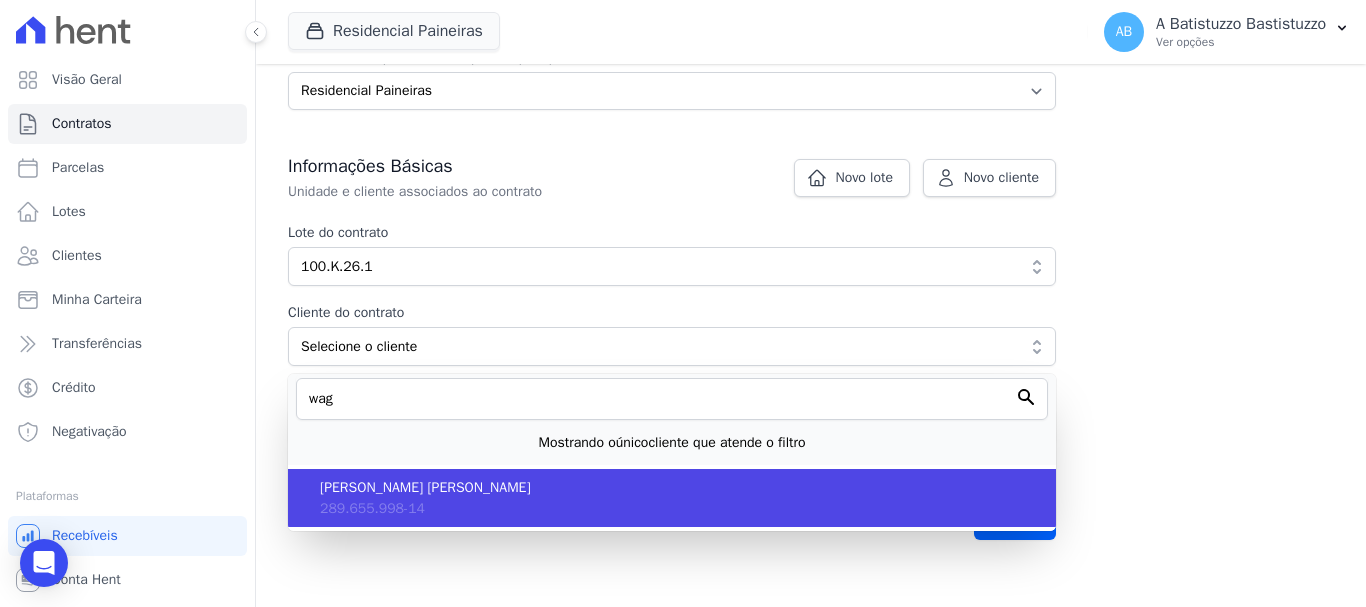 click on "[PERSON_NAME]" at bounding box center [680, 487] 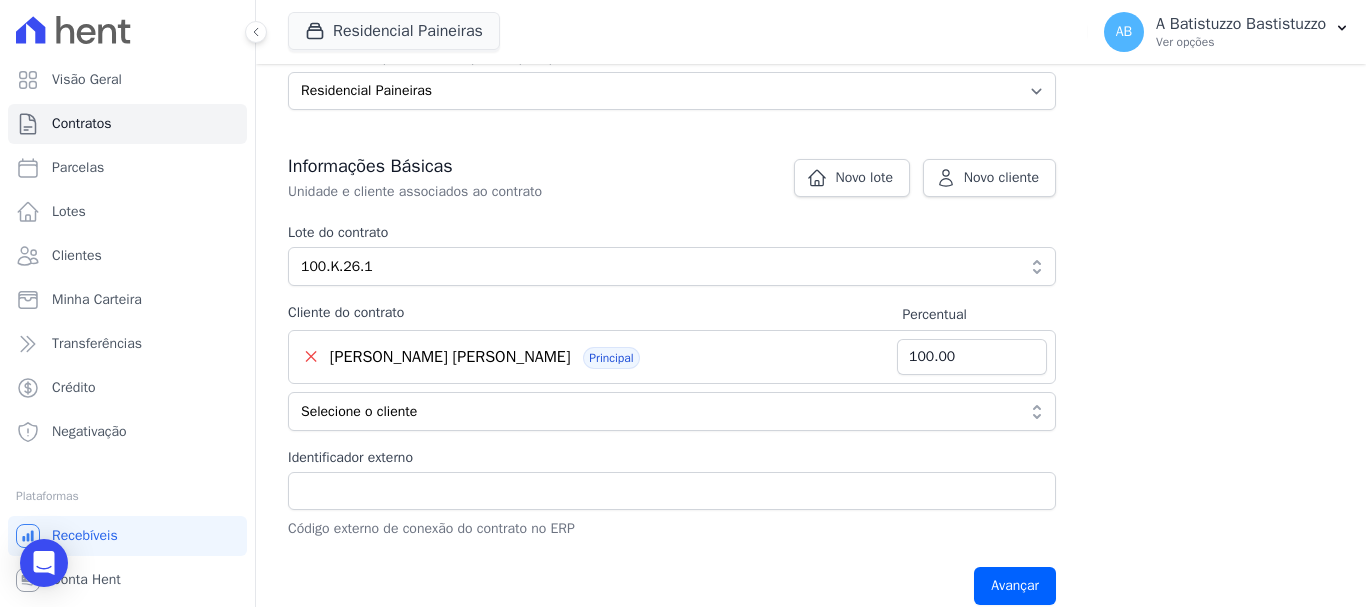 type 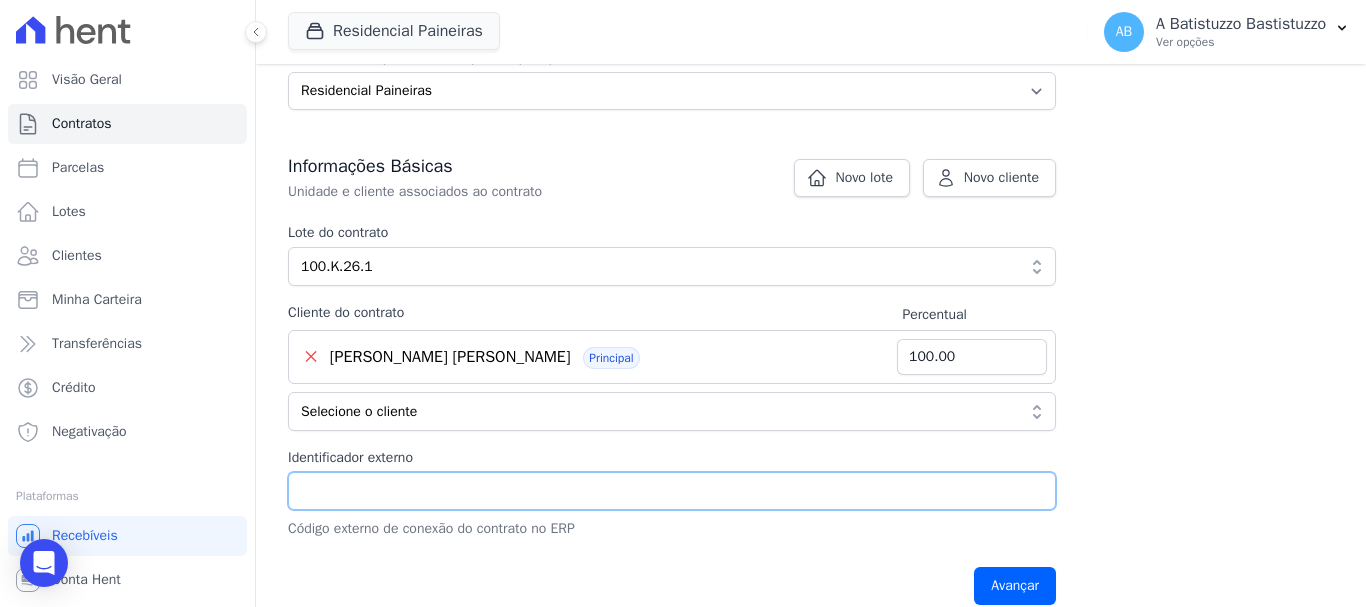 click on "Identificador externo" at bounding box center (672, 491) 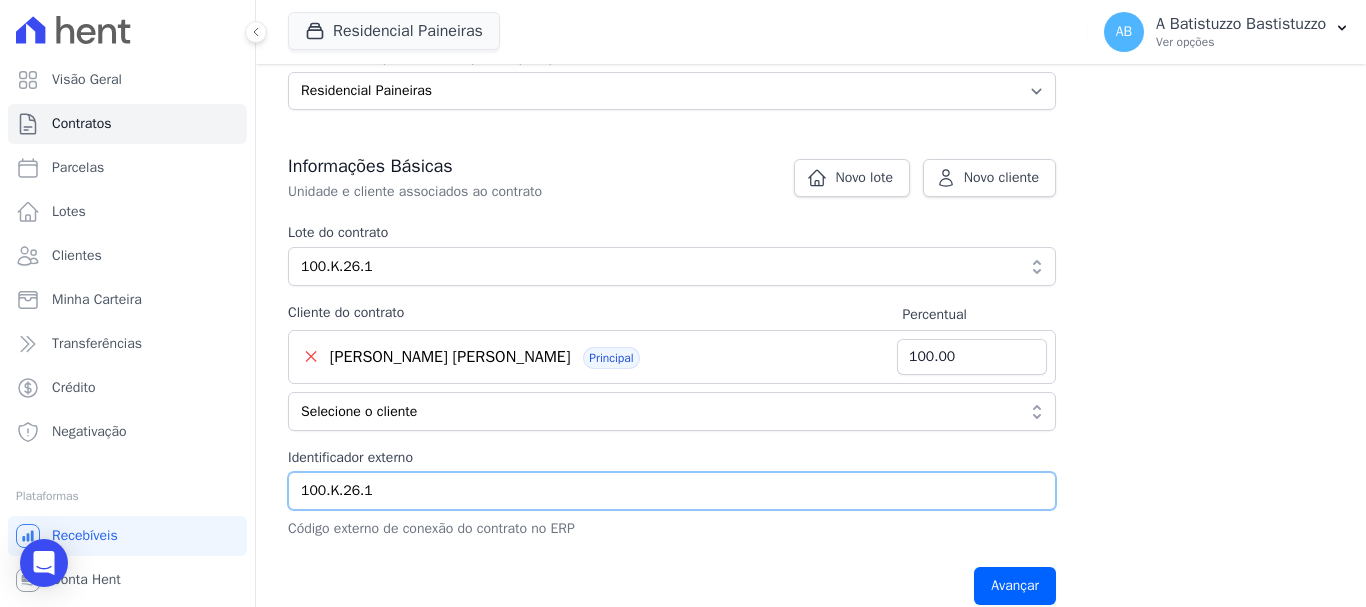 type on "100.K.26.1" 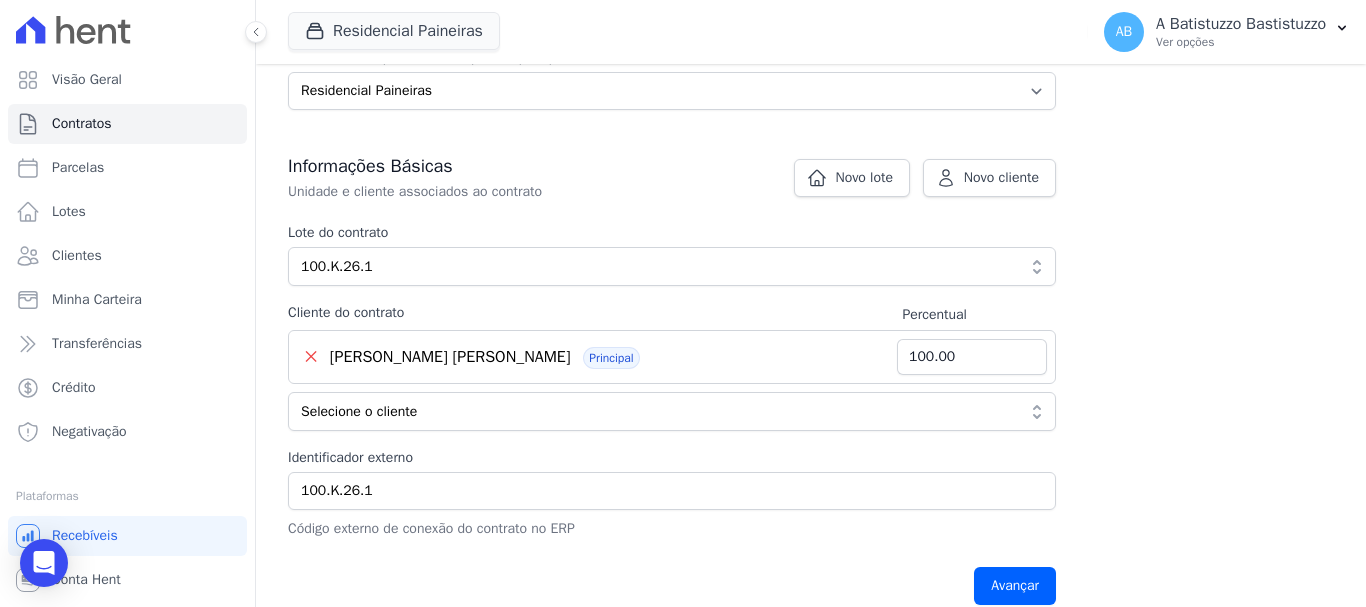 click on "Informações Básicas
Unidade e cliente associados ao contrato
Lote do contrato
8ae137ac-917f-46e5-b03a-dfa0ae8de986
100.K.26.1
k.
Mostrando todos os  4  lotes sem contrato ativo que atendem o filtro
100.K.1.1
Área Rural - quadra K  lote 1, Área Rural de Cerquilho, SP, Cerquilho, 18.529-899
100.K.25.1
Área Rural, K 25 - #<StringIO:0x00007fba0dc73318>, Área Rural de Cerquilho, SP, Cerquilho, 18.529-899" at bounding box center [672, 346] 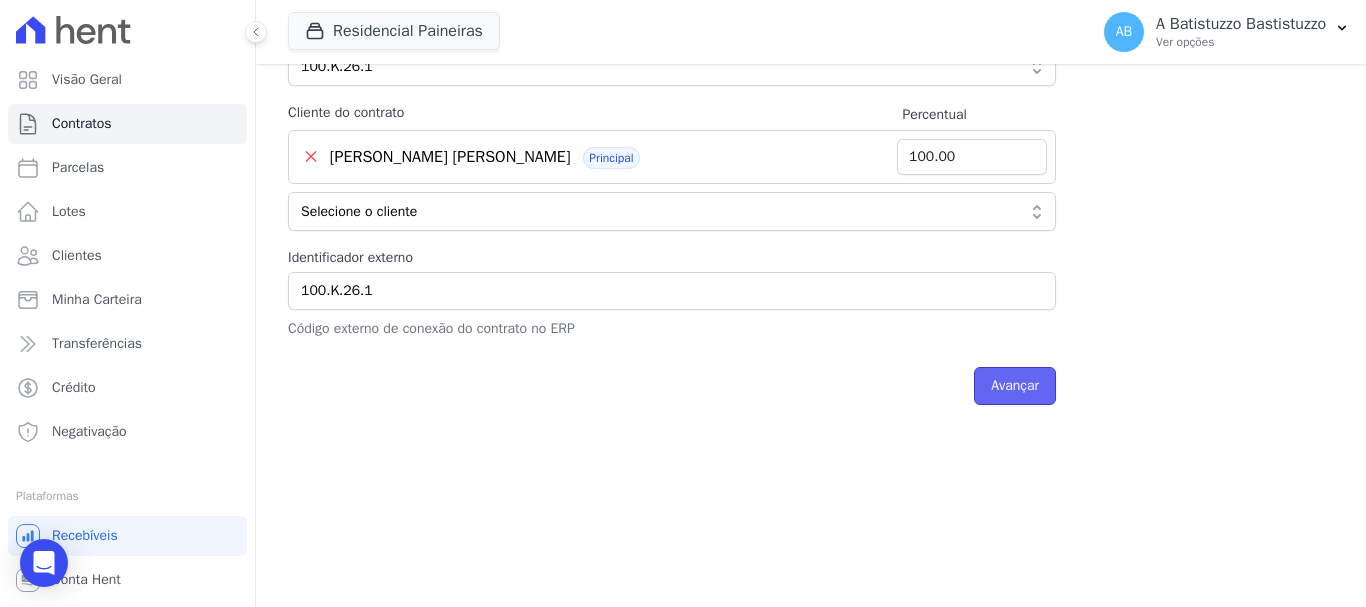 click on "Avançar" at bounding box center [1015, 386] 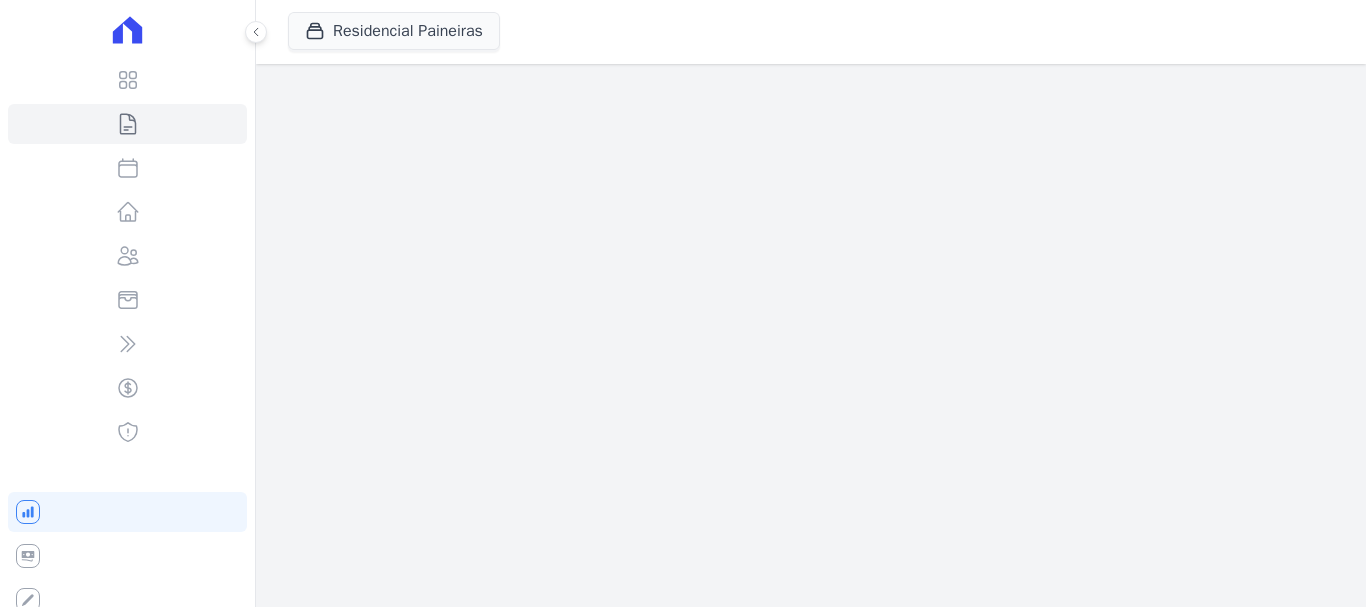scroll, scrollTop: 0, scrollLeft: 0, axis: both 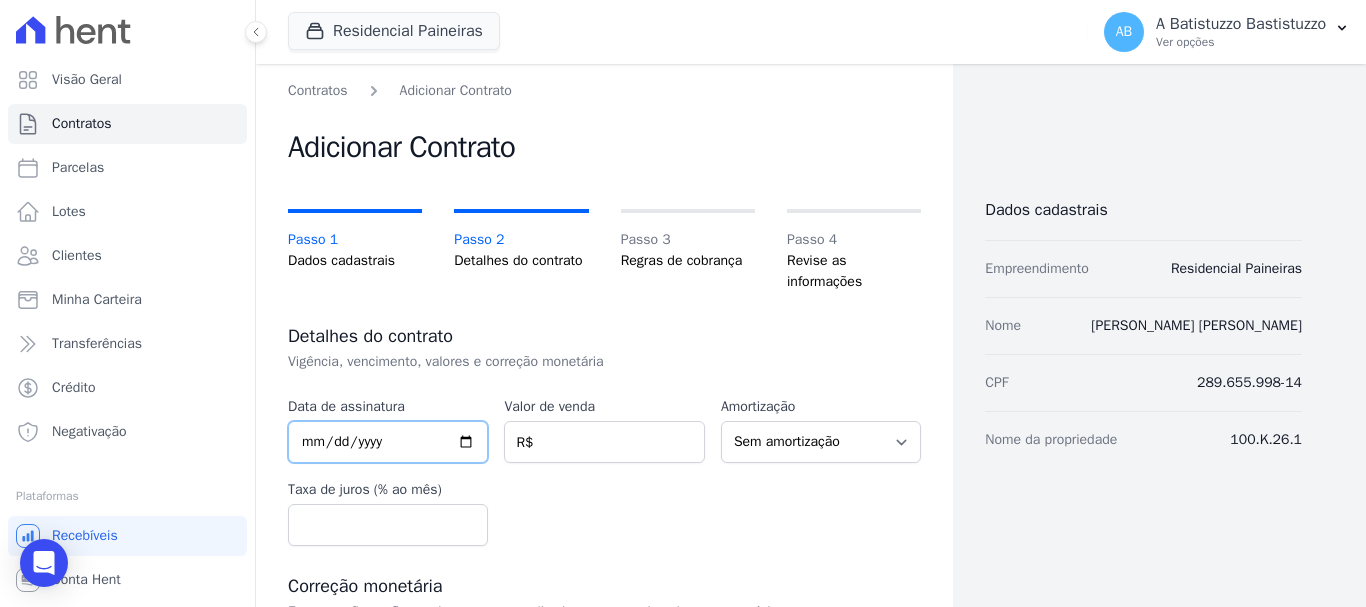 click at bounding box center (388, 442) 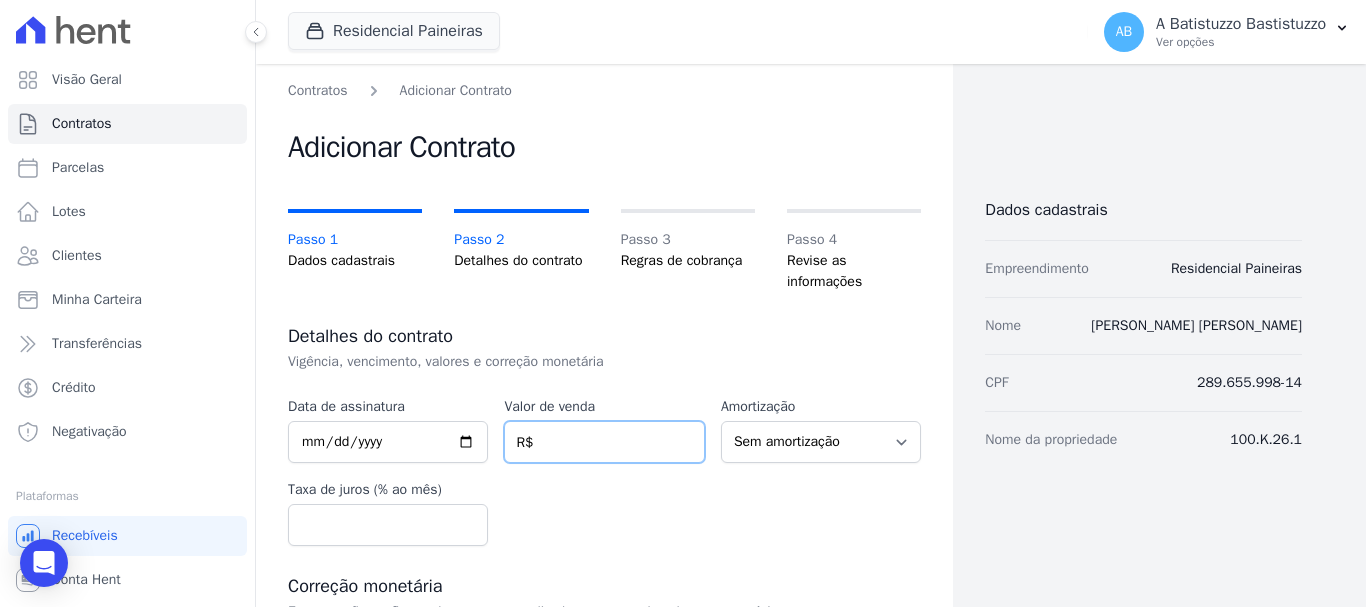 click at bounding box center [604, 442] 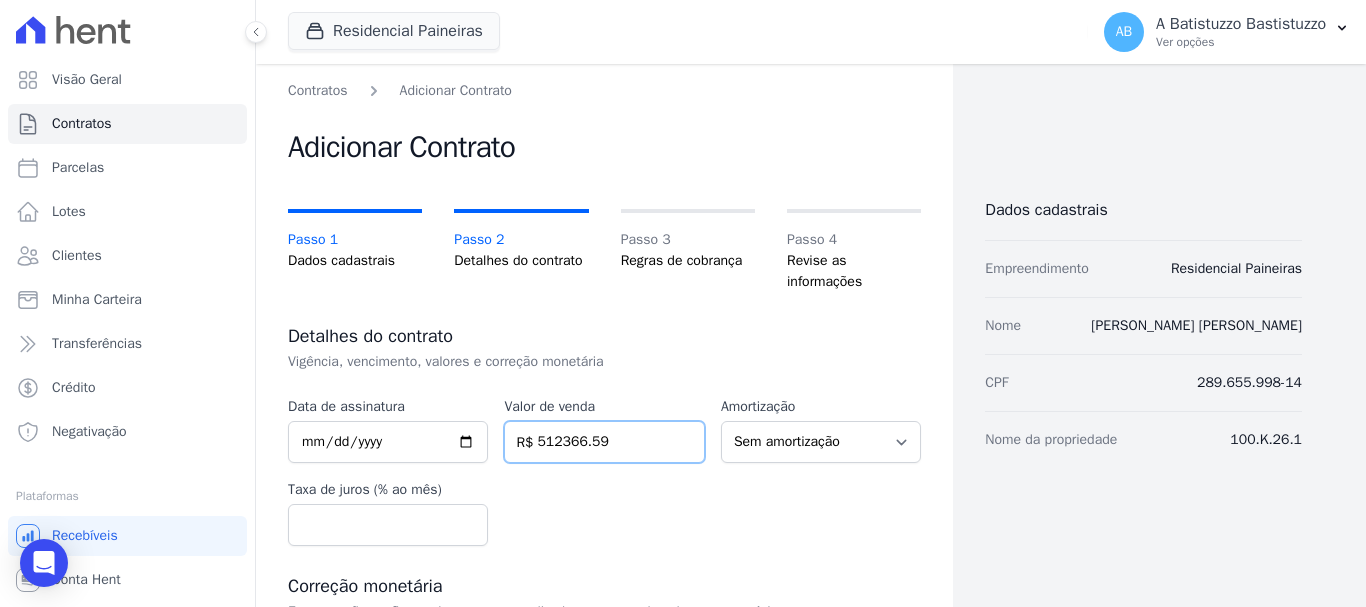 type on "512366.59" 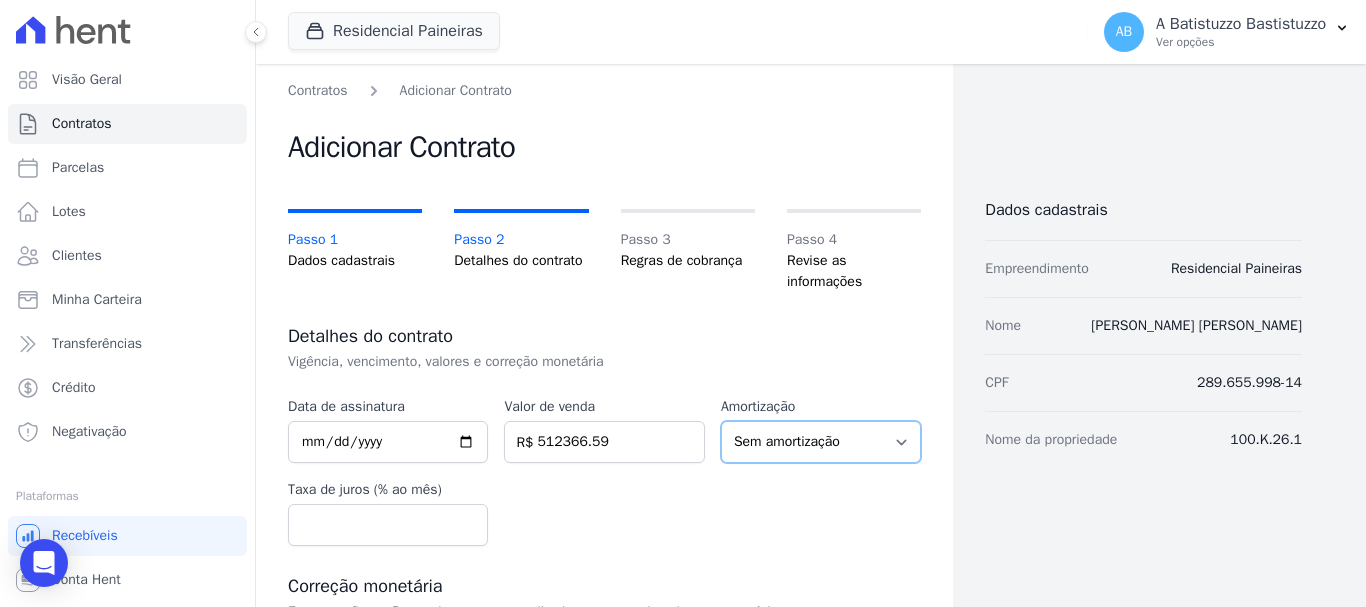 click on "Sem amortização
Price
Sac" at bounding box center [821, 442] 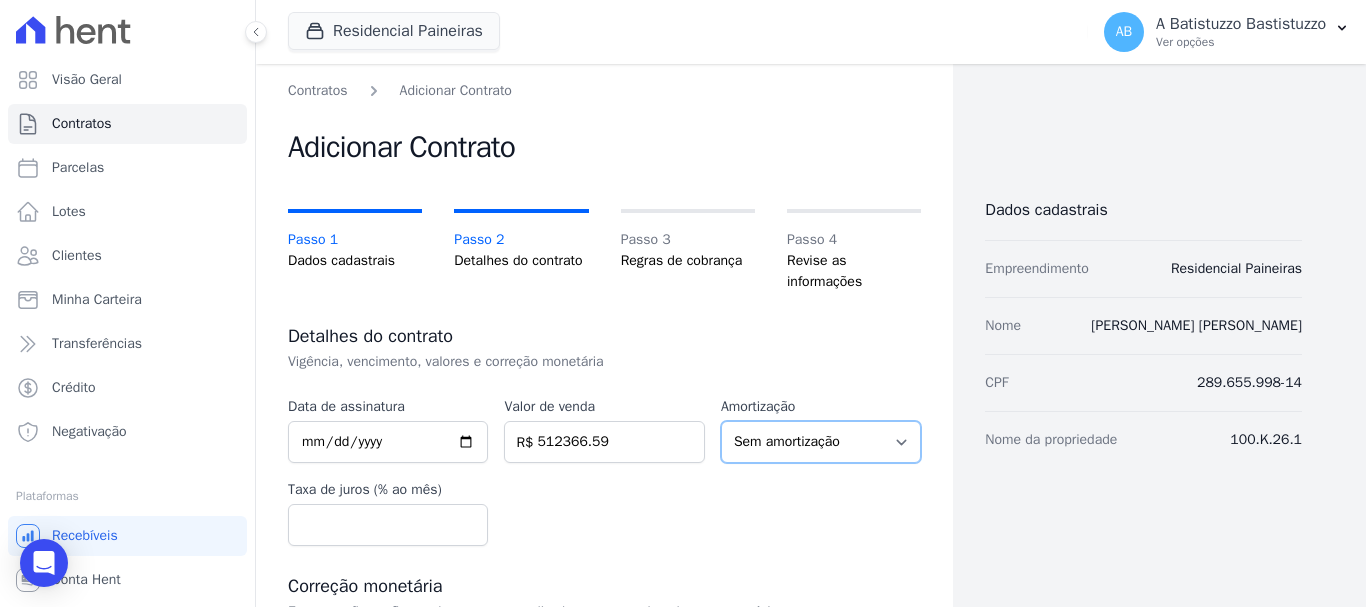 click on "Sem amortização
Price
Sac" at bounding box center [821, 442] 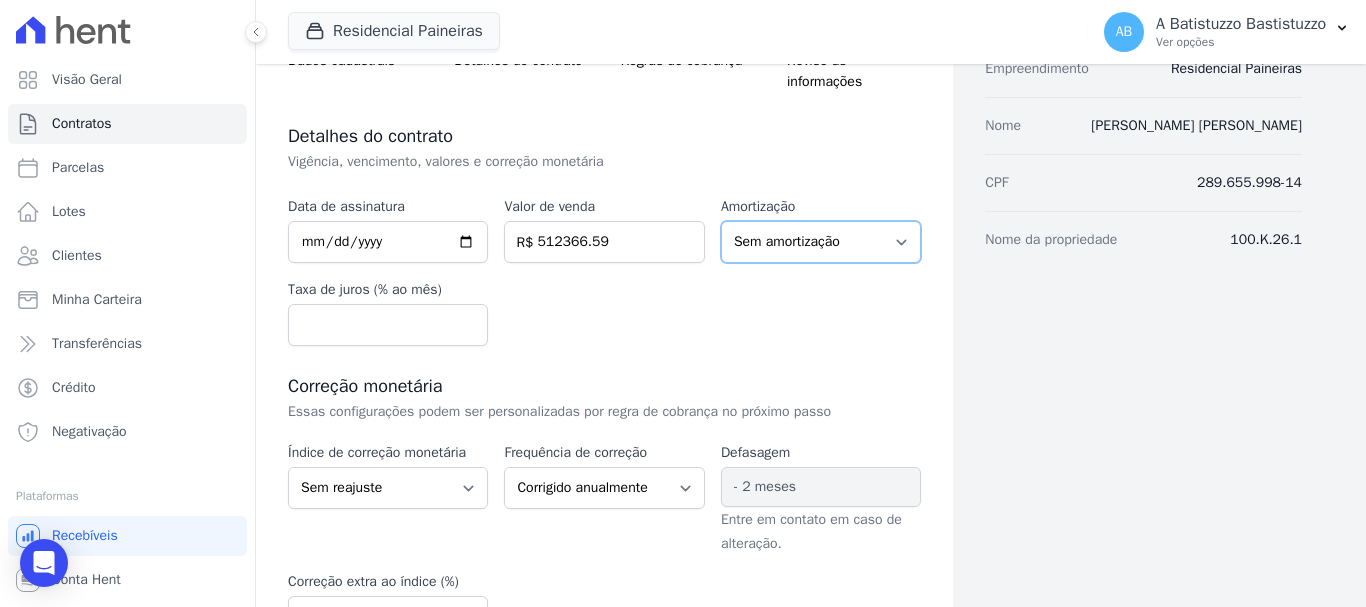 scroll, scrollTop: 300, scrollLeft: 0, axis: vertical 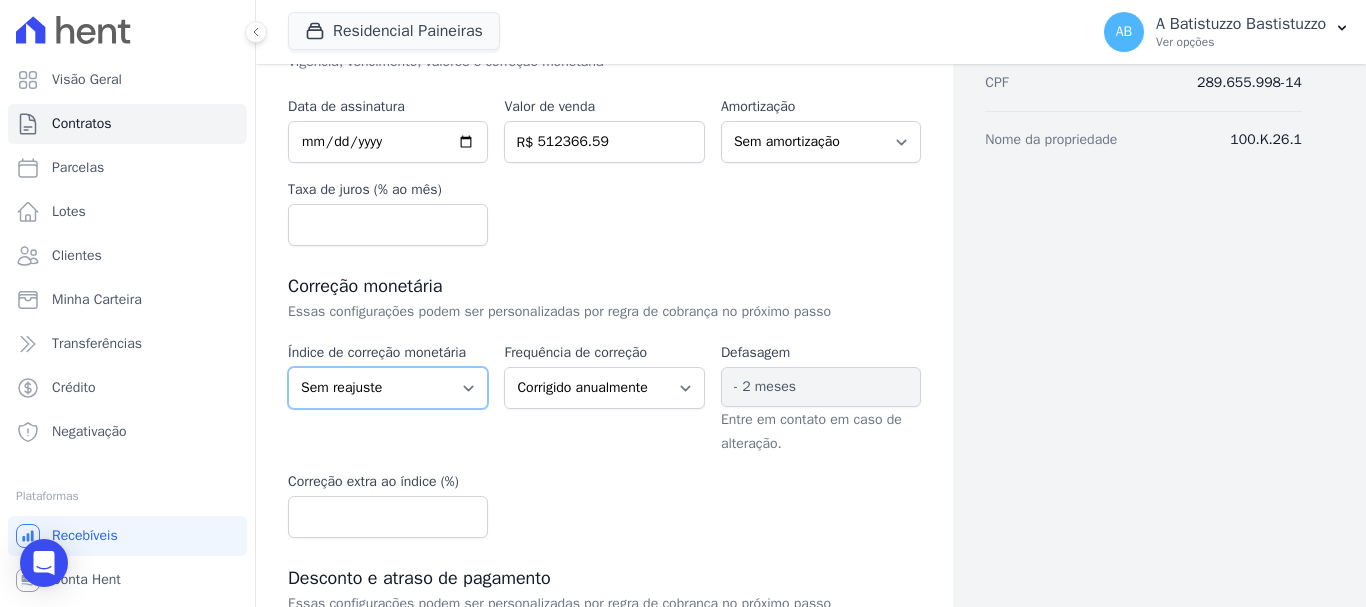 click on "Sem reajuste
Média dos últimos 12 meses acumulado de INCCM
Média dos últimos 12 meses acumulado de IPCA
DI
Reajuste fixo
ICCRJ
IGPDI
IGPM
INCCDI
INCCM
INPC
IPCA
TR" at bounding box center (388, 388) 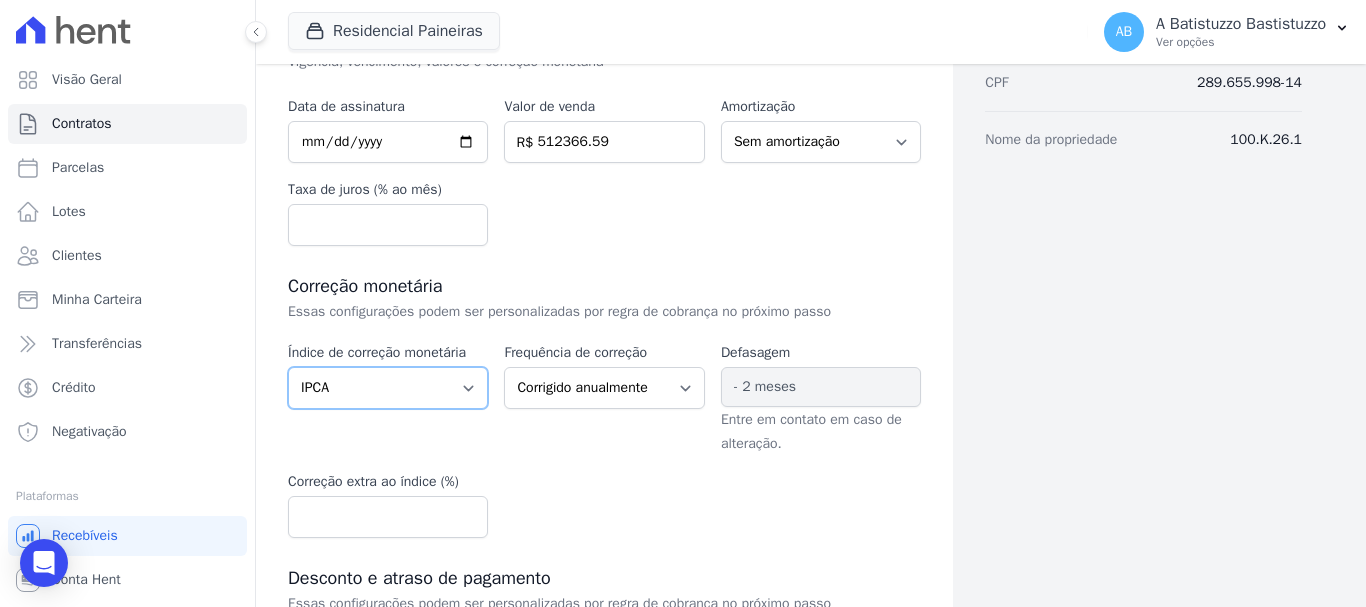 click on "Sem reajuste
Média dos últimos 12 meses acumulado de INCCM
Média dos últimos 12 meses acumulado de IPCA
DI
Reajuste fixo
ICCRJ
IGPDI
IGPM
INCCDI
INCCM
INPC
IPCA
TR" at bounding box center (388, 388) 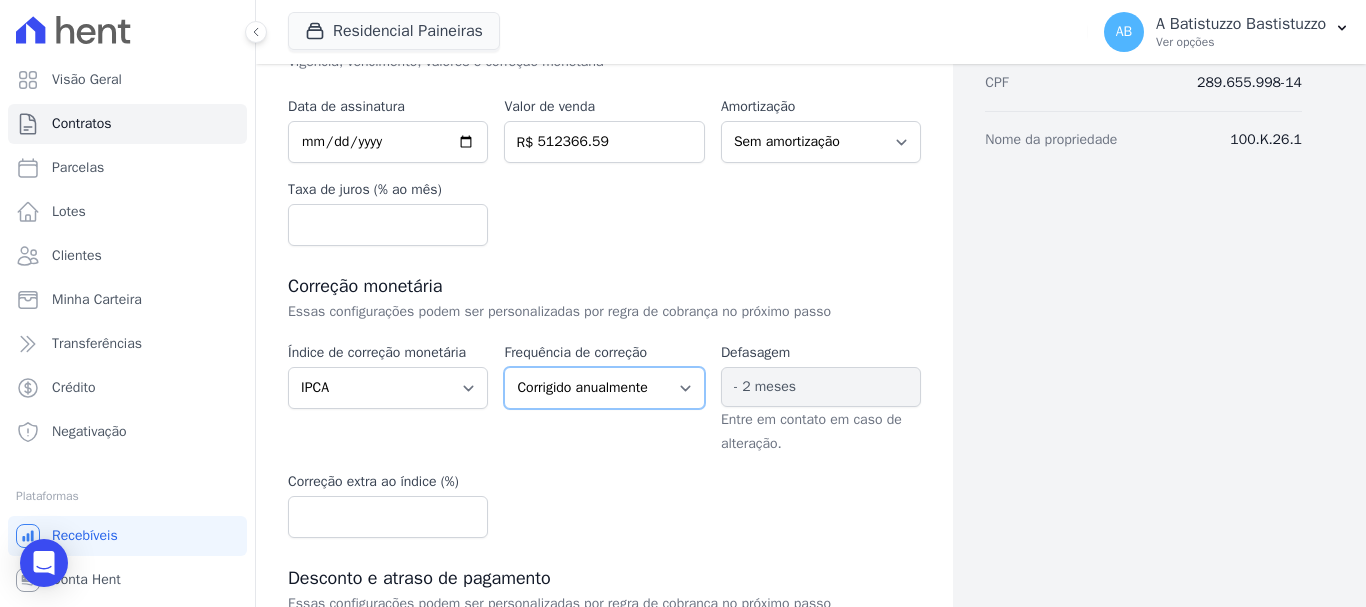 click on "Corrigido semestralmente
Corrigido mensalmente
Corrigido anualmente" at bounding box center (604, 388) 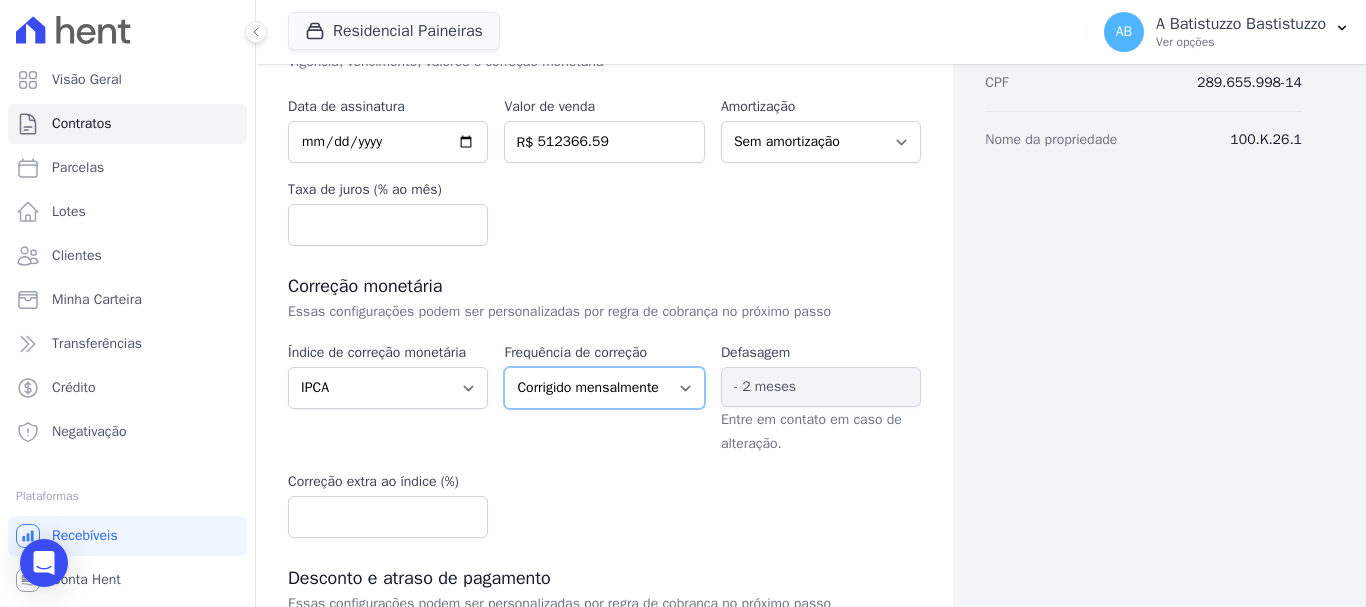 click on "Corrigido semestralmente
Corrigido mensalmente
Corrigido anualmente" at bounding box center (604, 388) 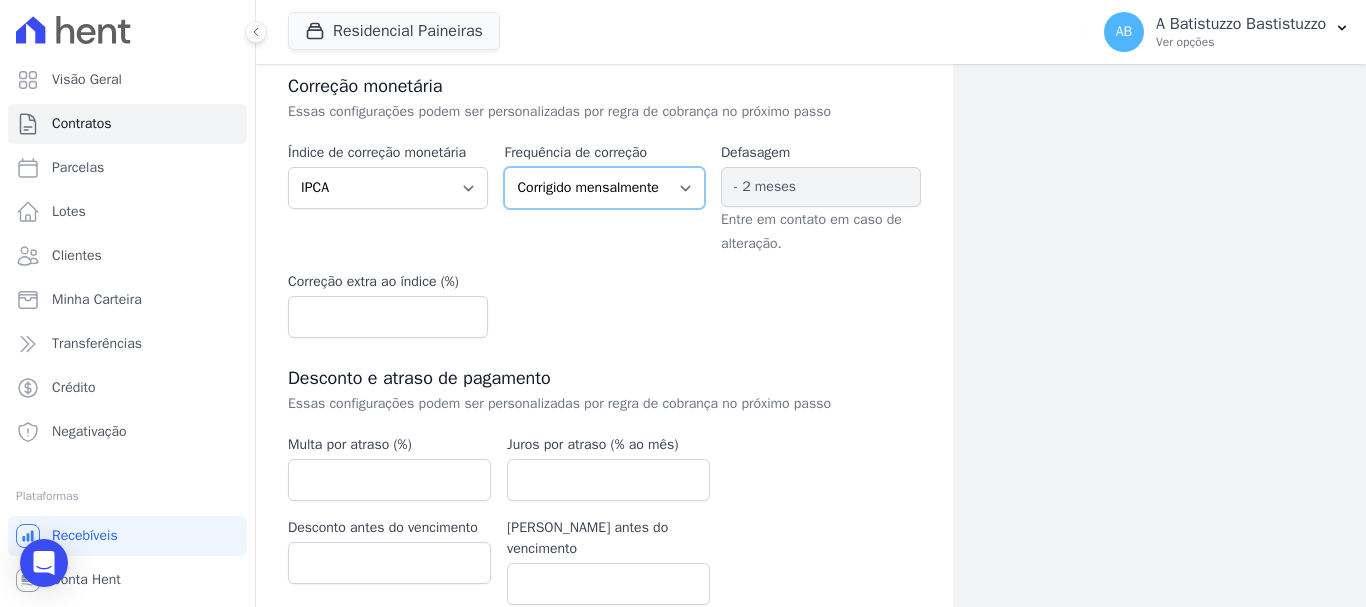 scroll, scrollTop: 571, scrollLeft: 0, axis: vertical 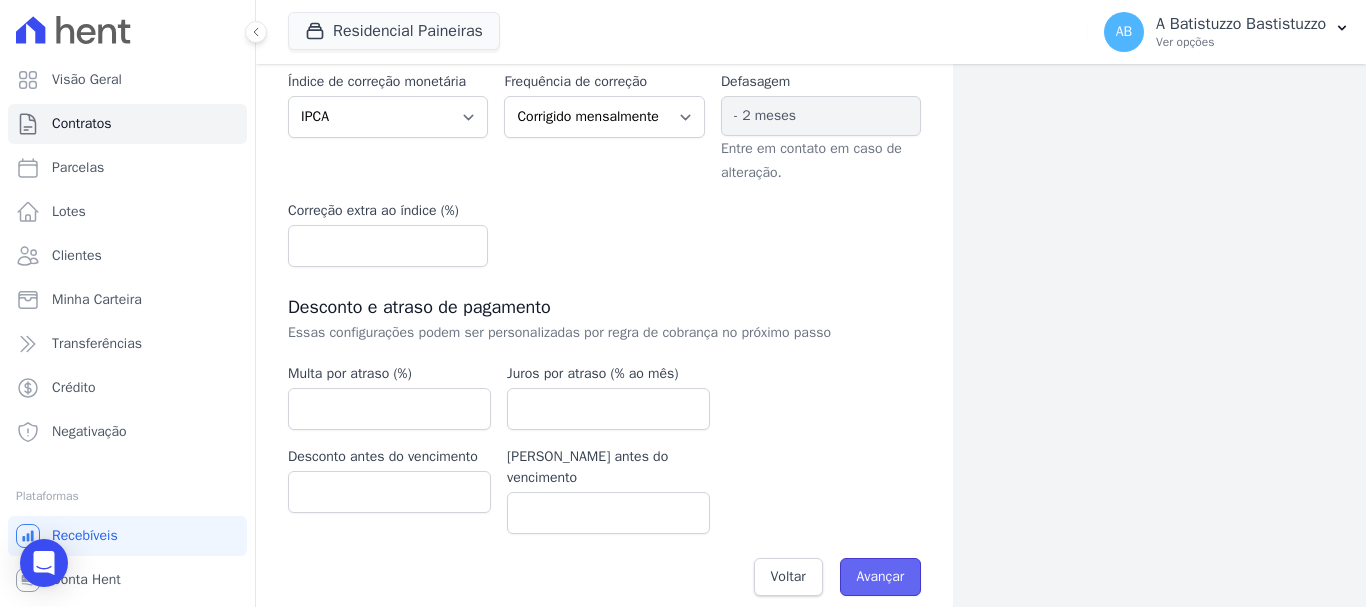 click on "Avançar" at bounding box center [881, 577] 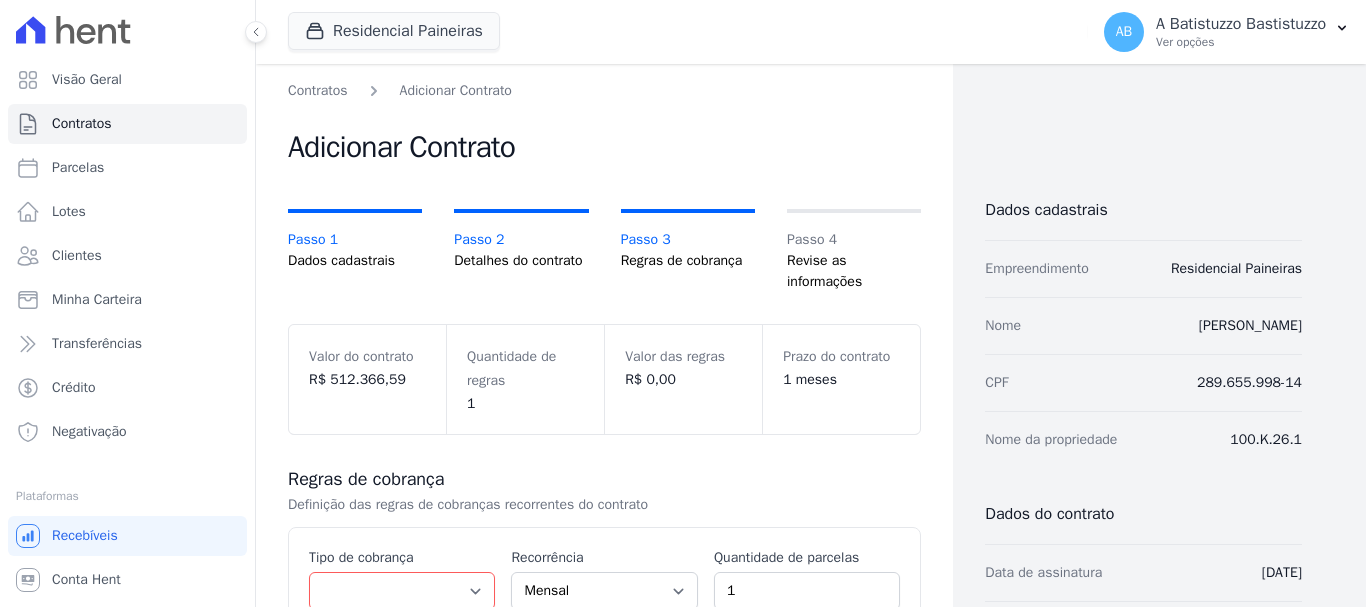 scroll, scrollTop: 0, scrollLeft: 0, axis: both 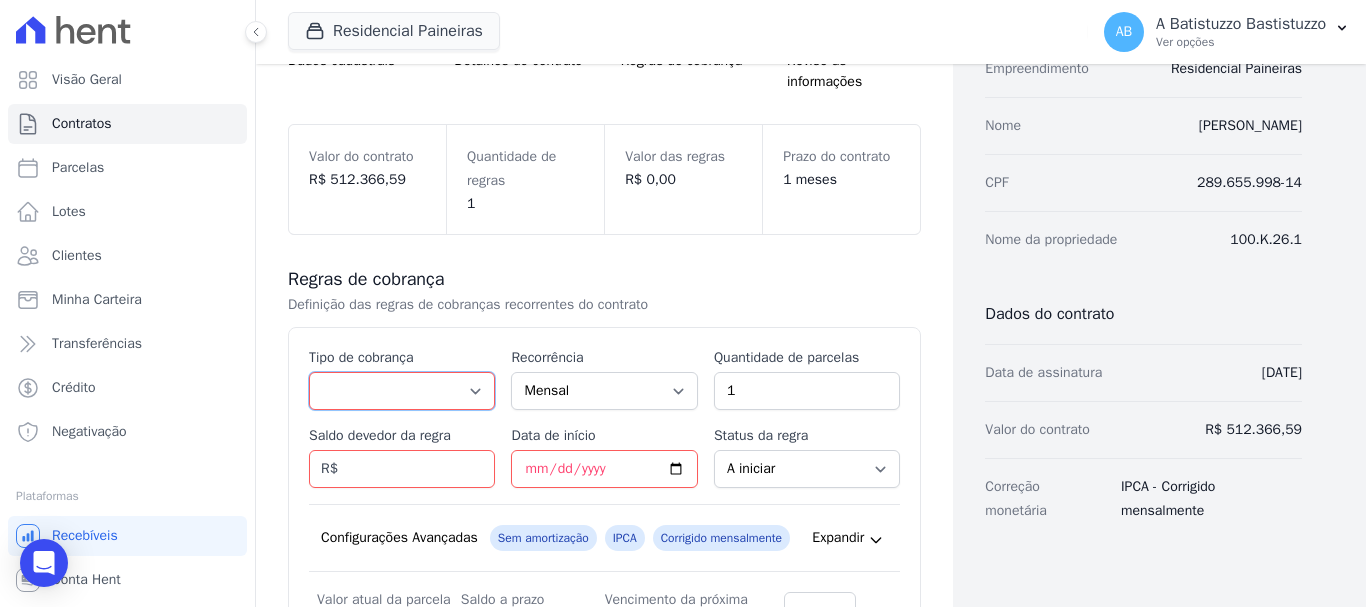 click on "Parcela Normal
Entrada
Sinal
Intercalada
Chaves
Pré-chaves
Pós-chaves
Impostos
Quitação
Outro
Financiamento Bancário" at bounding box center [402, 391] 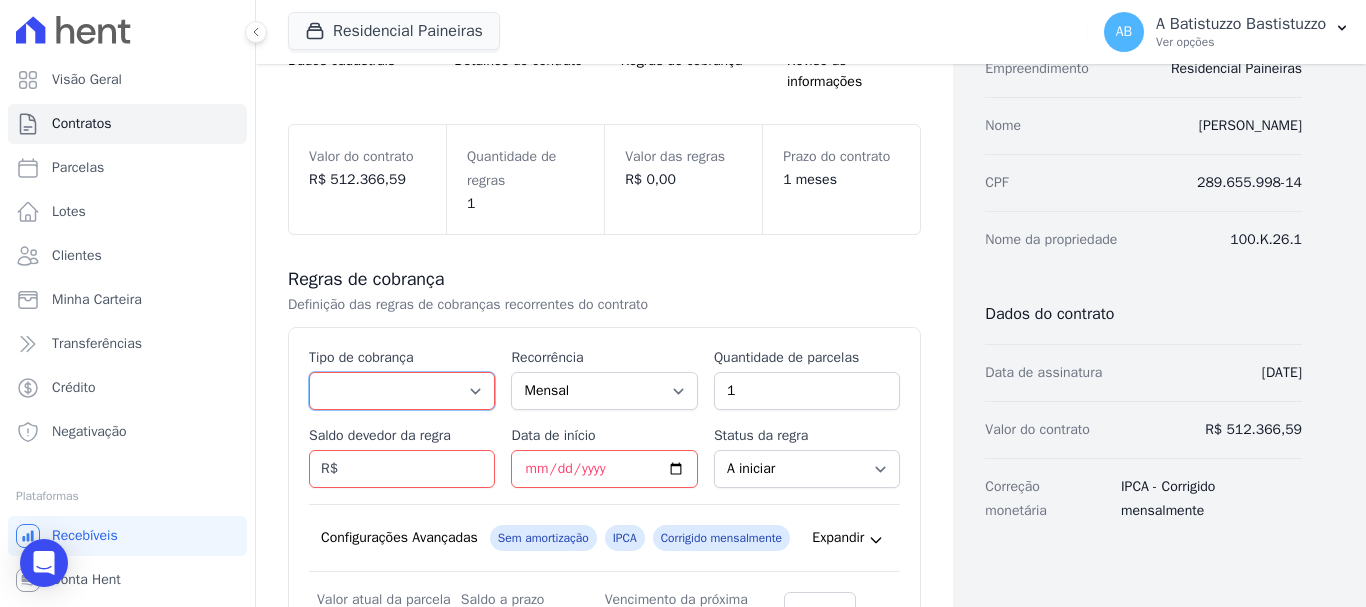 select on "interleaved" 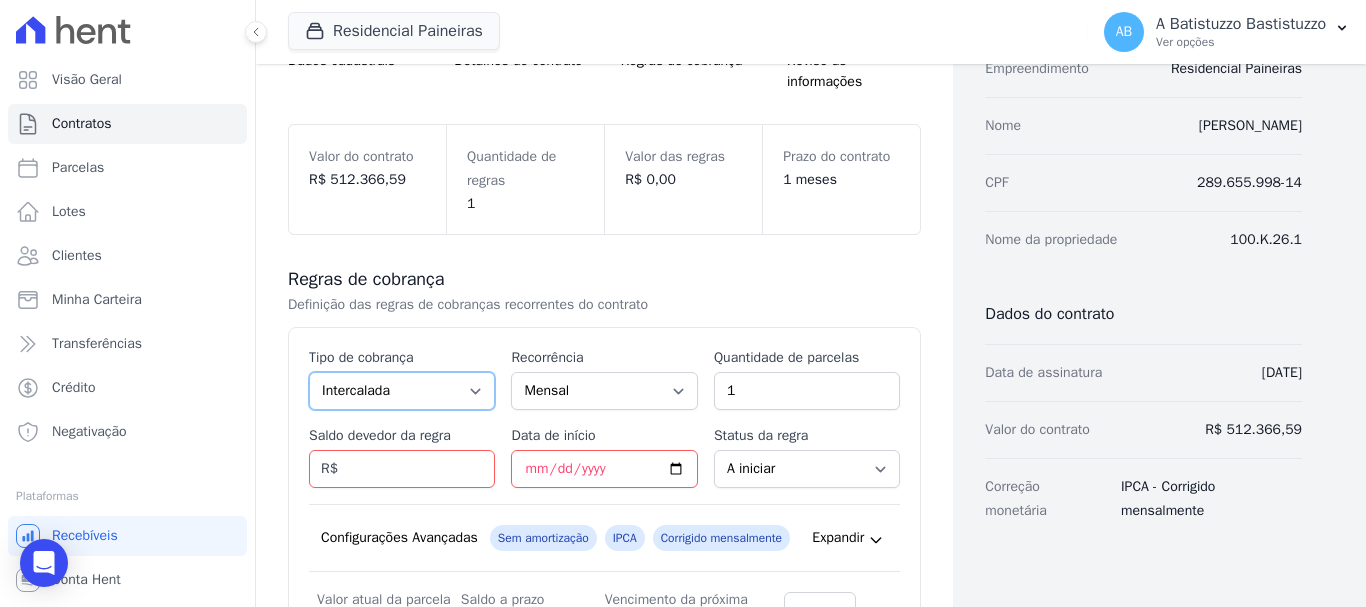 click on "Parcela Normal
Entrada
Sinal
Intercalada
Chaves
Pré-chaves
Pós-chaves
Impostos
Quitação
Outro
Financiamento Bancário" at bounding box center [402, 391] 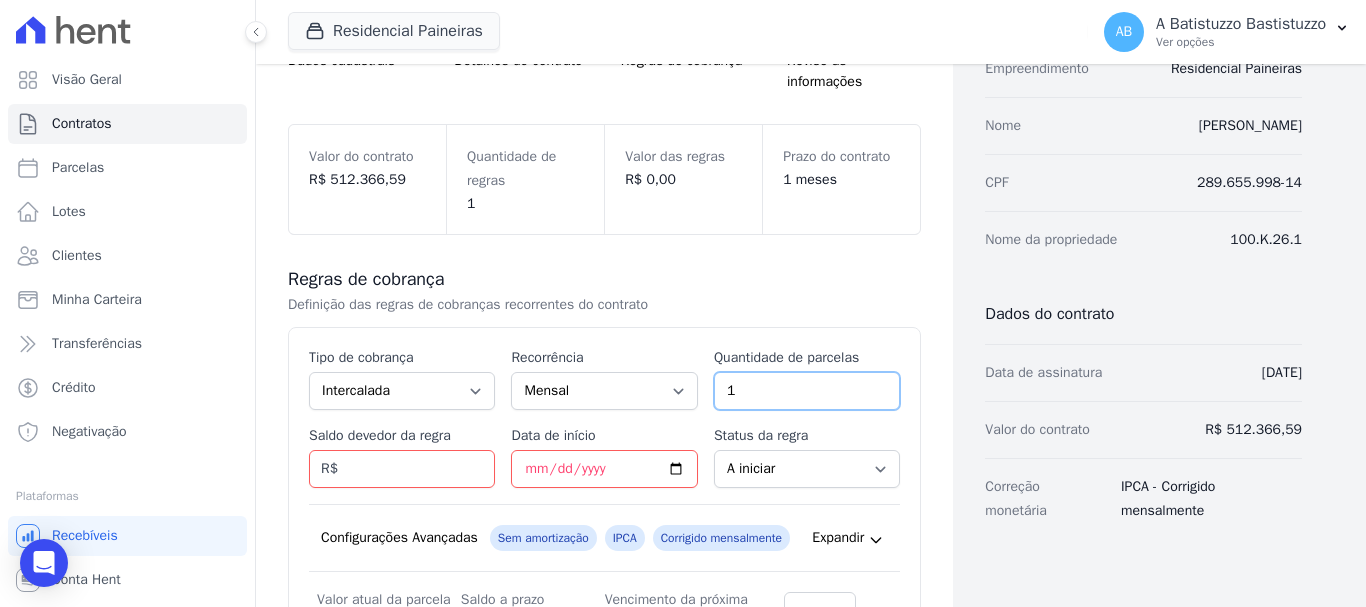 click on "1" at bounding box center [807, 391] 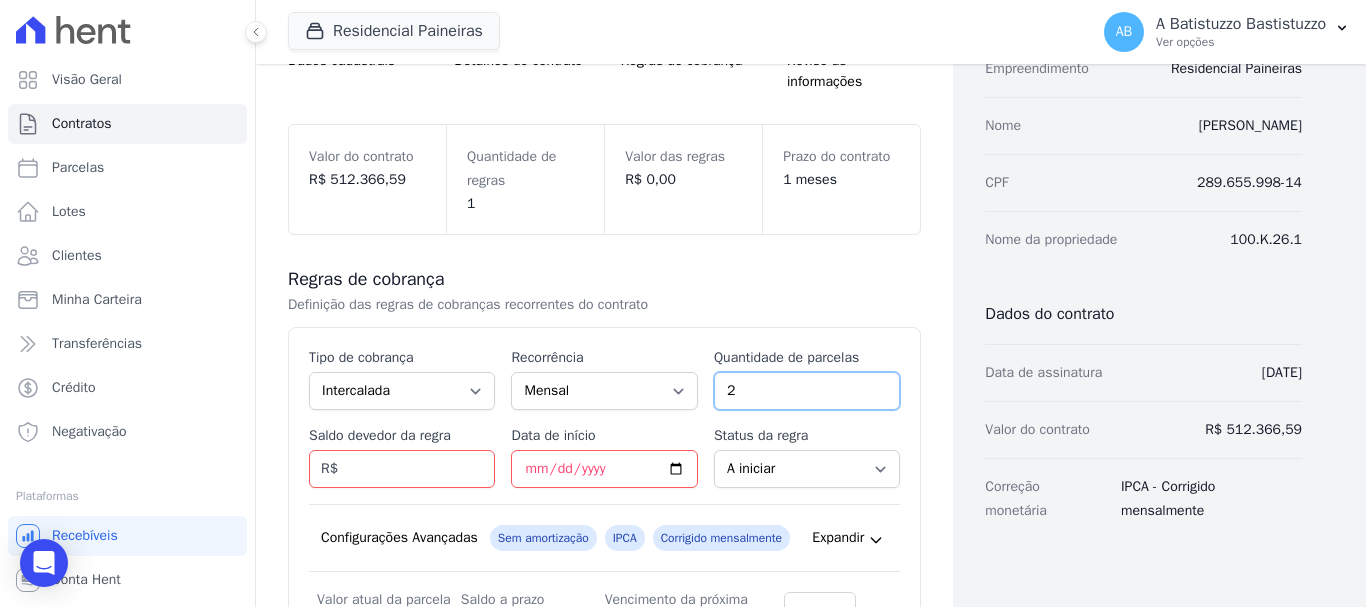 type on "2" 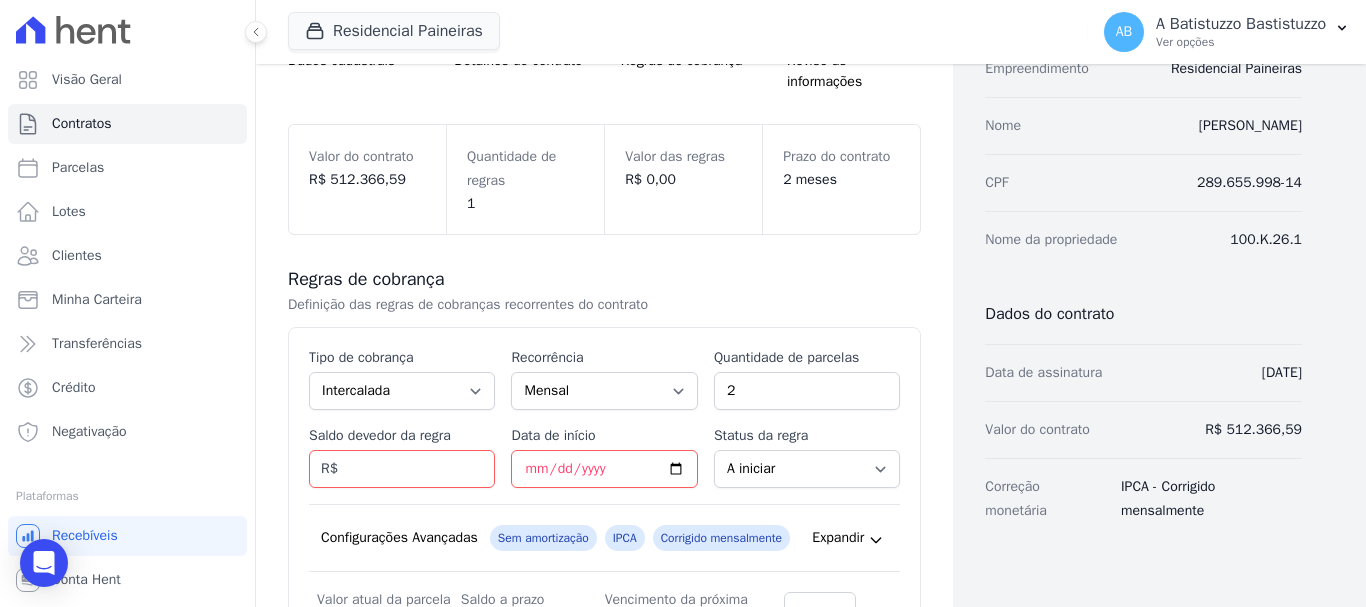 click on "Esse tipo de parcela não entra no saldo devedor do contrato.
Tipo de cobrança
Parcela Normal
Entrada
Sinal
Intercalada
Chaves
Pré-chaves
Pós-chaves
Impostos
Quitação
Outro
Financiamento Bancário
Recorrência
Mensal
Bimestral
Trimestral
Semestral
Anual
Quantidade de parcelas
2
Saldo devedor da regra
R$
Data de início
Status da regra
A iniciar
Em aberto
Quantidade de parcelas pagas
0
Valor atual da parcela
R$
Vencimento da próxima cobrança
IPCA" at bounding box center [604, 492] 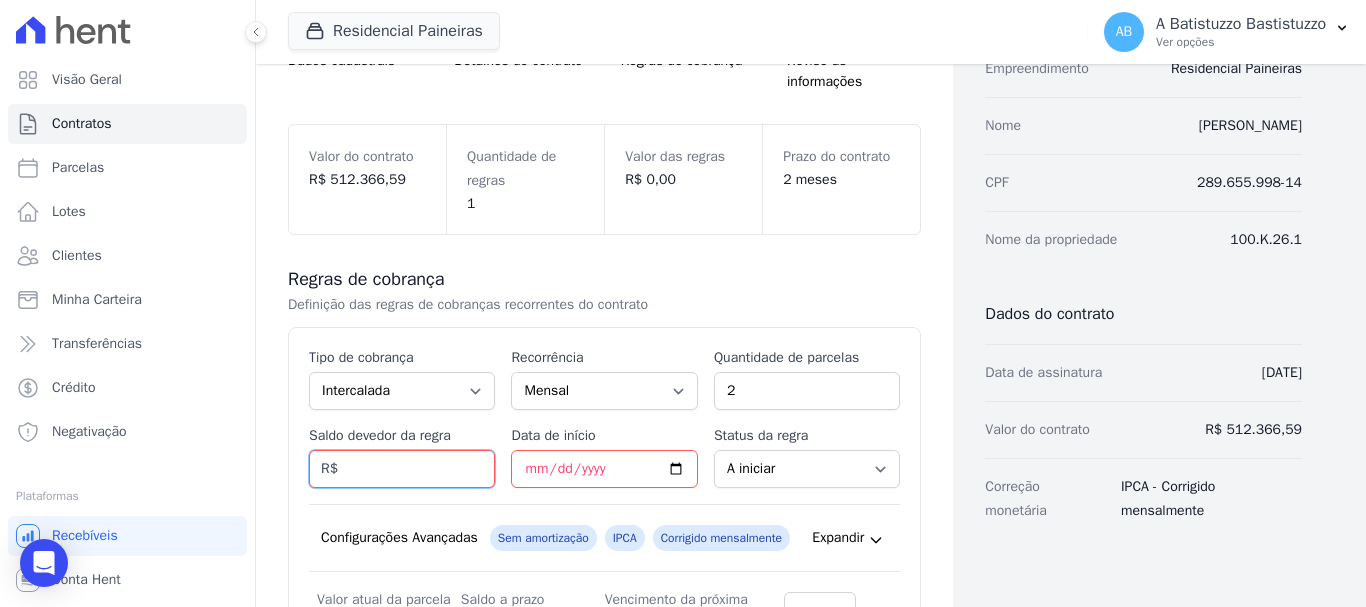 click on "Saldo devedor da regra" at bounding box center (402, 469) 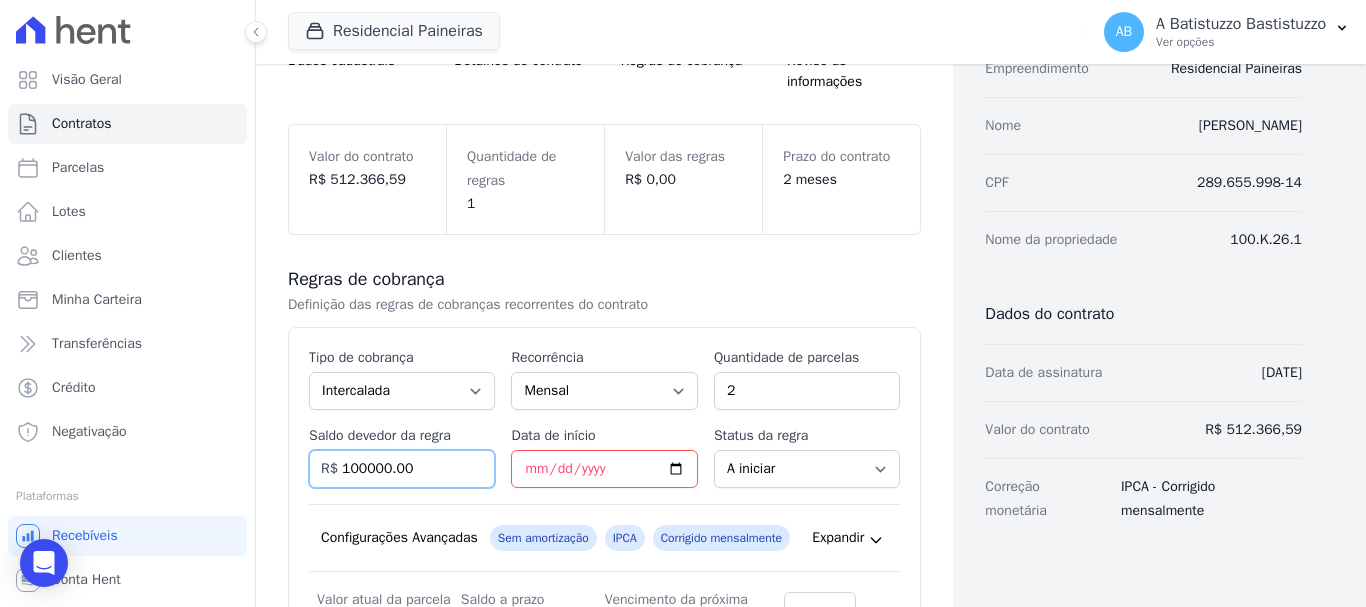 type on "100000.00" 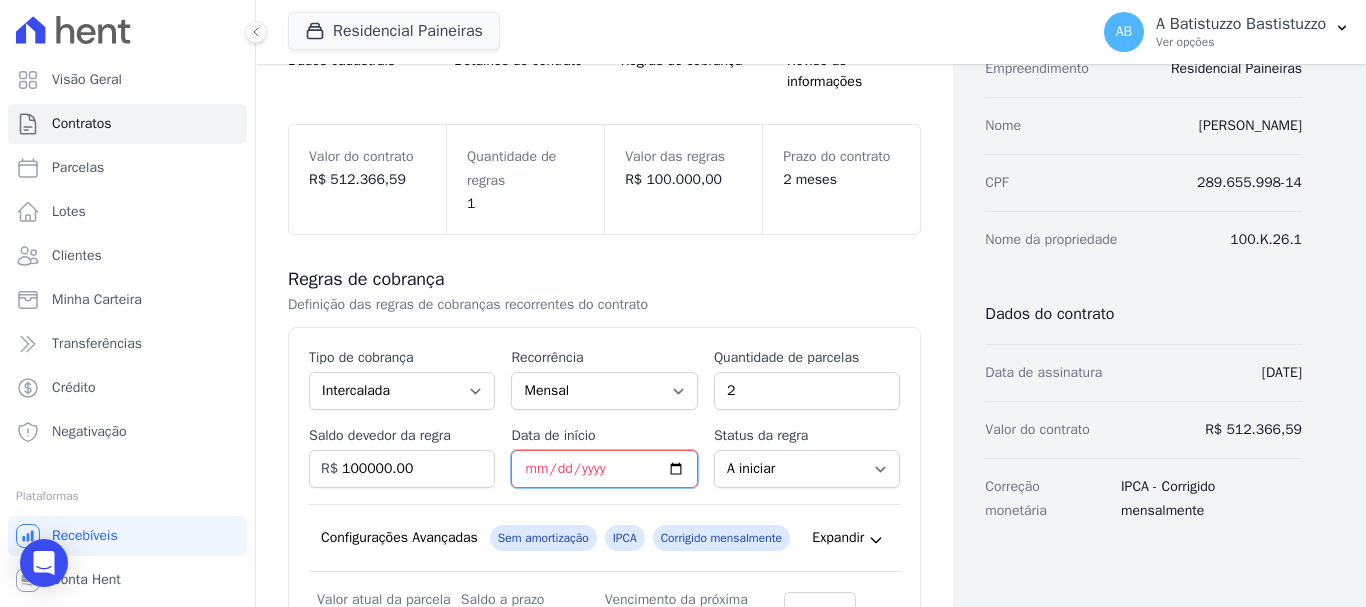 click on "Data de início" at bounding box center [604, 469] 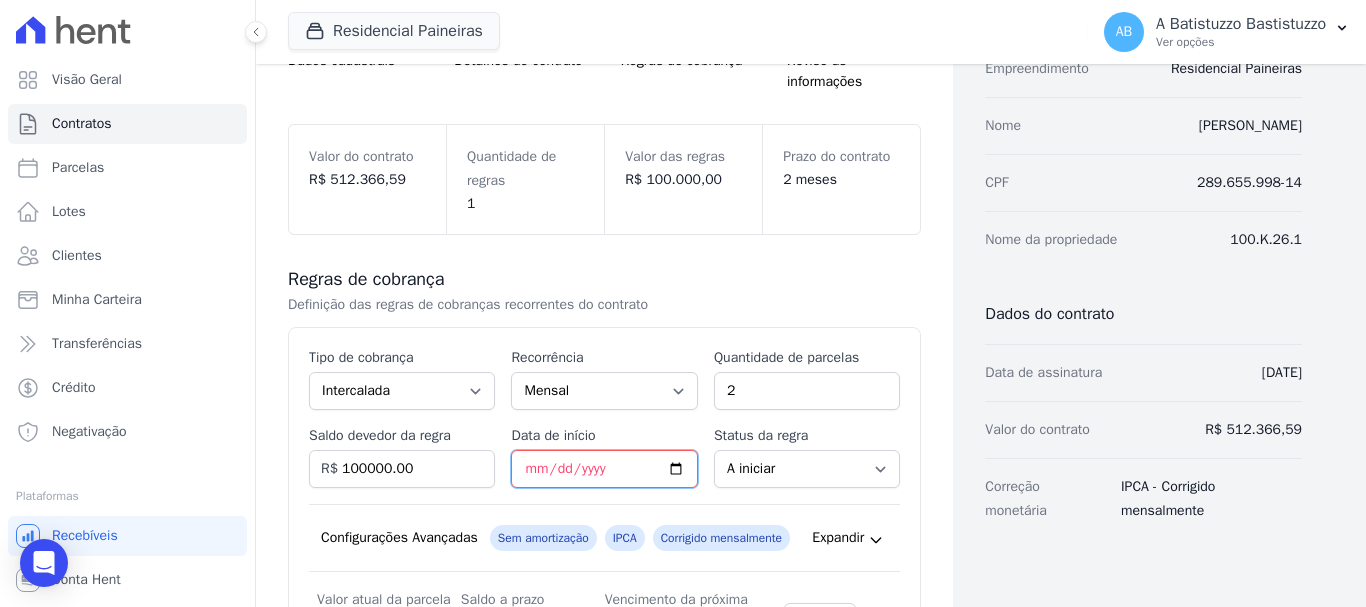 type on "2025-08-20" 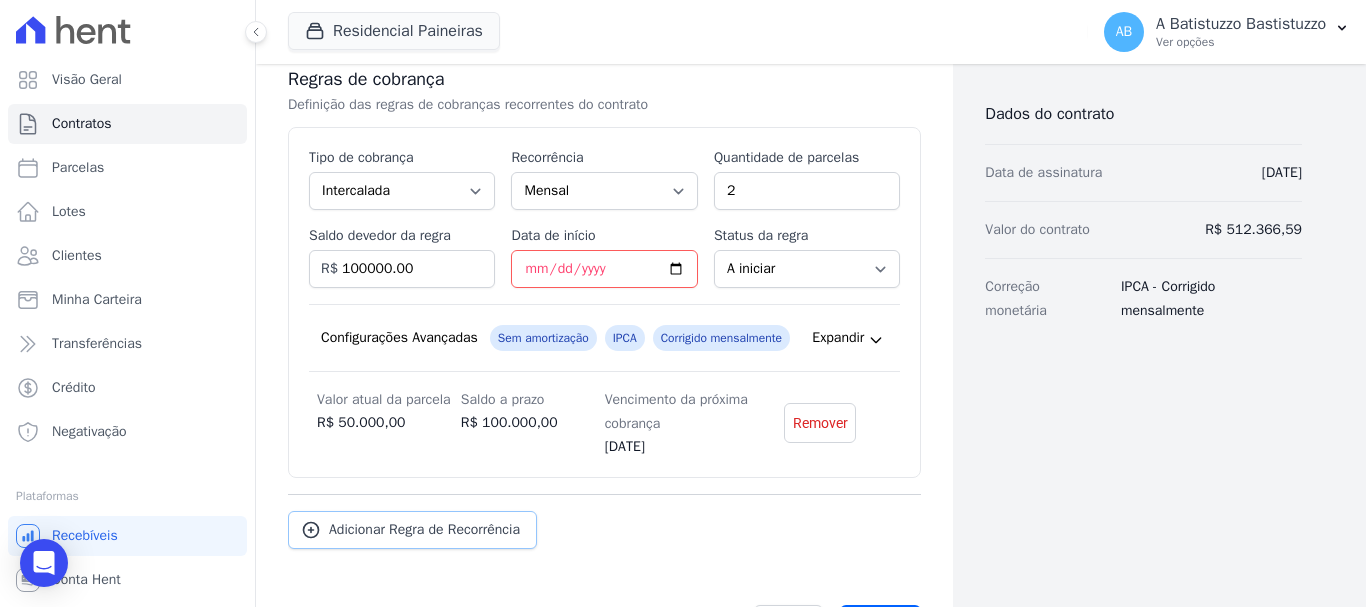 click on "Adicionar Regra de Recorrência" at bounding box center [424, 530] 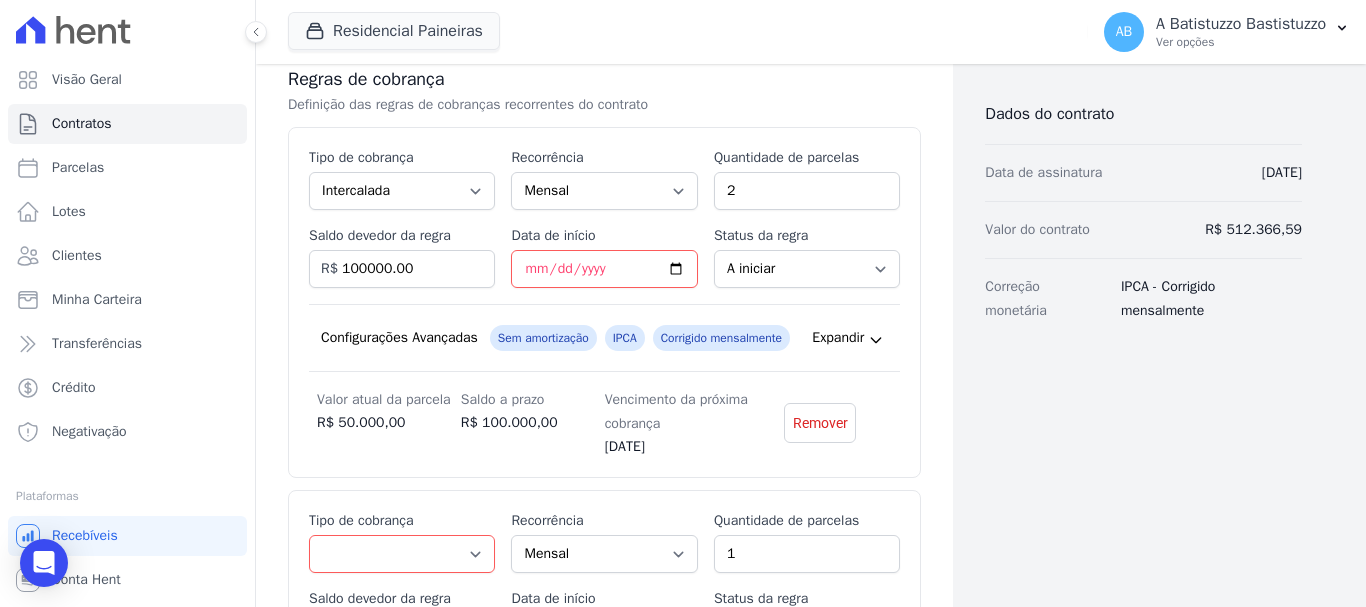 scroll, scrollTop: 600, scrollLeft: 0, axis: vertical 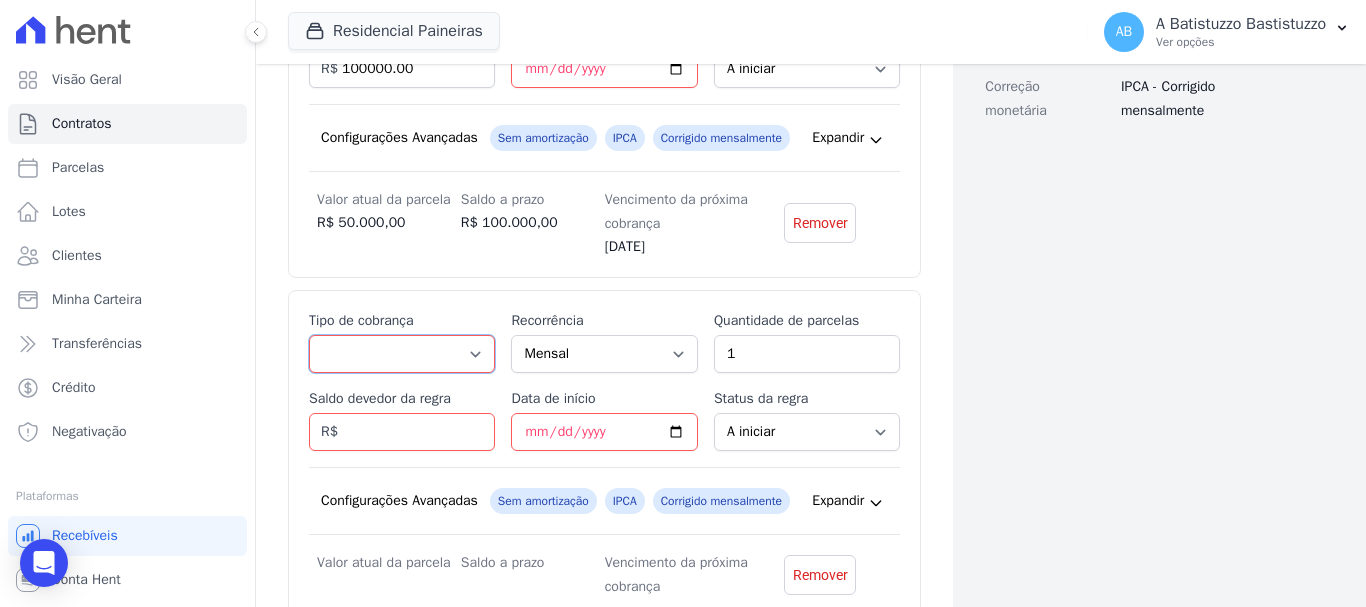 click on "Parcela Normal
Entrada
Sinal
Intercalada
Chaves
Pré-chaves
Pós-chaves
Impostos
Quitação
Outro
Financiamento Bancário" at bounding box center (402, 354) 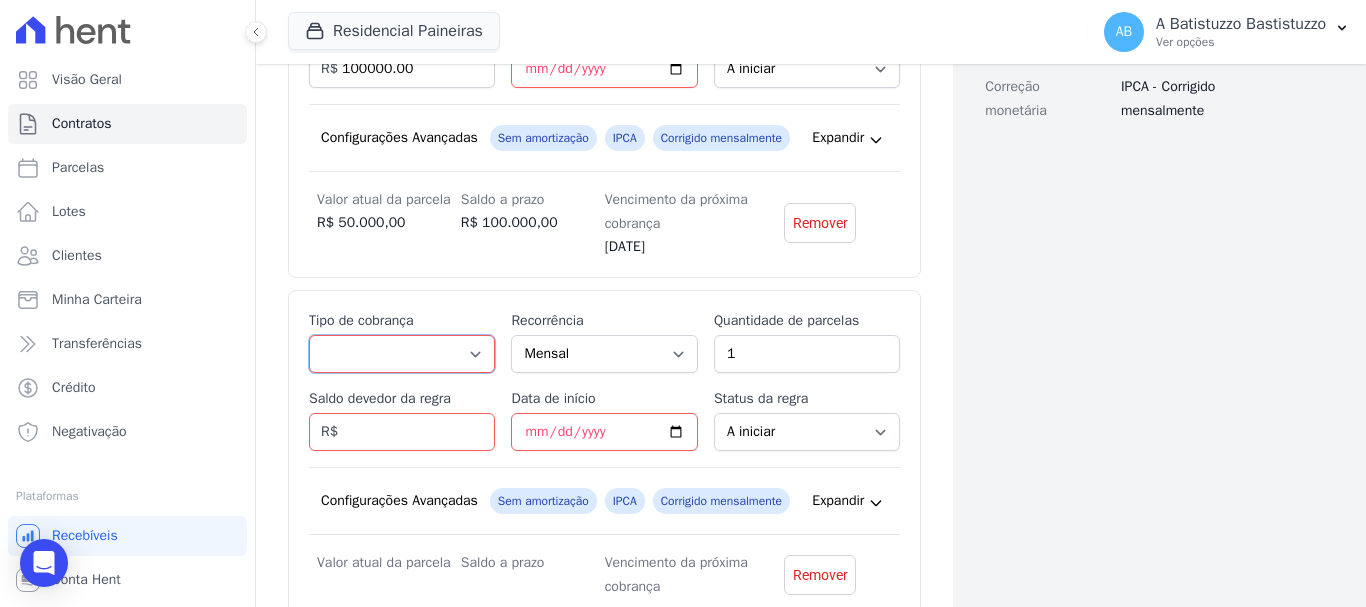 select on "standard" 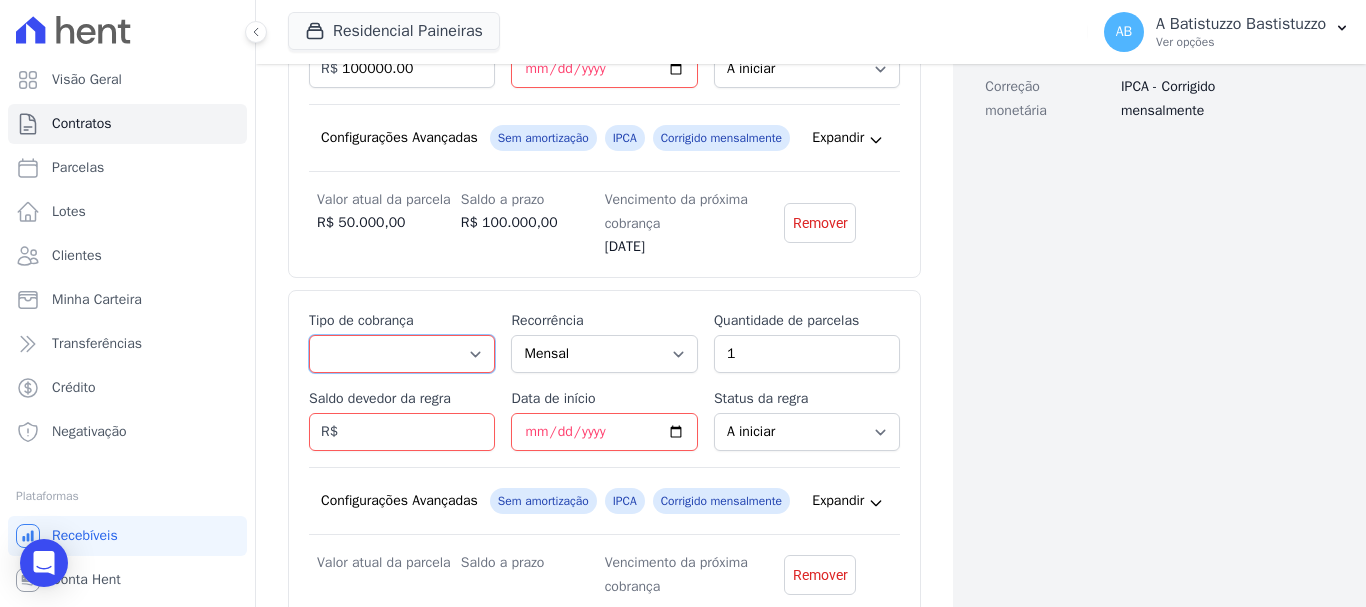 click on "Parcela Normal
Entrada
Sinal
Intercalada
Chaves
Pré-chaves
Pós-chaves
Impostos
Quitação
Outro
Financiamento Bancário" at bounding box center [402, 354] 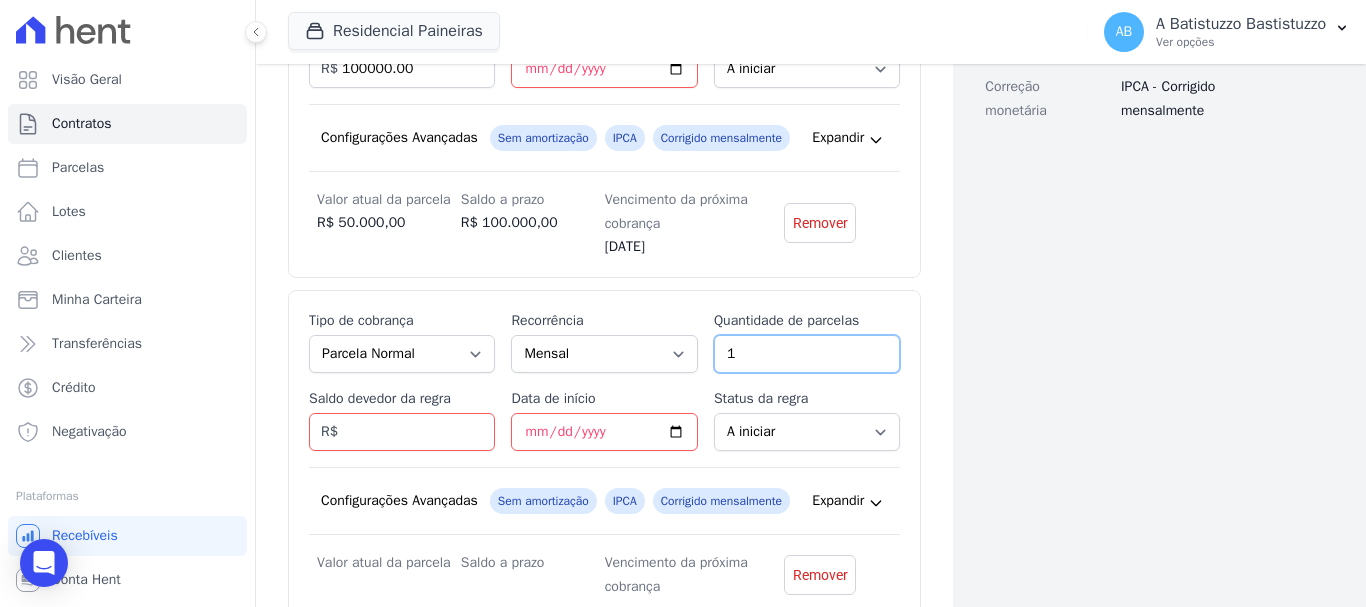click on "1" at bounding box center (807, 354) 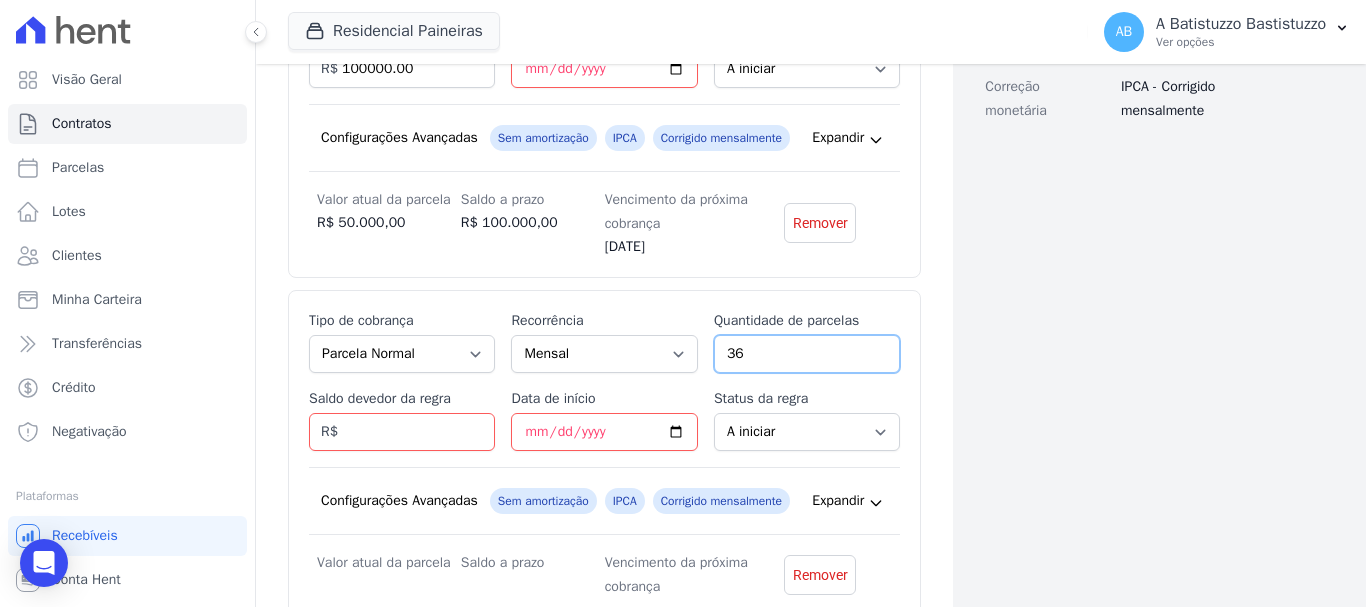 type on "36" 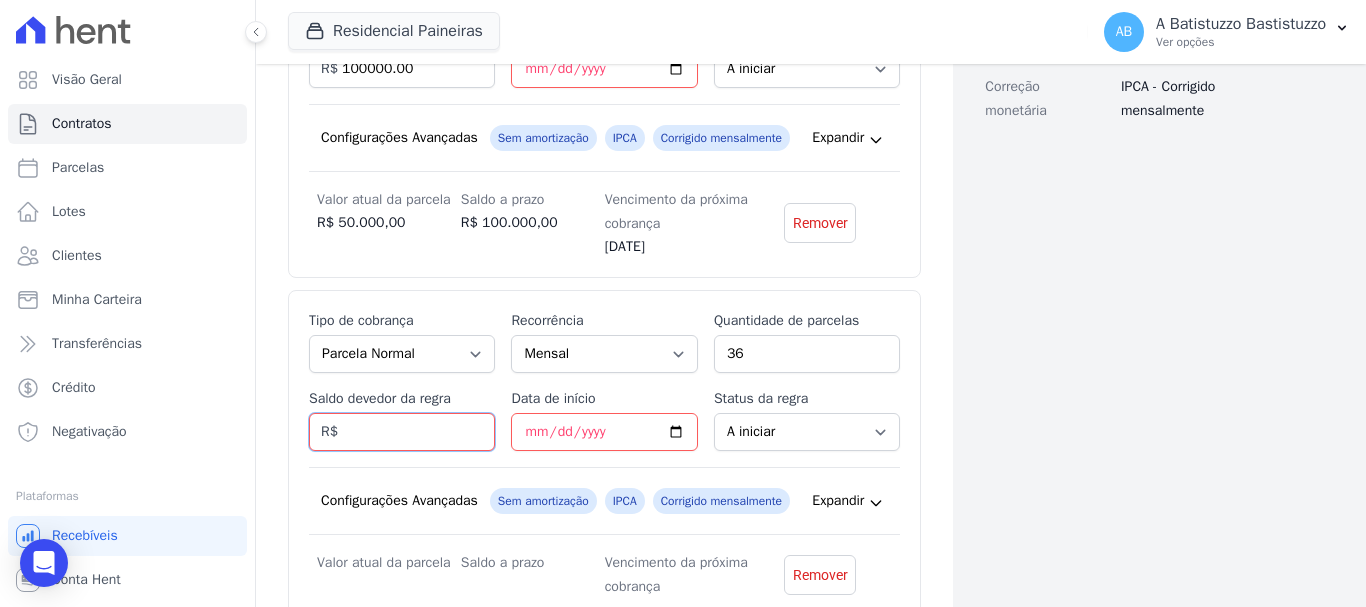 click on "Saldo devedor da regra" at bounding box center (402, 432) 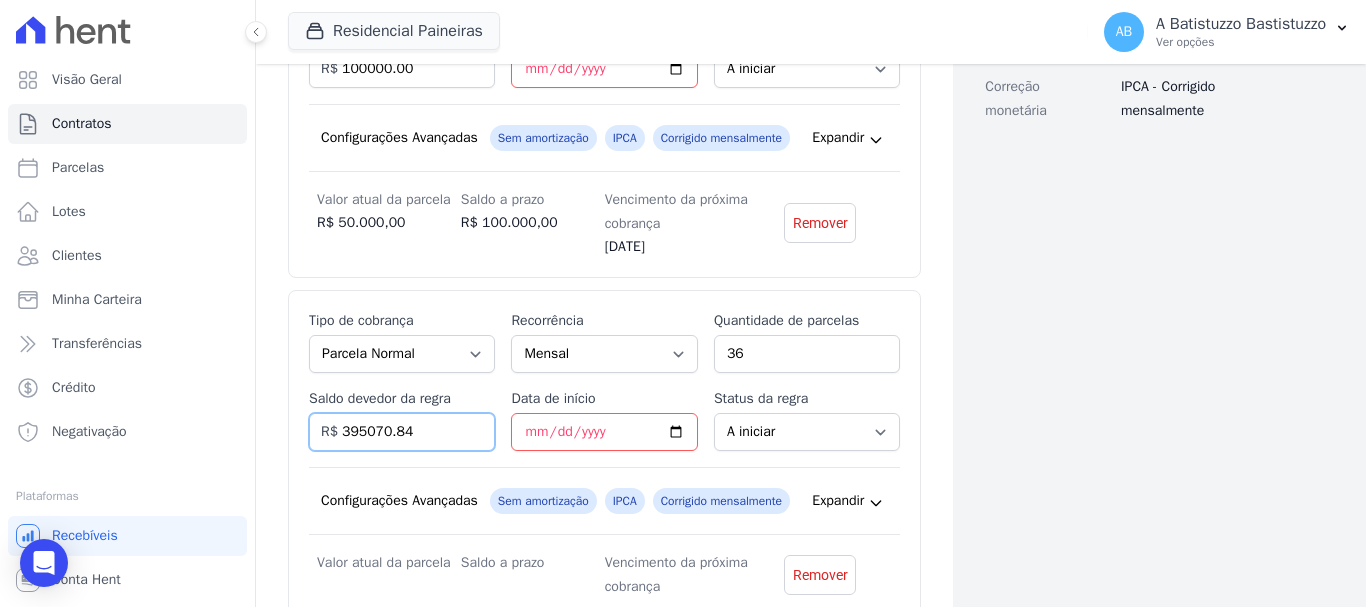 type on "395070.84" 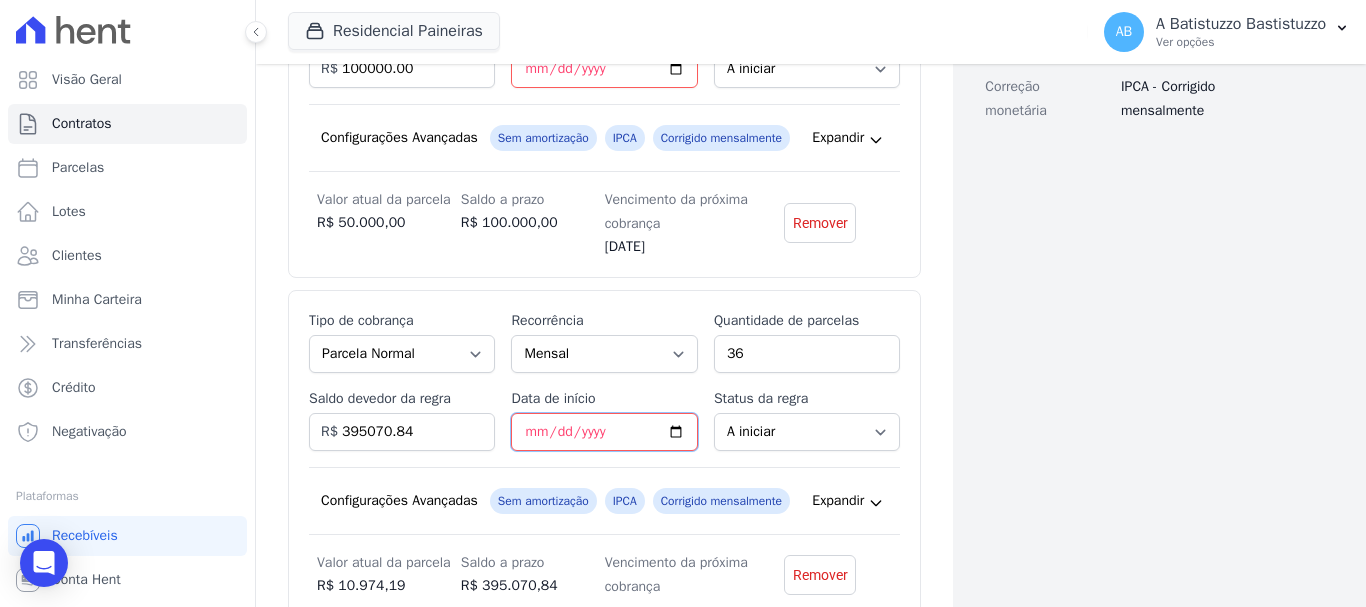 click on "Data de início" at bounding box center (604, 432) 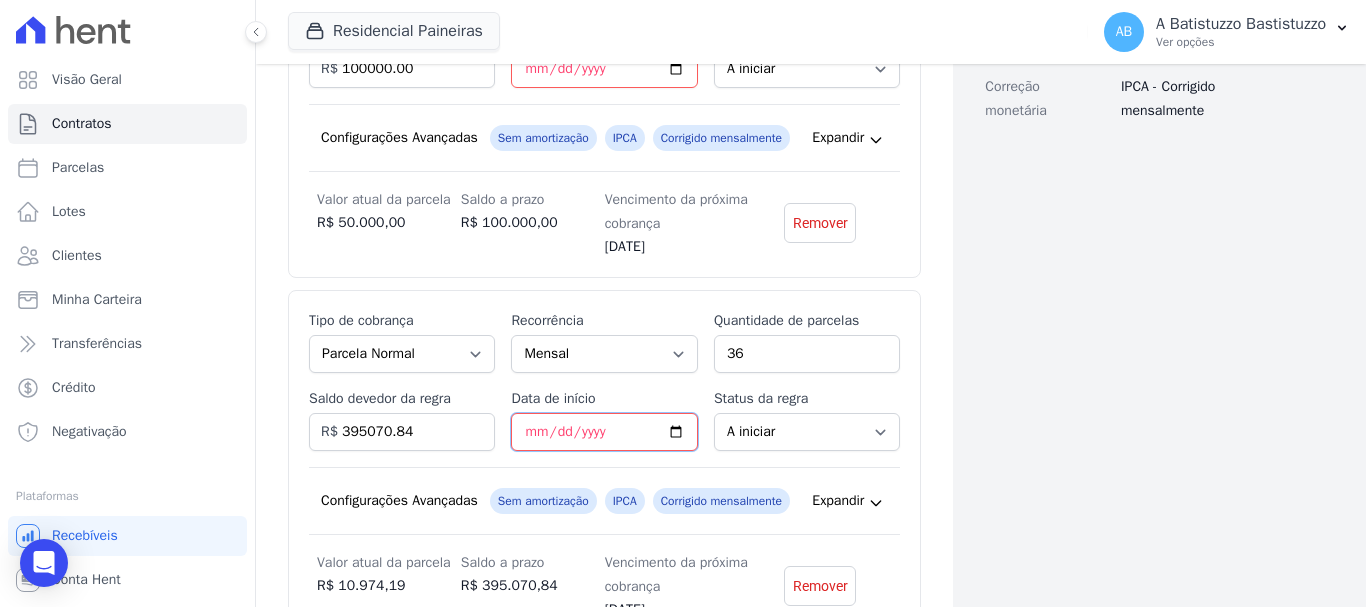 type on "2025-10-20" 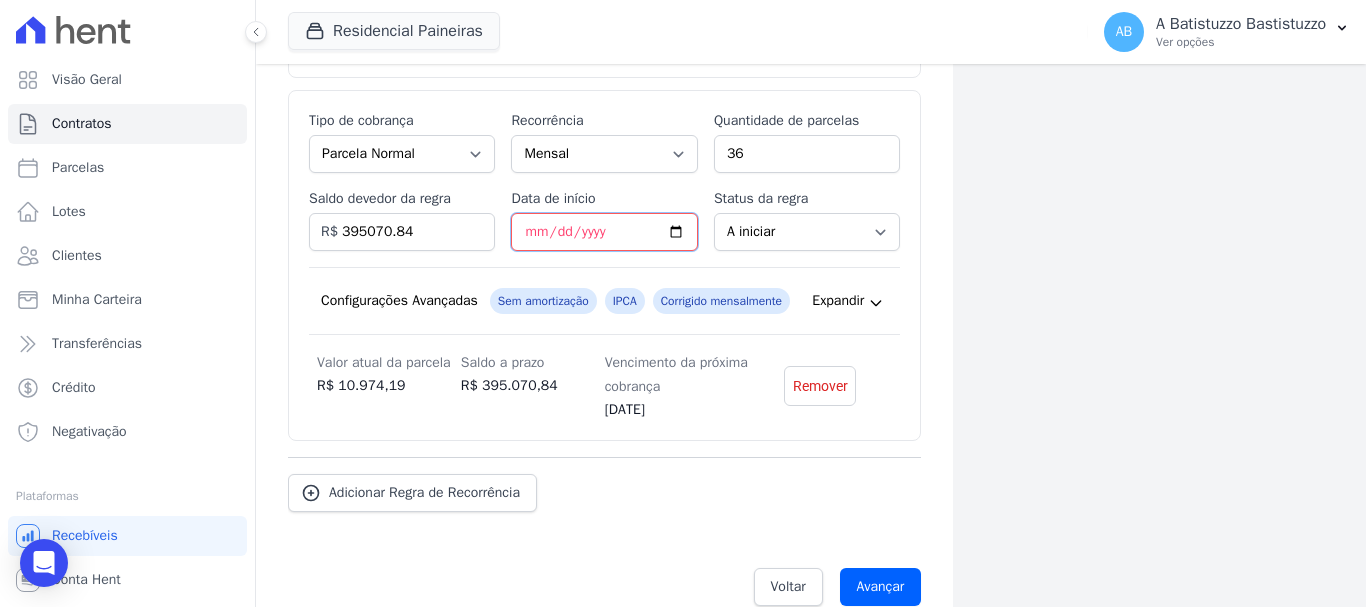 scroll, scrollTop: 867, scrollLeft: 0, axis: vertical 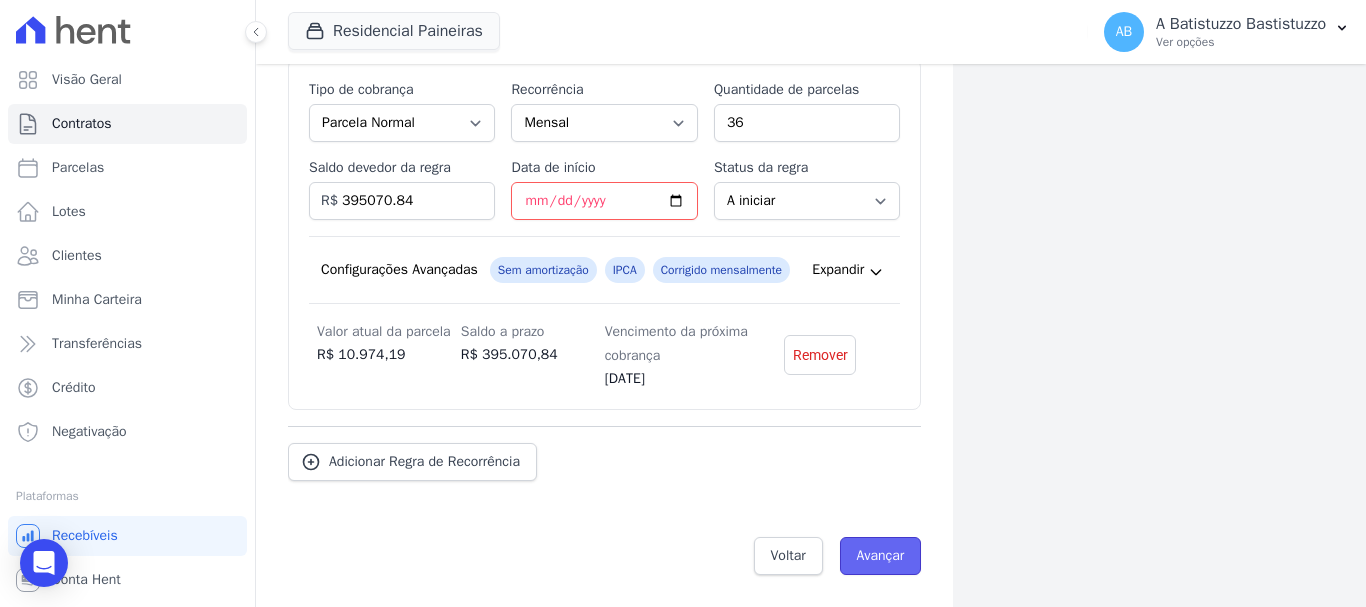 click on "Avançar" at bounding box center (881, 556) 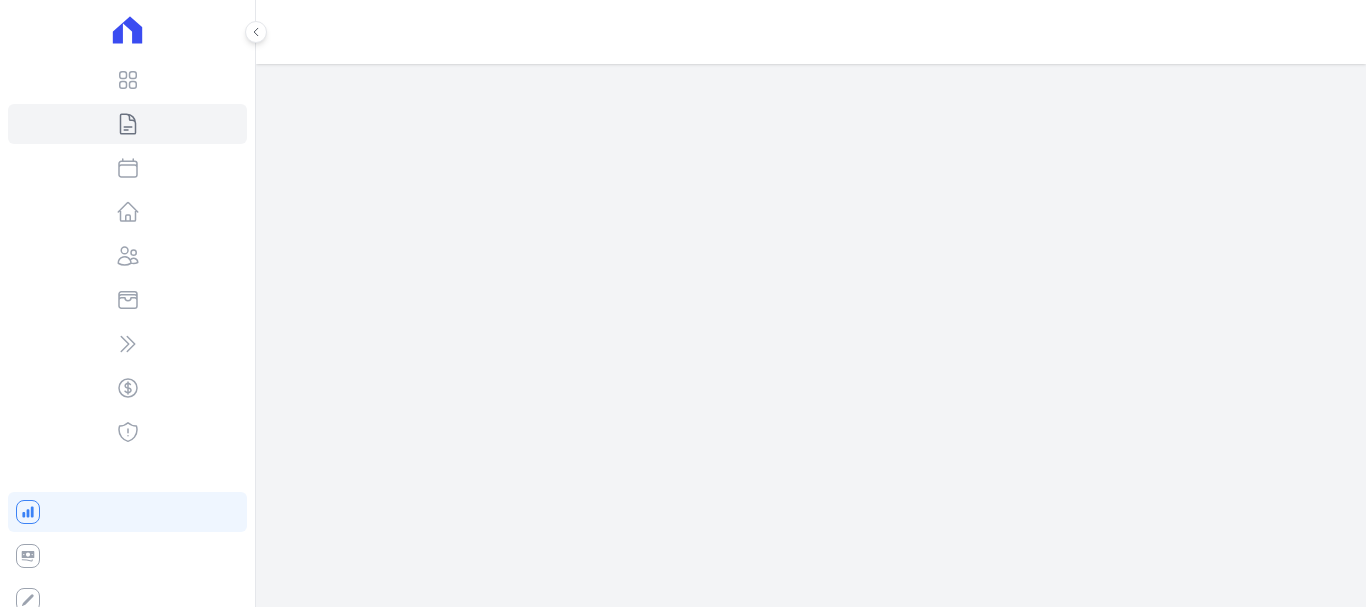 scroll, scrollTop: 0, scrollLeft: 0, axis: both 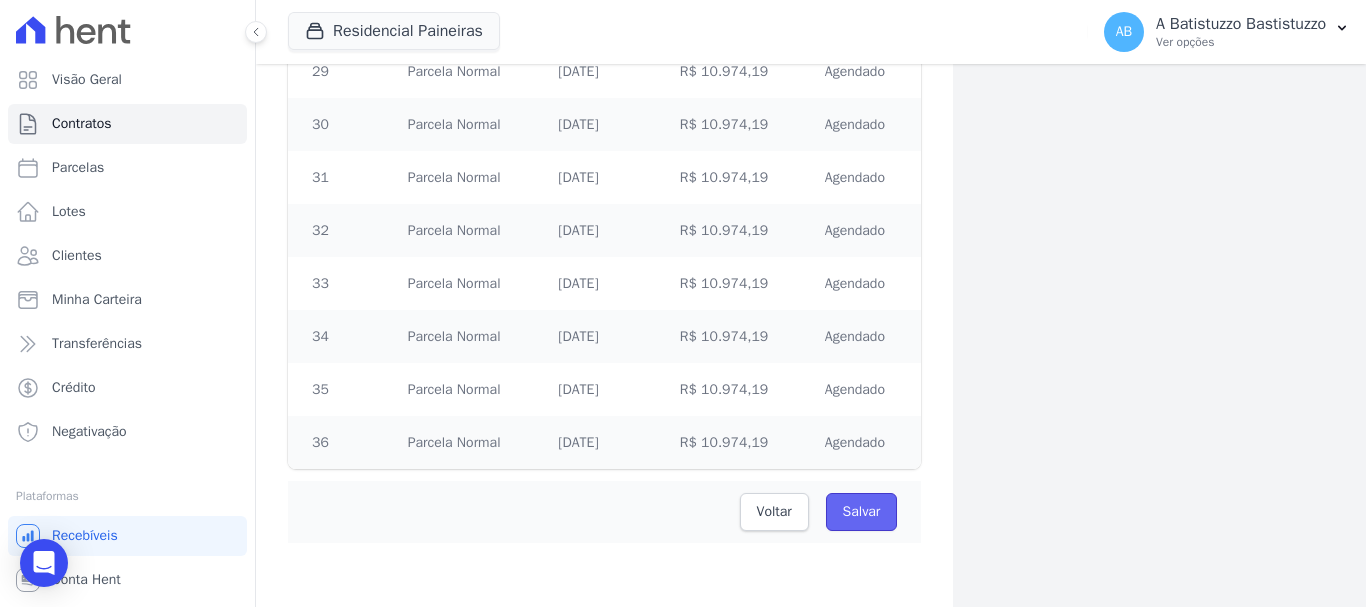 click on "Salvar" at bounding box center [862, 512] 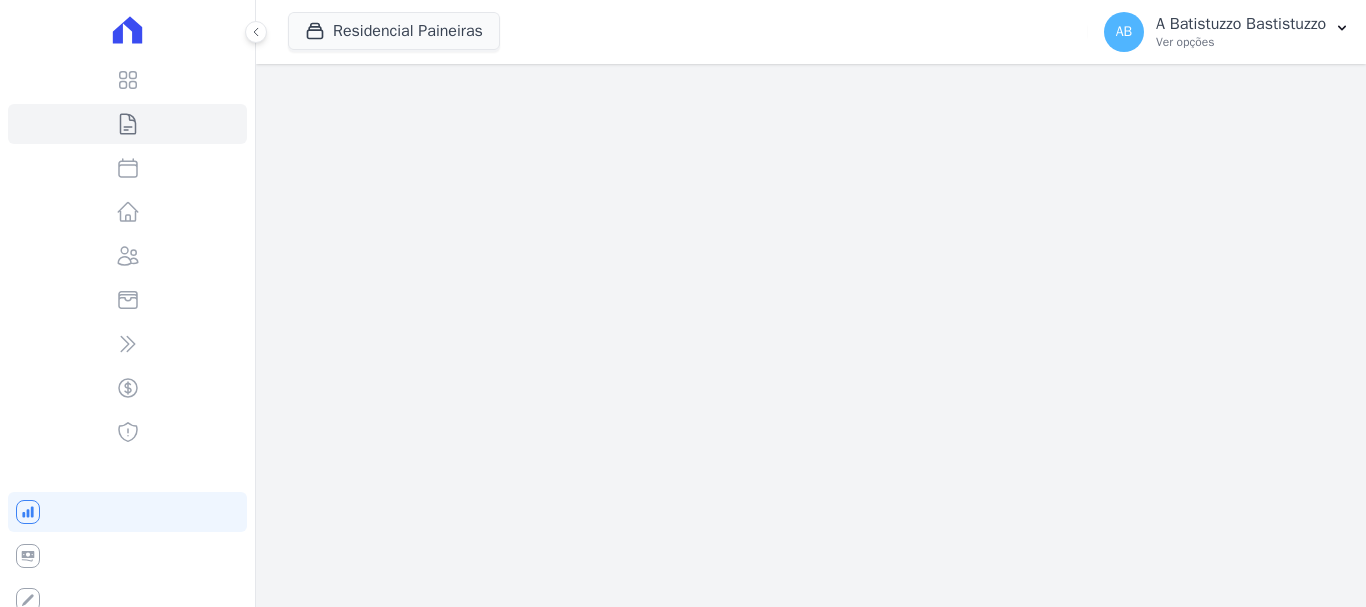 scroll, scrollTop: 0, scrollLeft: 0, axis: both 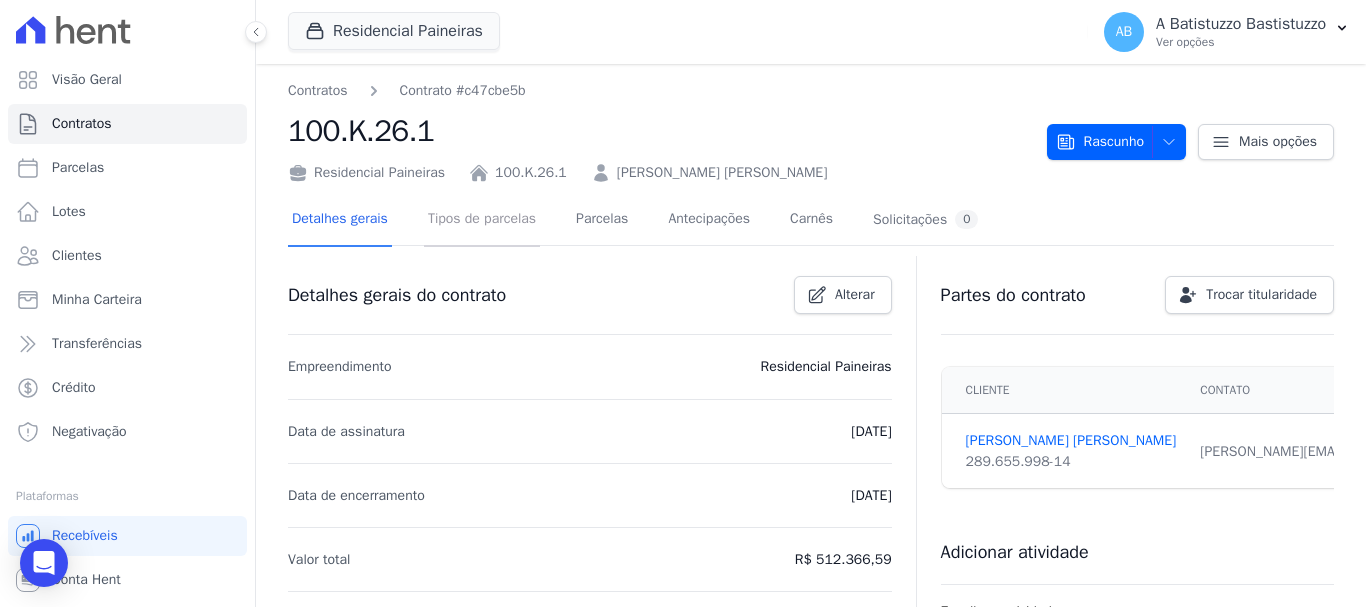 click on "Tipos de parcelas" at bounding box center (482, 220) 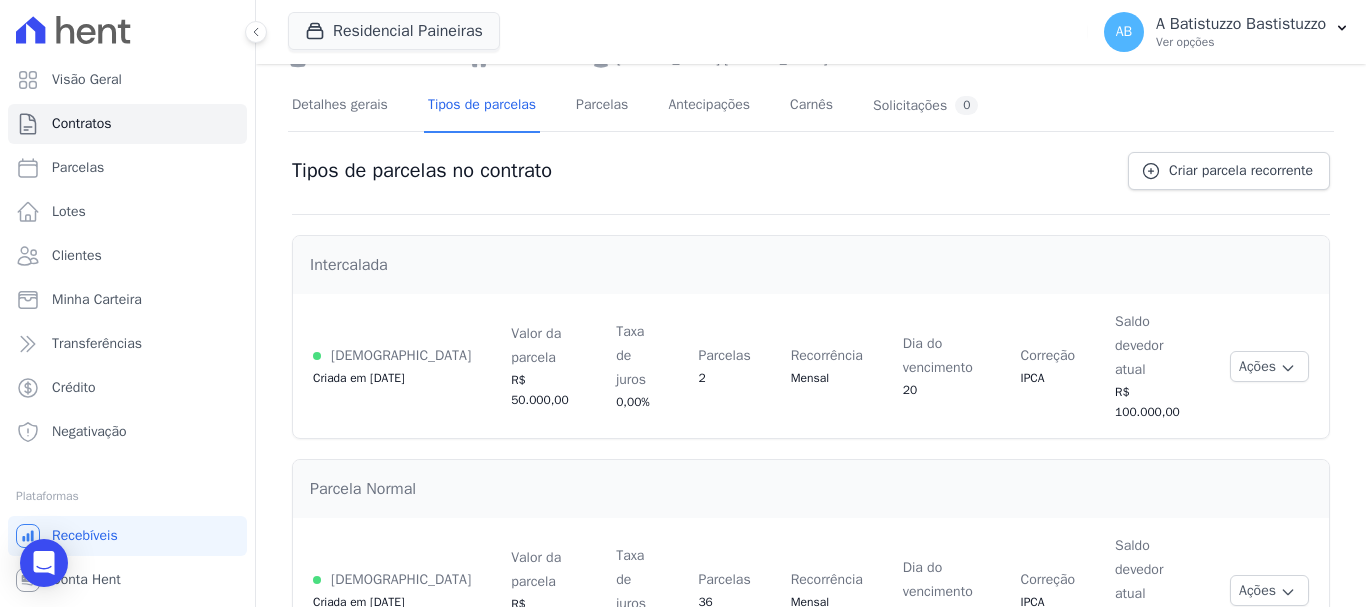 scroll, scrollTop: 0, scrollLeft: 0, axis: both 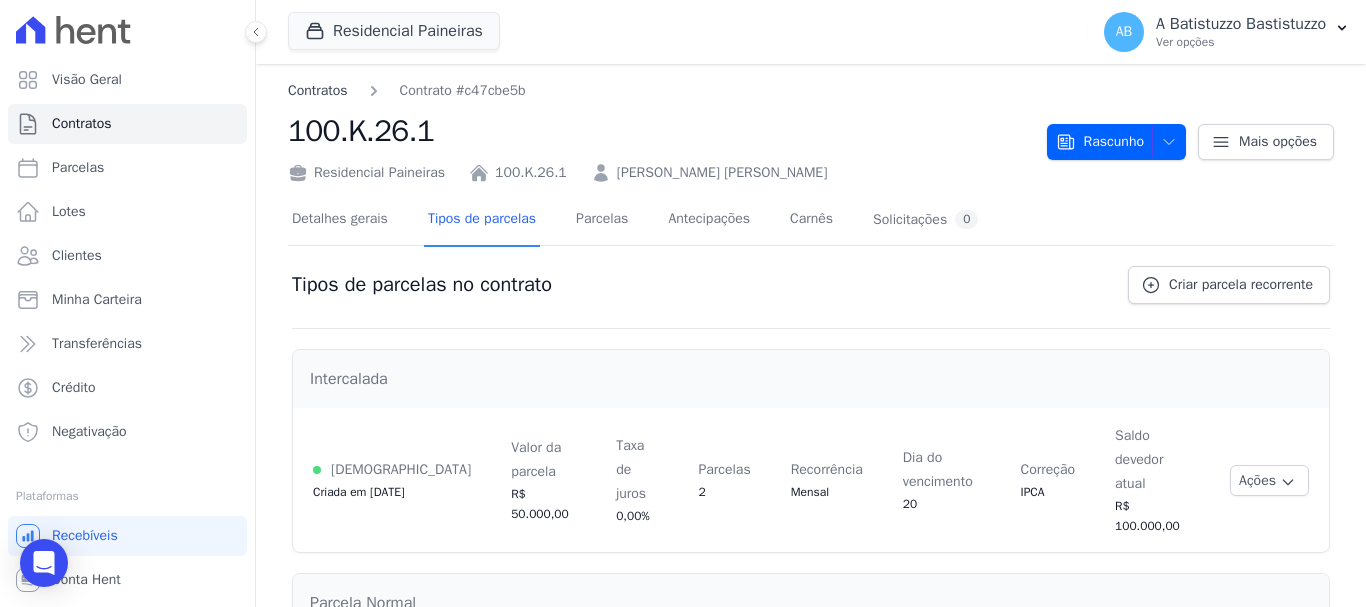 click on "Contratos" at bounding box center [318, 90] 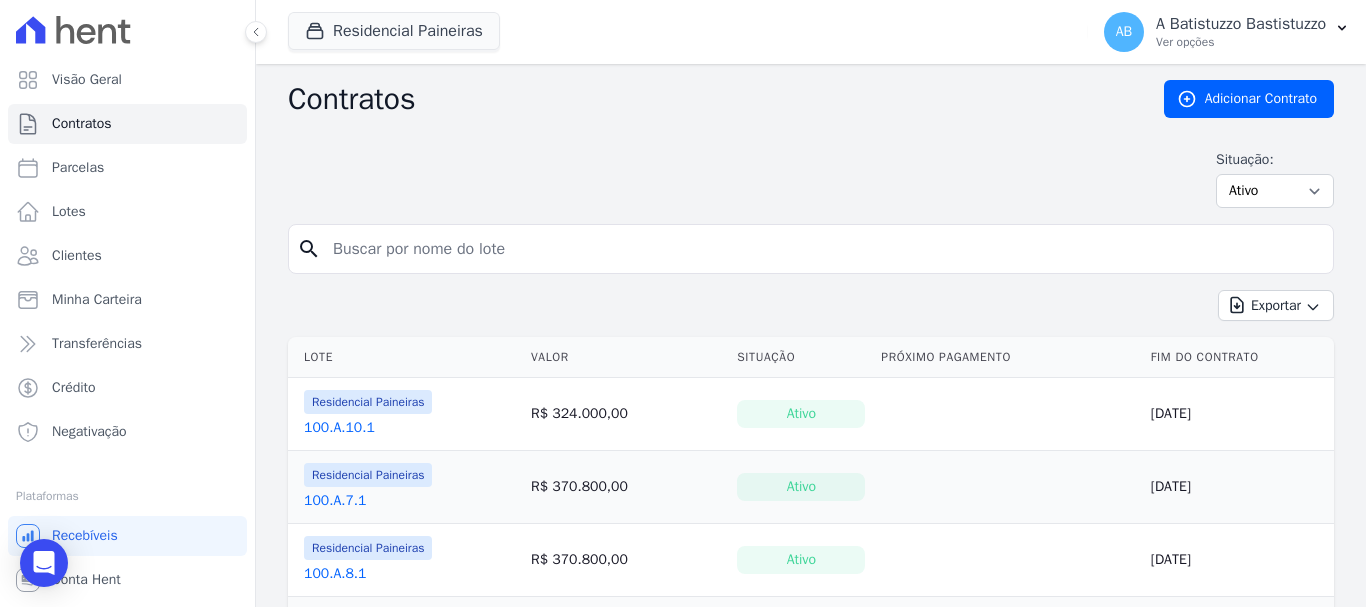 click on "Contratos
Adicionar Contrato
Situação:
Ativo
Todos
Pausado
Distratado
Rascunho
Expirado
Encerrado
search
Exportar
Exportar PDF
Exportar CSV
Exportar Fichas
Lote
Valor
Situação
Próximo Pagamento" at bounding box center [811, 1185] 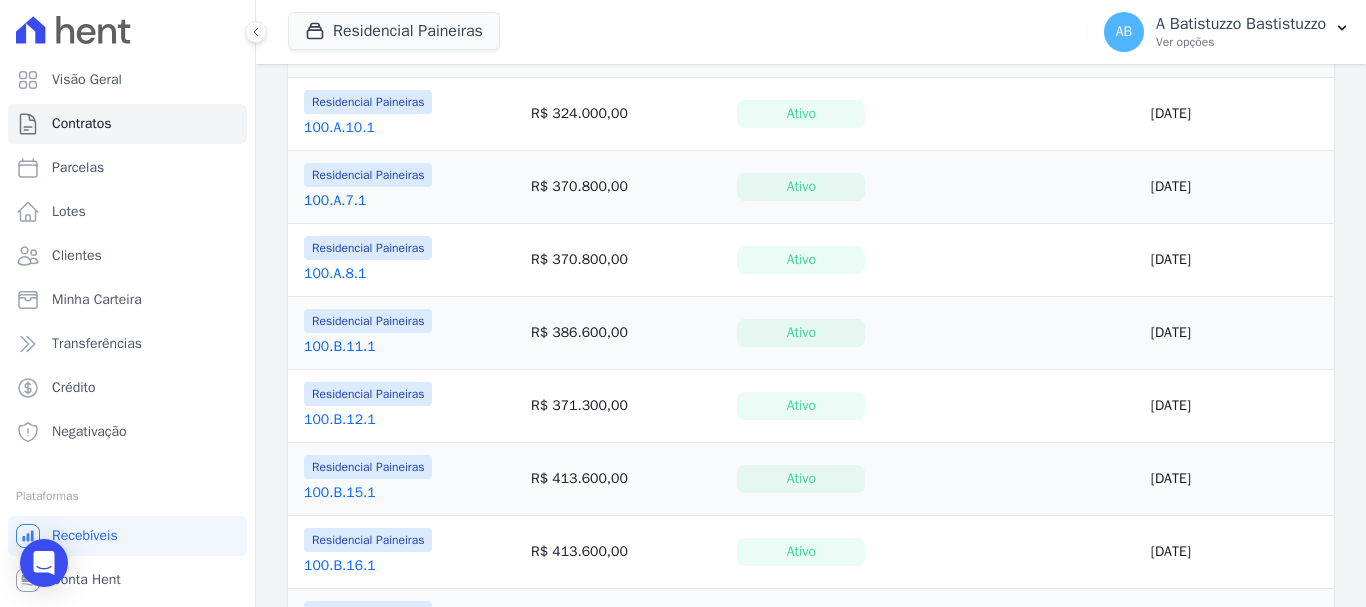 scroll, scrollTop: 600, scrollLeft: 0, axis: vertical 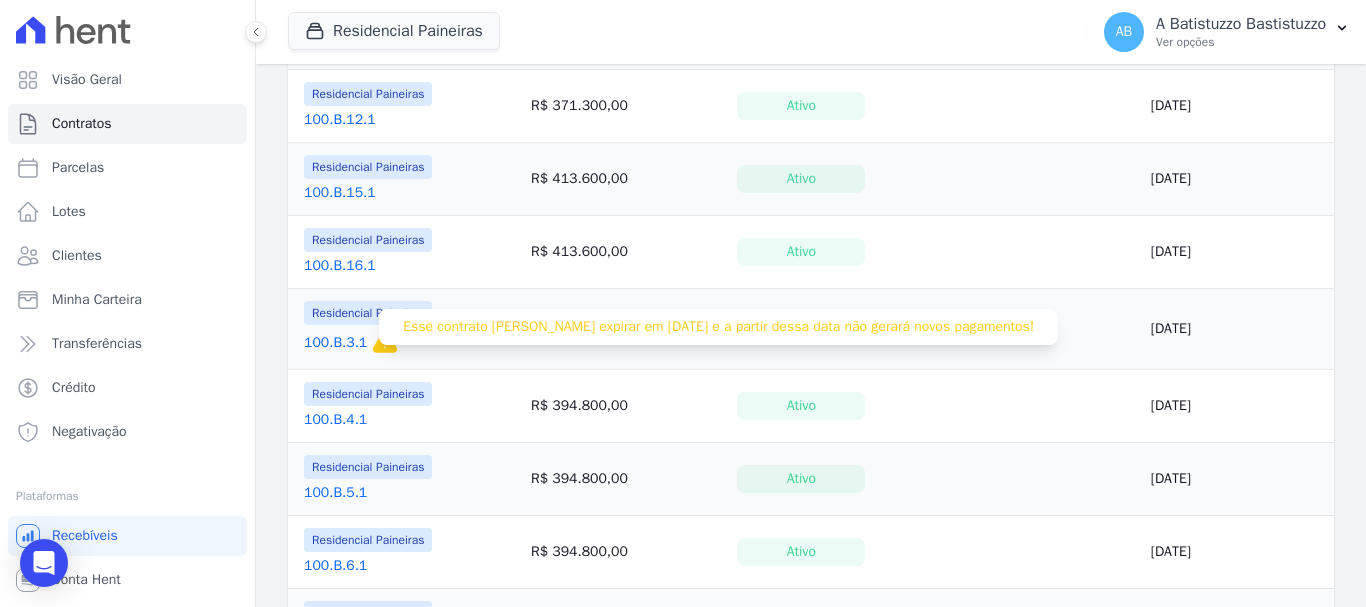 click 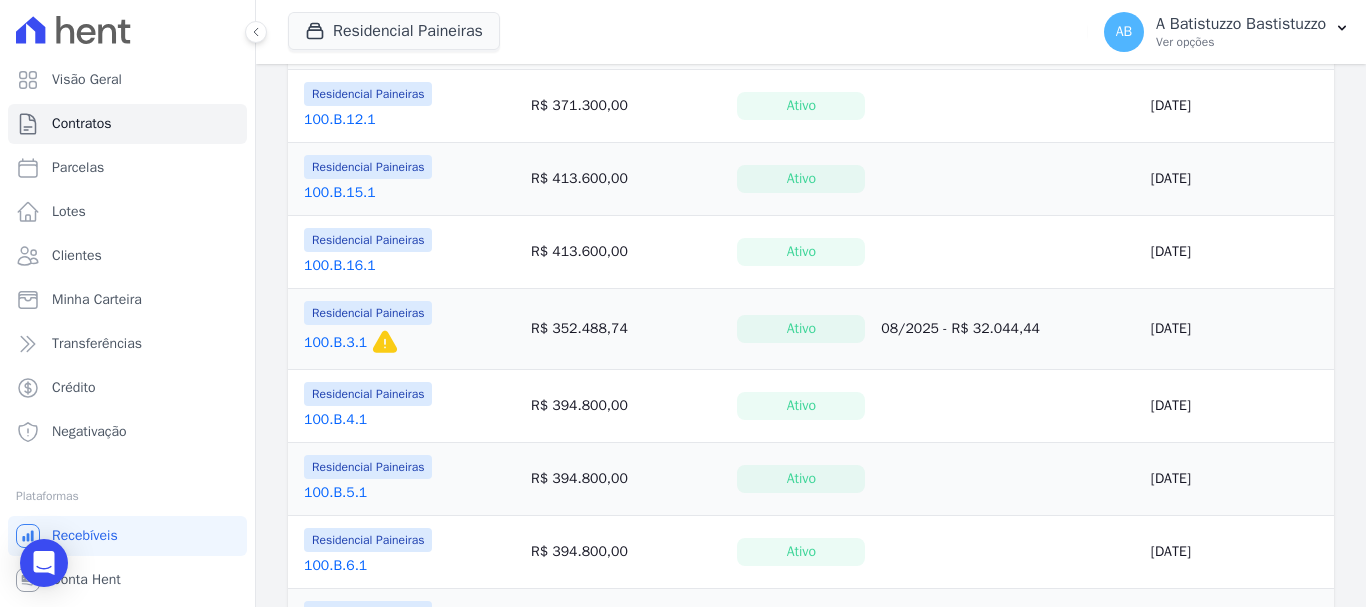 click on "100.B.3.1" at bounding box center (335, 343) 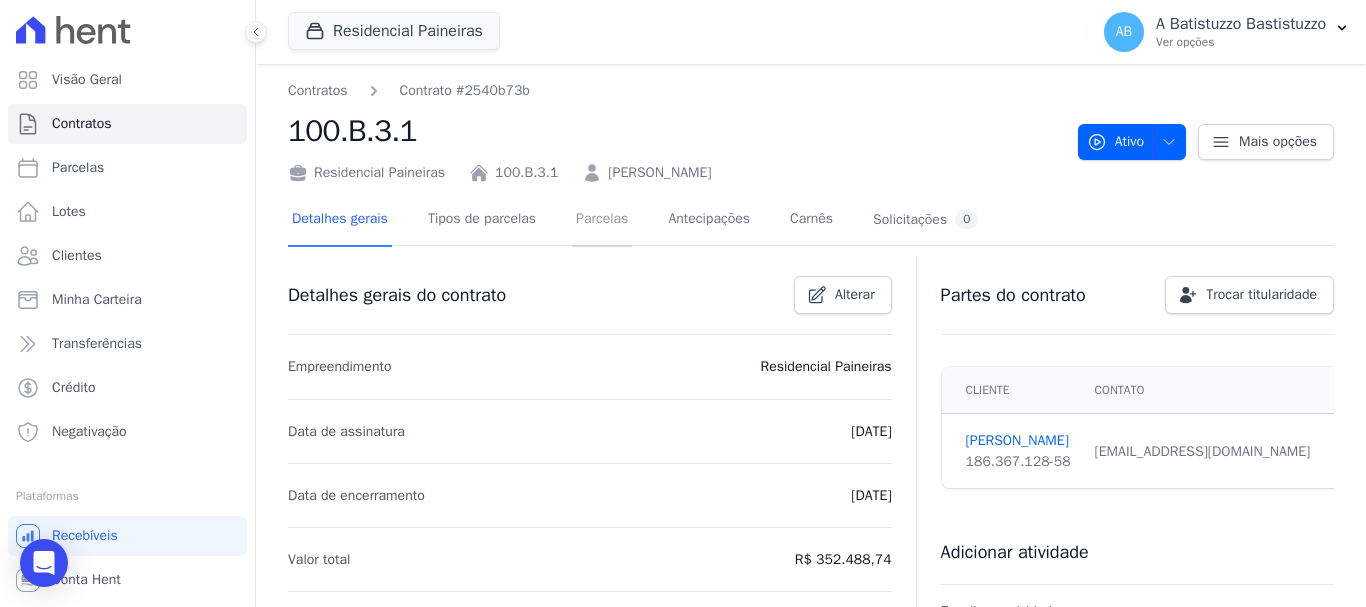 click on "Parcelas" at bounding box center [602, 220] 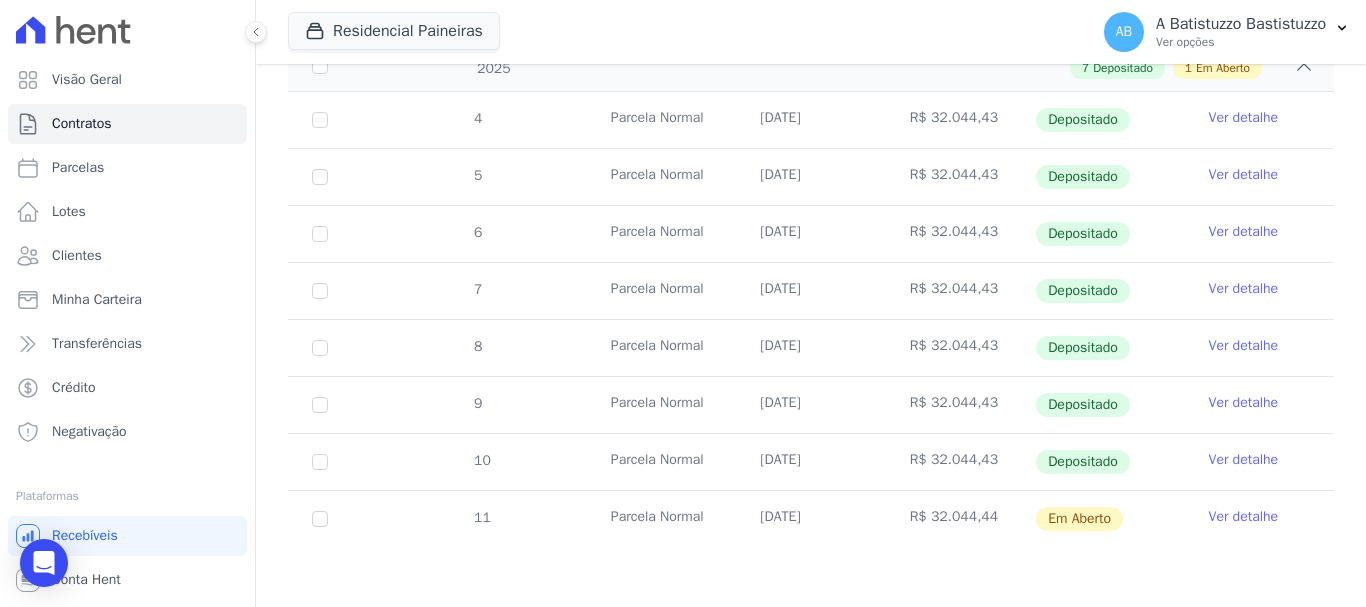 scroll, scrollTop: 77, scrollLeft: 0, axis: vertical 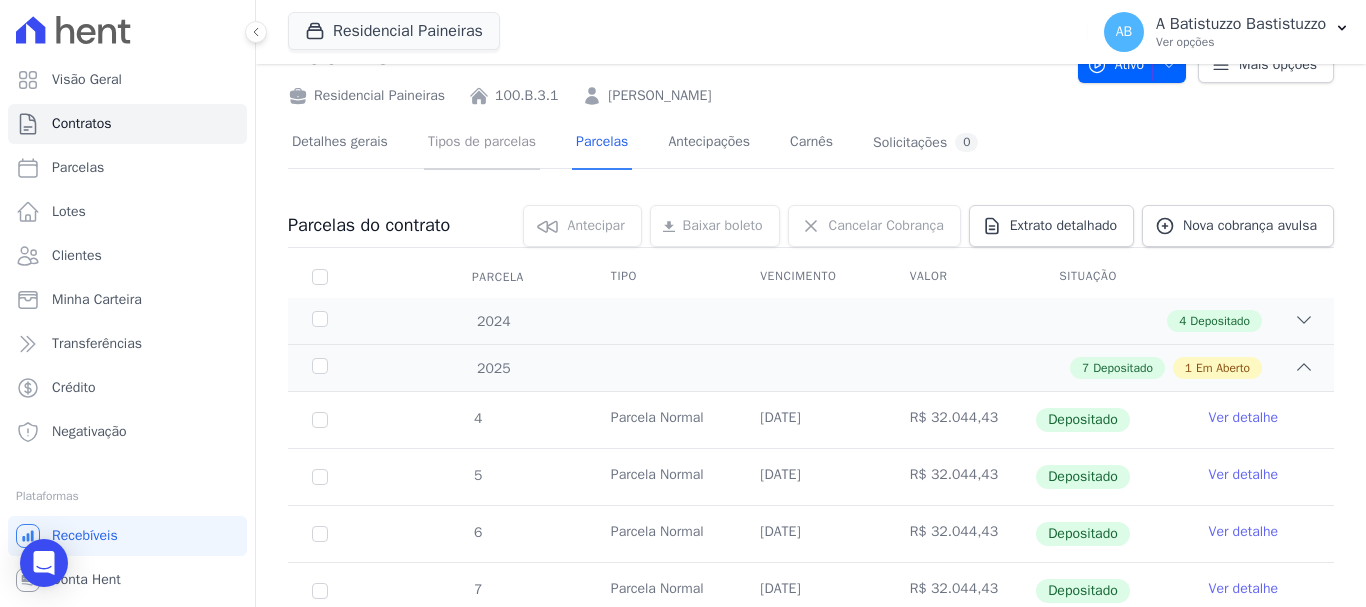 click on "Tipos de parcelas" at bounding box center (482, 143) 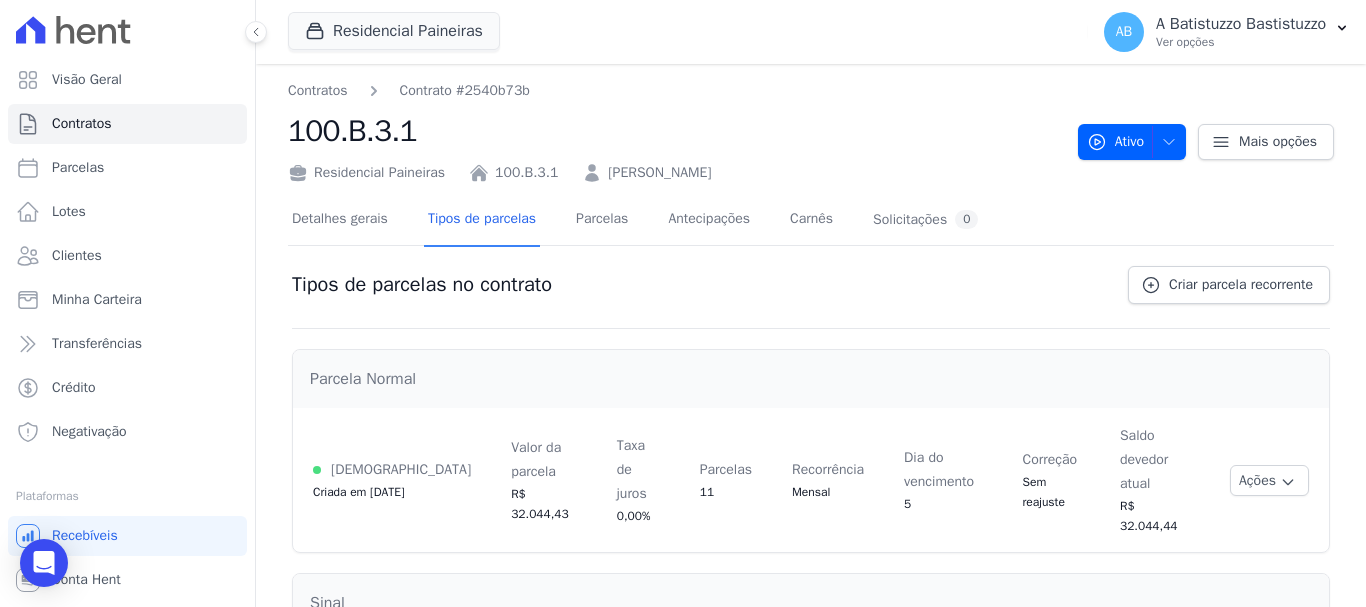 scroll, scrollTop: 138, scrollLeft: 0, axis: vertical 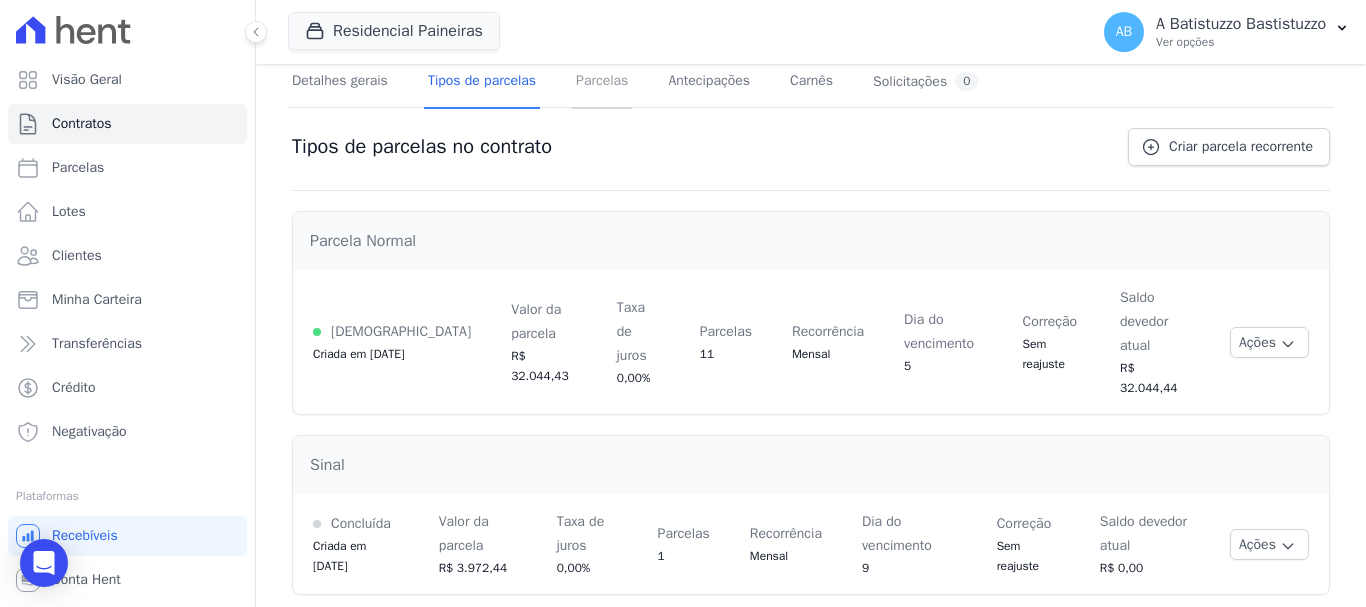 click on "Parcelas" at bounding box center (602, 82) 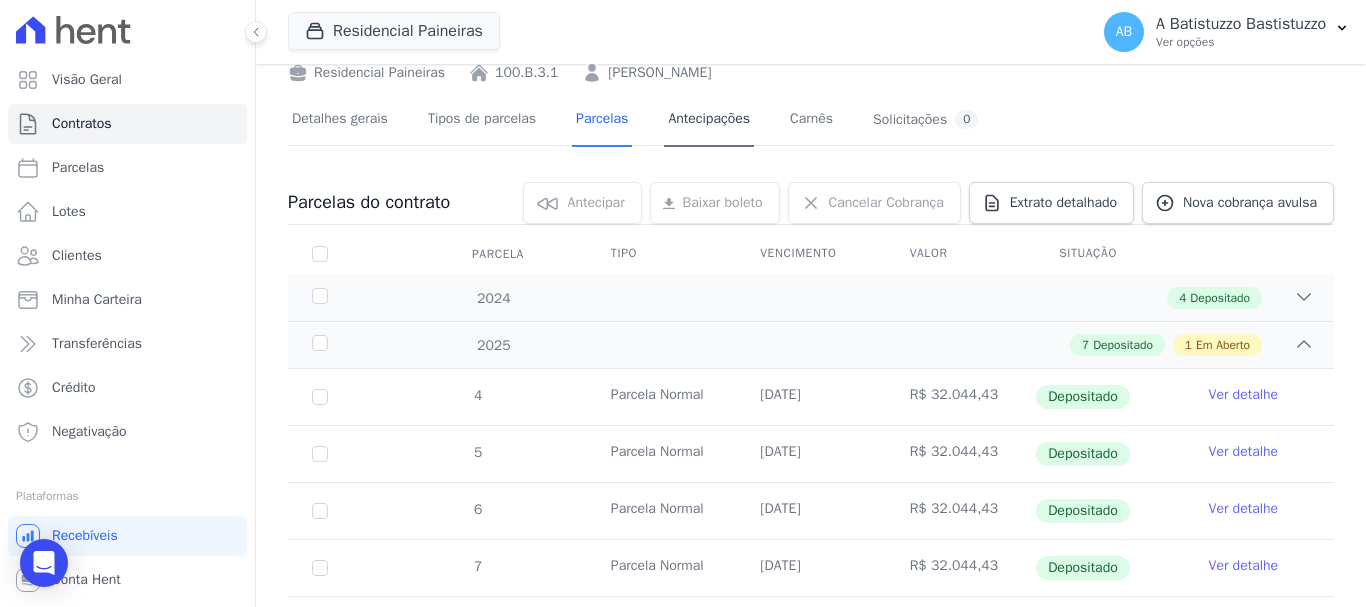 scroll, scrollTop: 200, scrollLeft: 0, axis: vertical 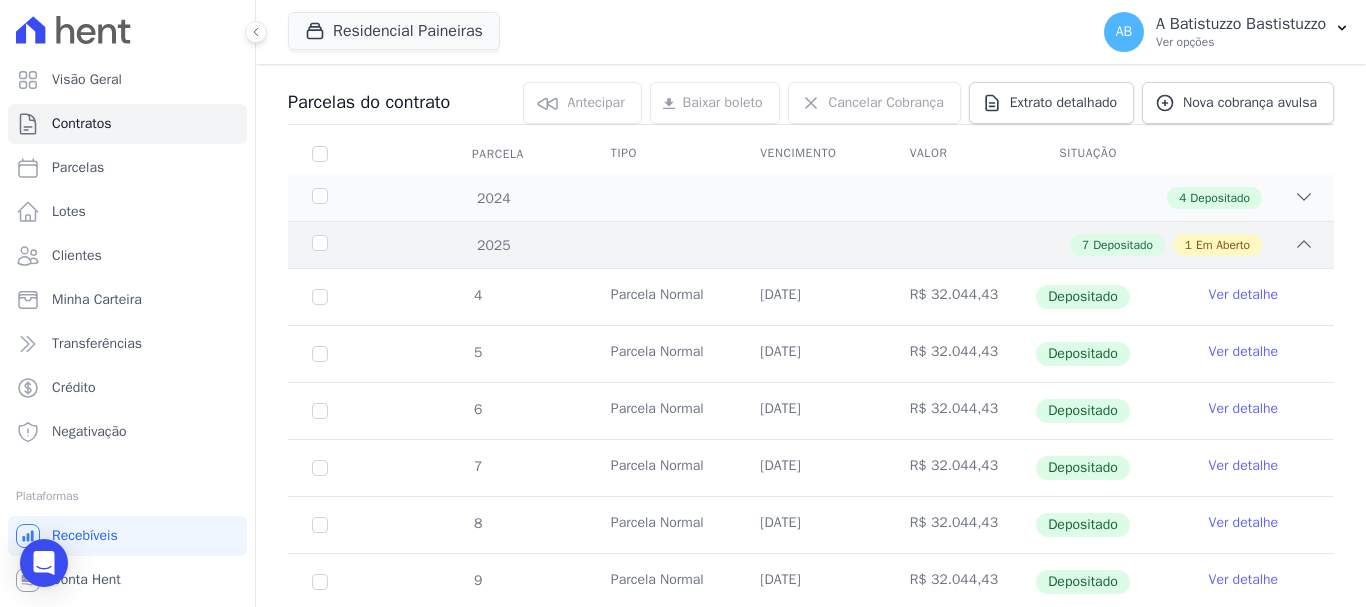 click 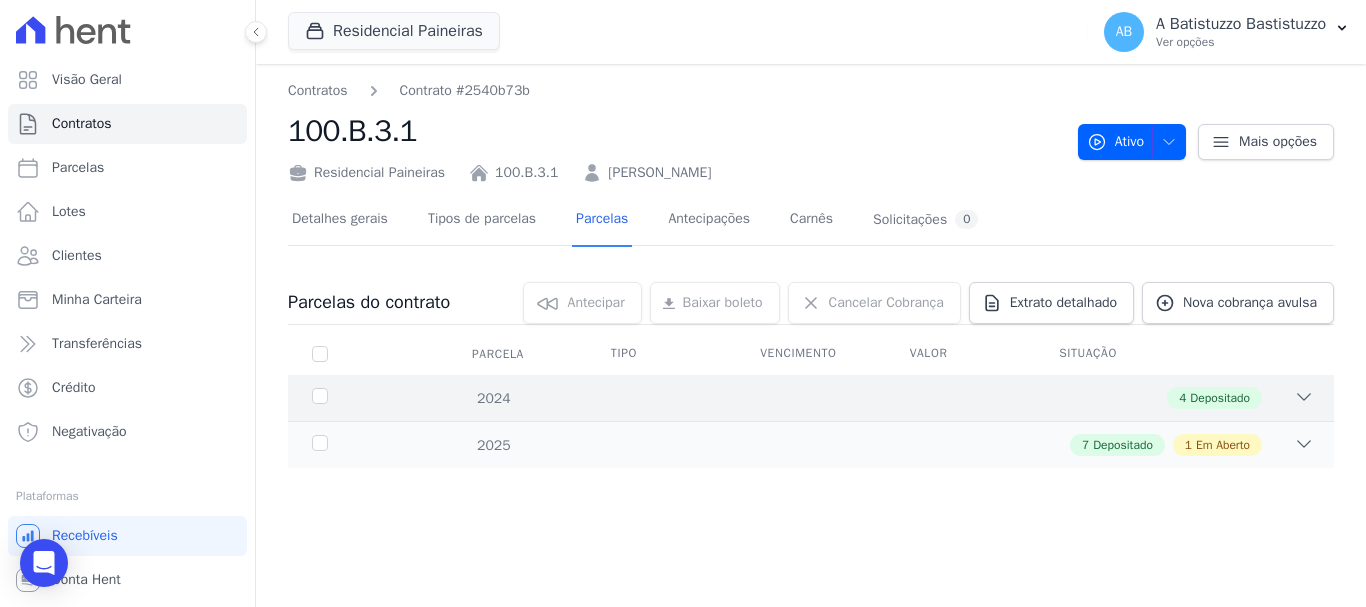 click on "4
Depositado" at bounding box center [862, 398] 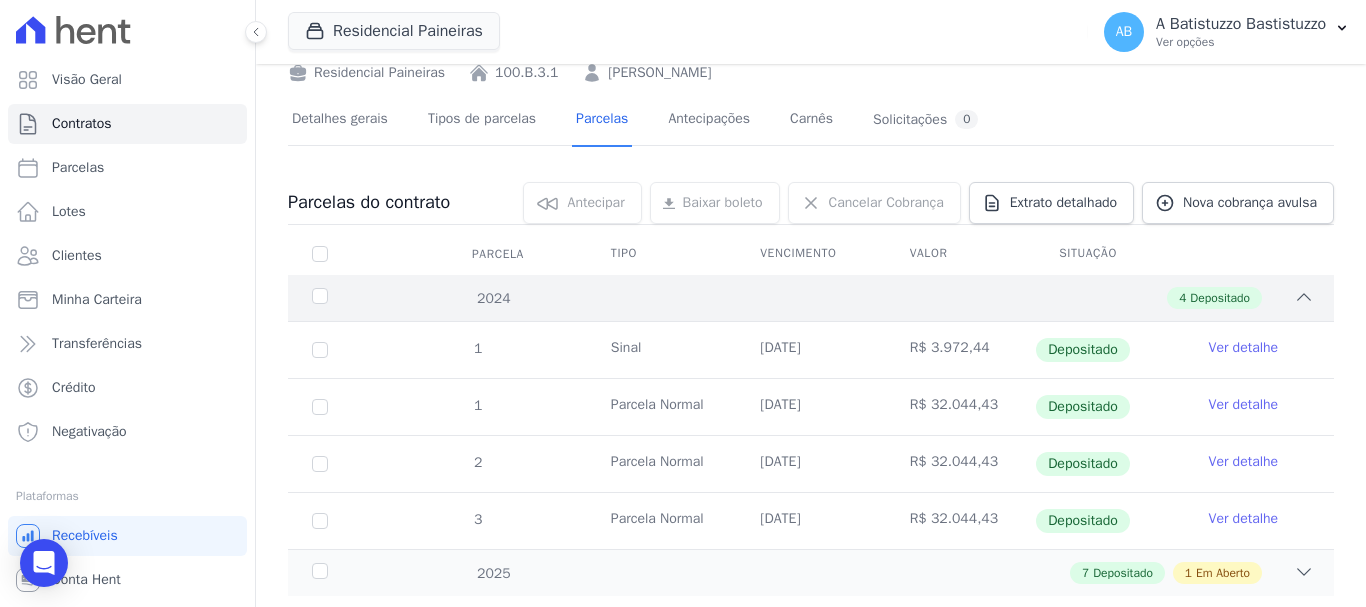 scroll, scrollTop: 149, scrollLeft: 0, axis: vertical 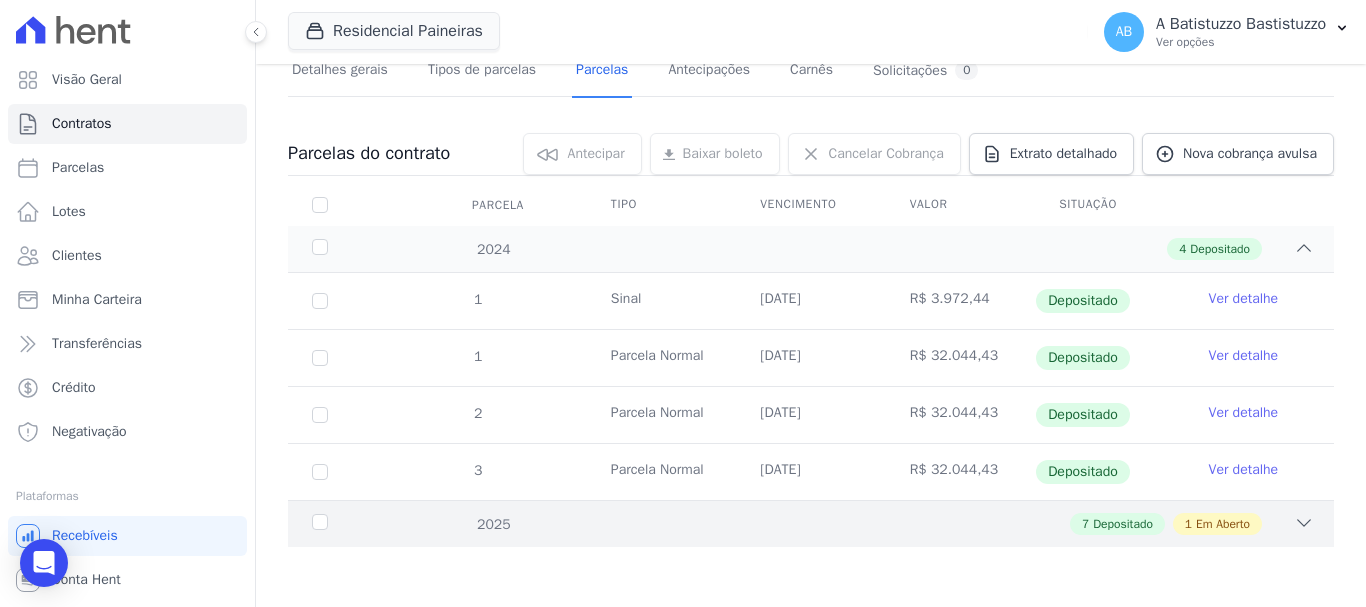 click 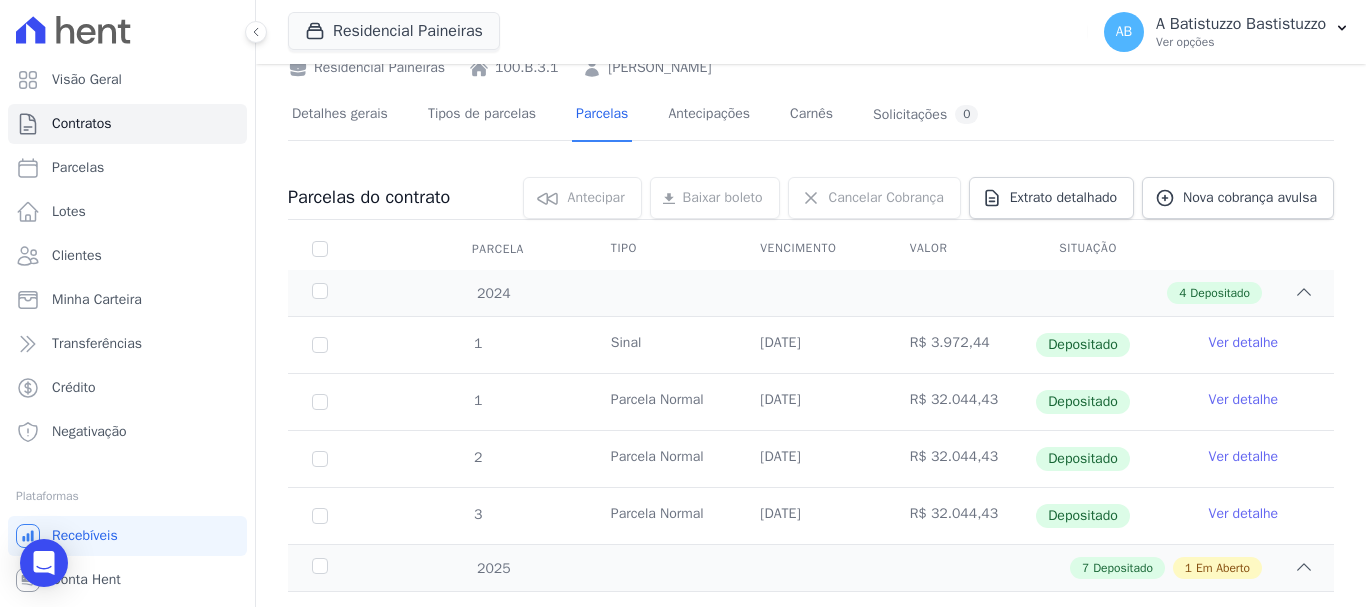 scroll, scrollTop: 0, scrollLeft: 0, axis: both 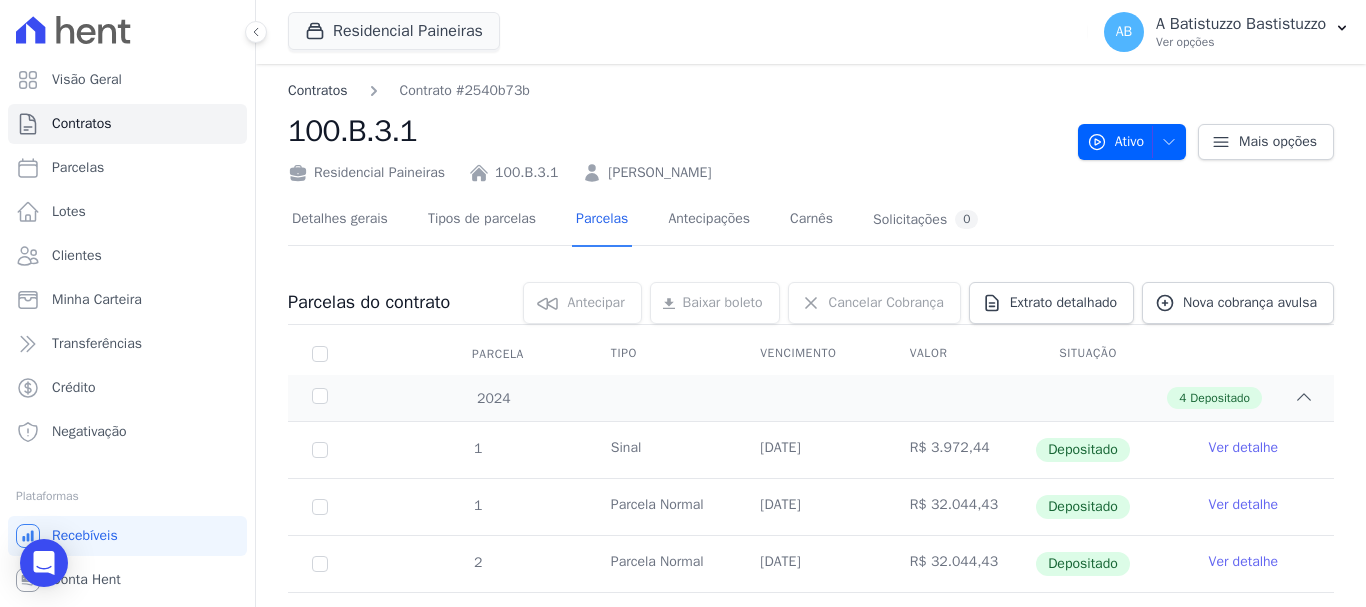 click on "Contratos" at bounding box center (318, 90) 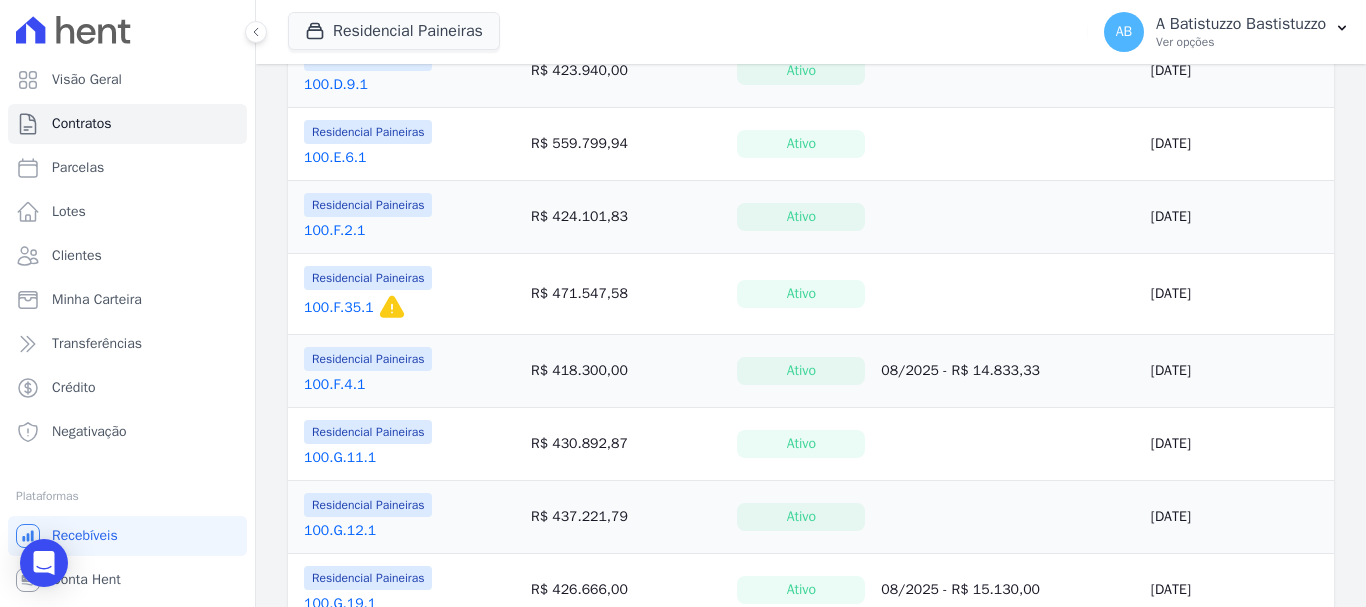 scroll, scrollTop: 1400, scrollLeft: 0, axis: vertical 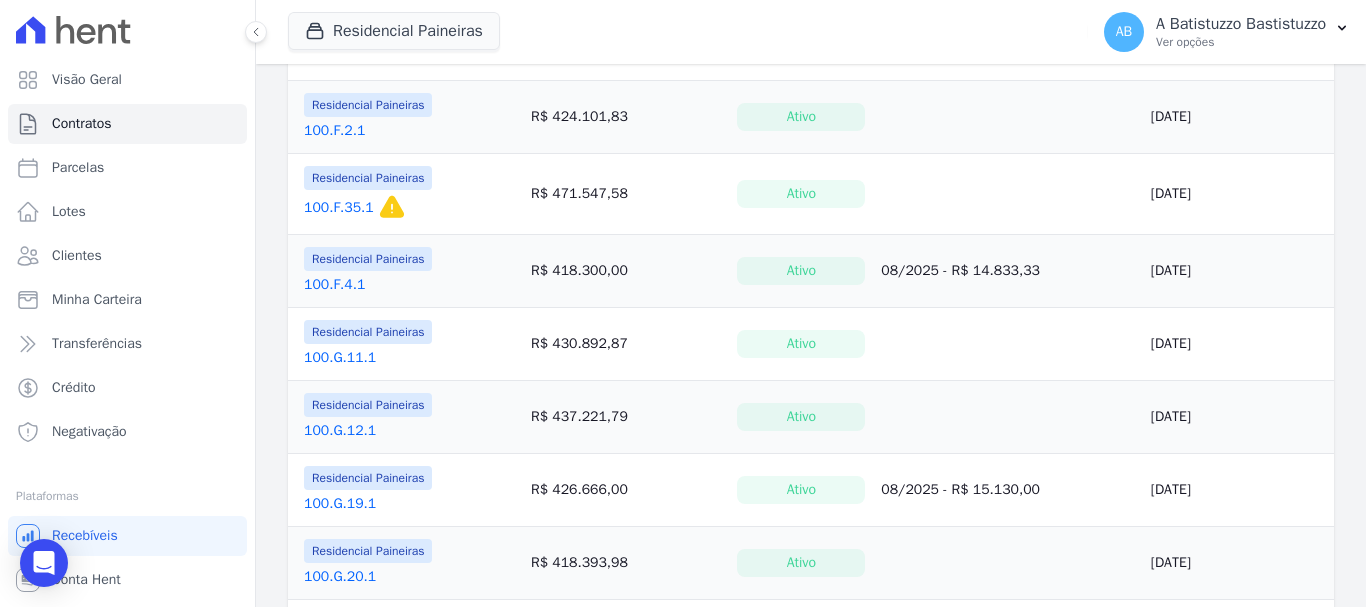 click on "100.F.35.1" at bounding box center [339, 208] 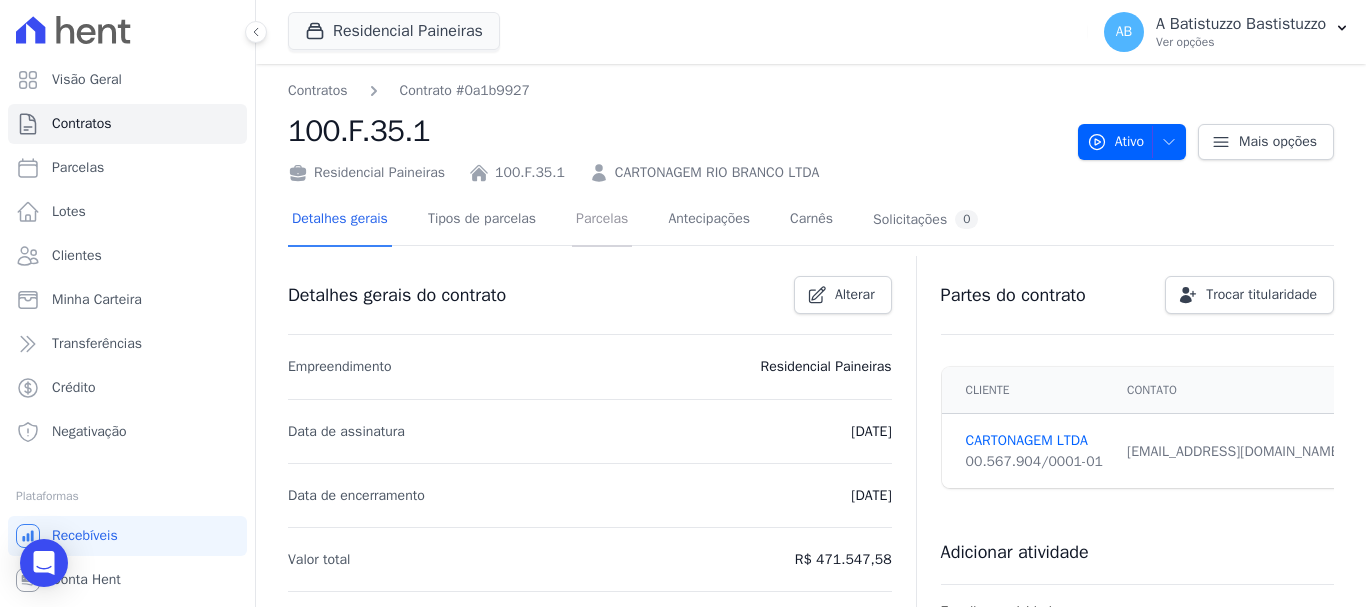 click on "Parcelas" at bounding box center [602, 220] 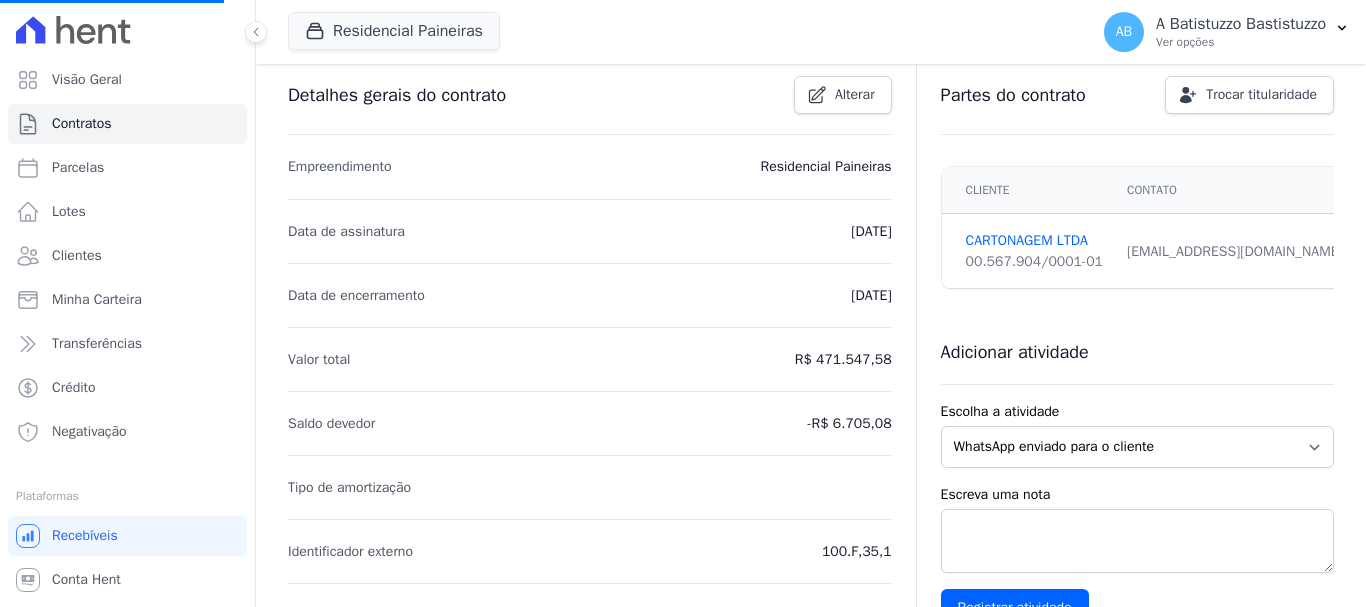 scroll, scrollTop: 100, scrollLeft: 0, axis: vertical 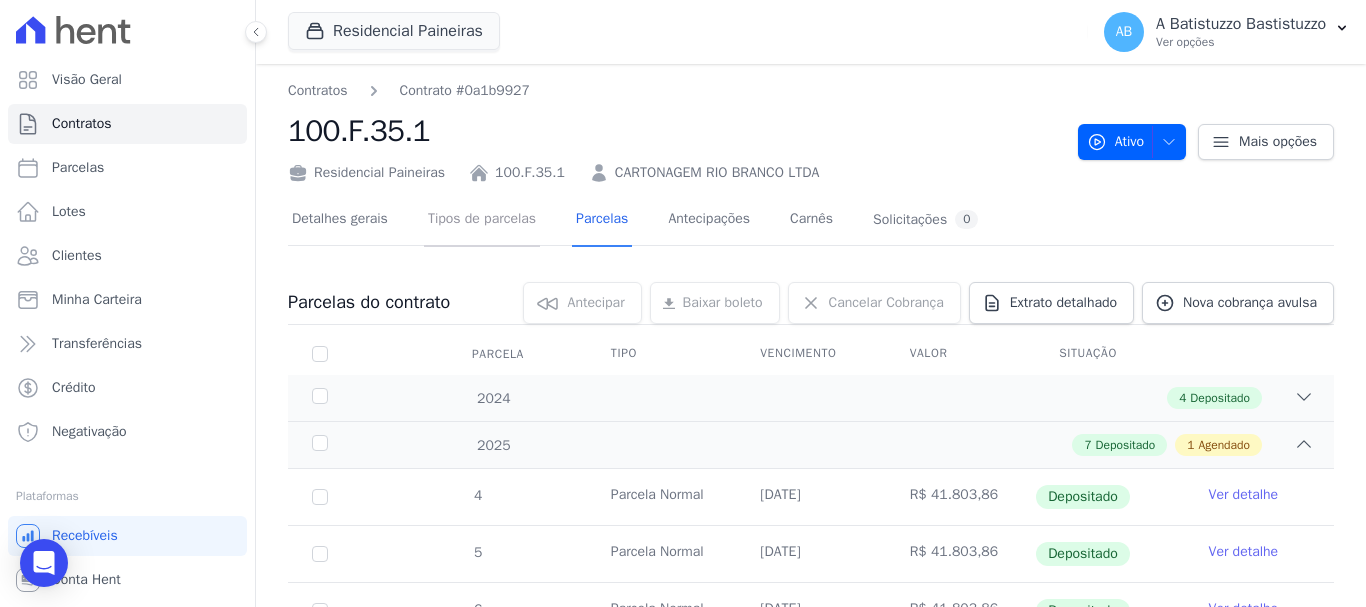 click on "Tipos de parcelas" at bounding box center (482, 220) 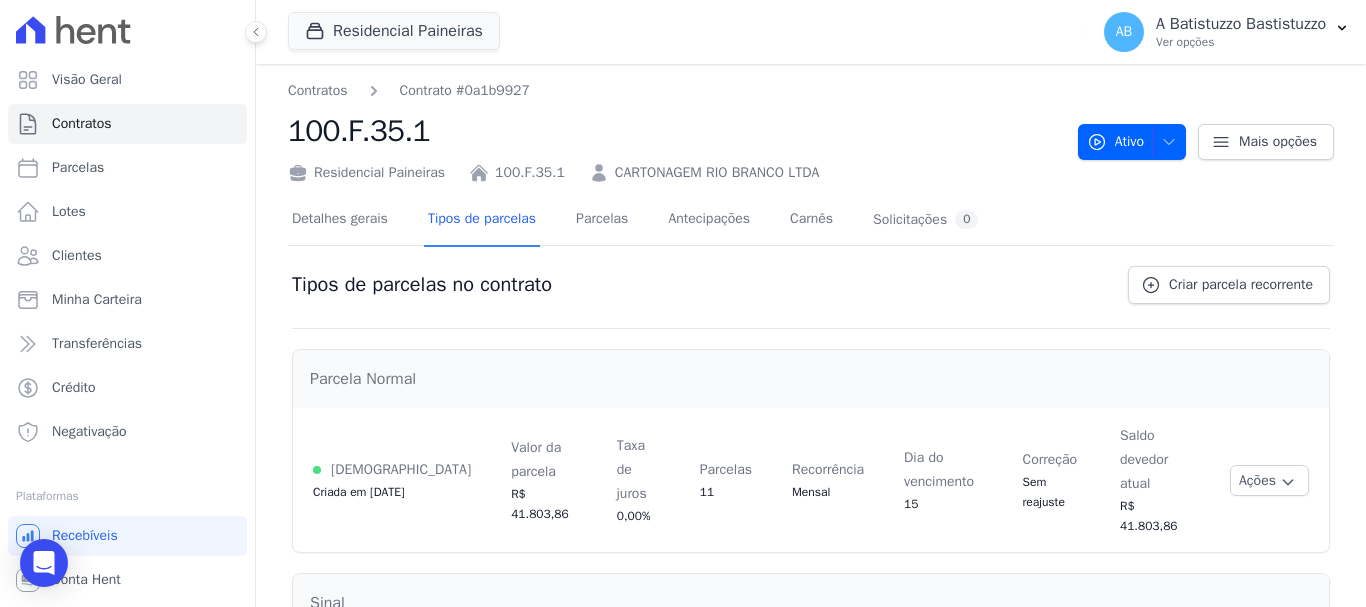 scroll, scrollTop: 138, scrollLeft: 0, axis: vertical 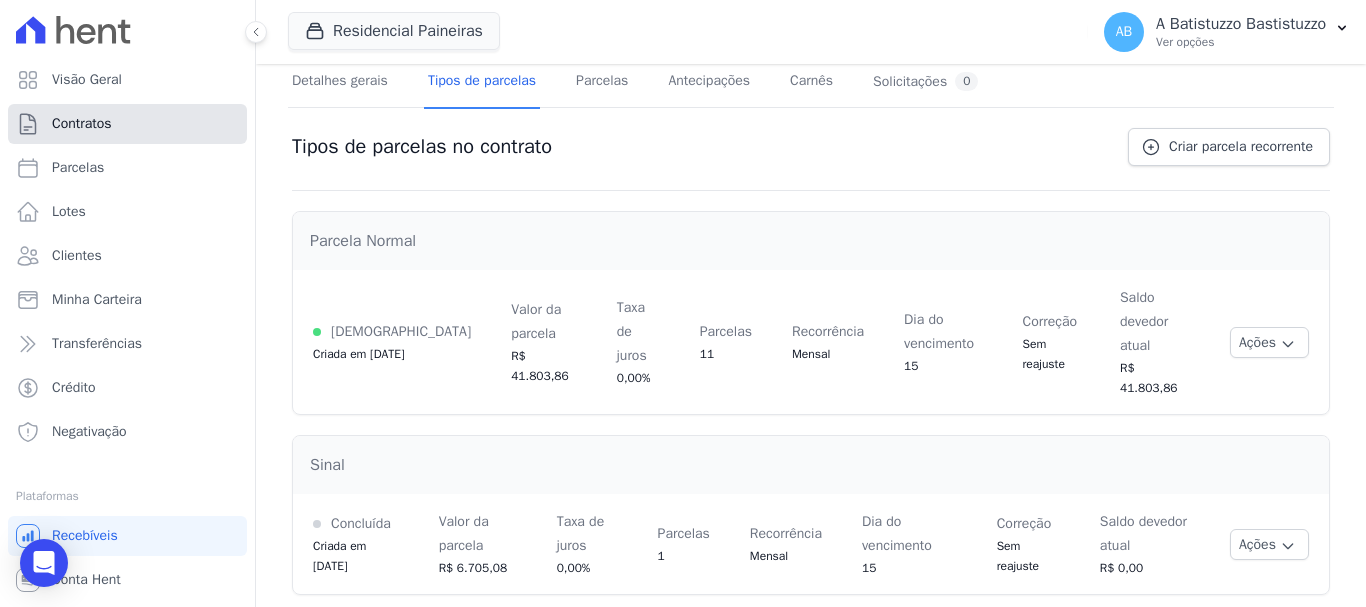 click on "Contratos" at bounding box center [82, 124] 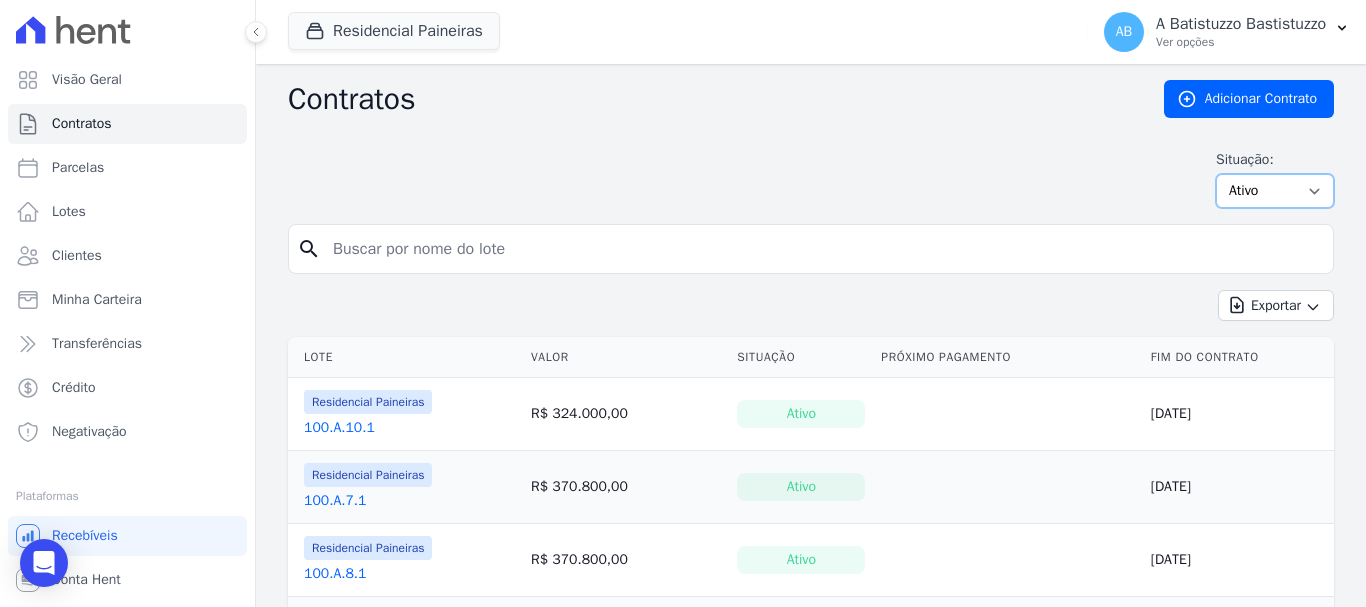 click on "Ativo
Todos
Pausado
Distratado
Rascunho
Expirado
Encerrado" at bounding box center (1275, 191) 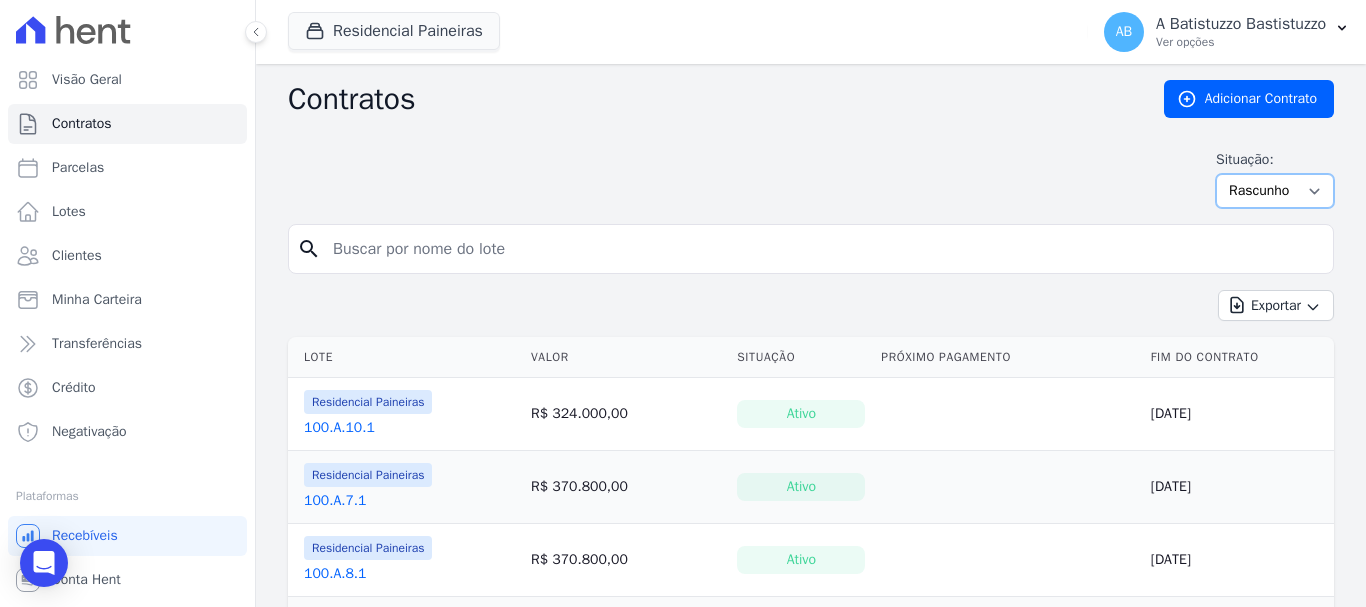 click on "Ativo
Todos
Pausado
Distratado
Rascunho
Expirado
Encerrado" at bounding box center (1275, 191) 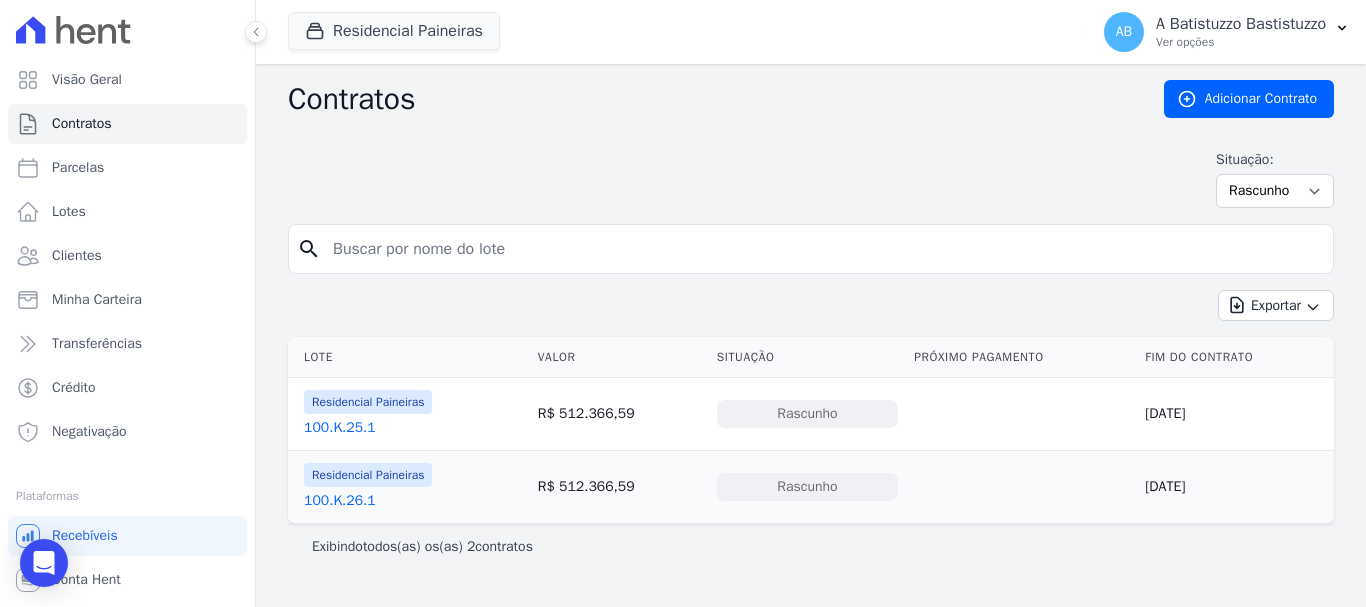 scroll, scrollTop: 0, scrollLeft: 0, axis: both 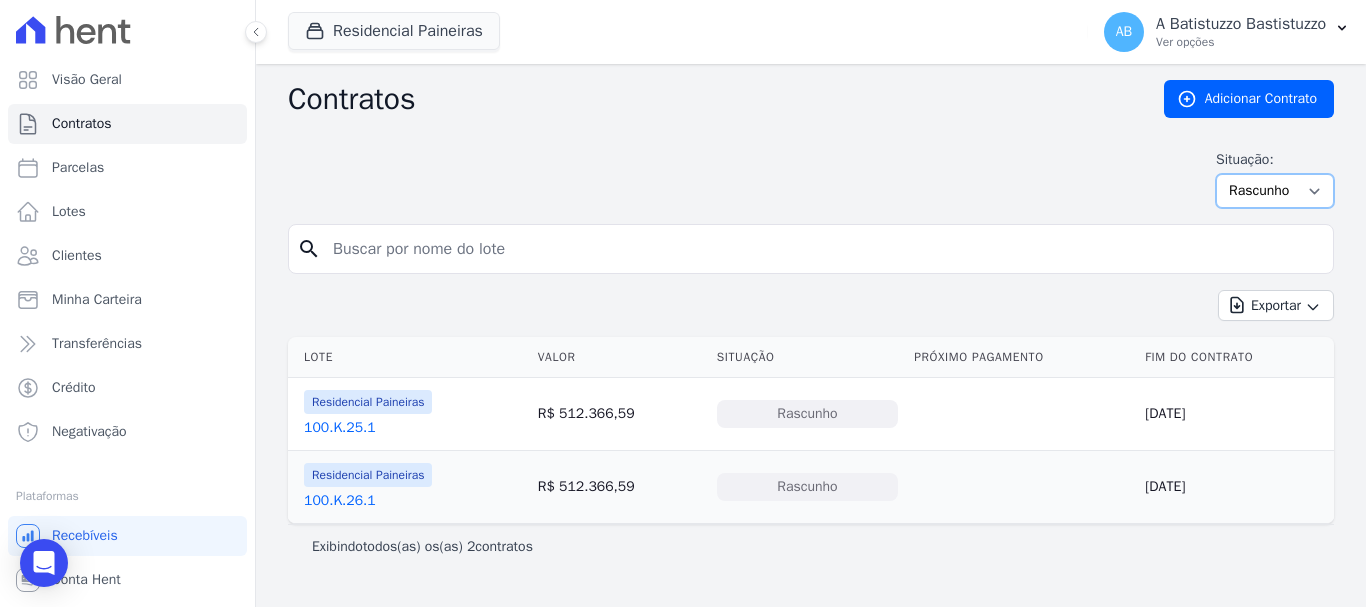 click on "Ativo
Todos
Pausado
Distratado
Rascunho
Expirado
Encerrado" at bounding box center (1275, 191) 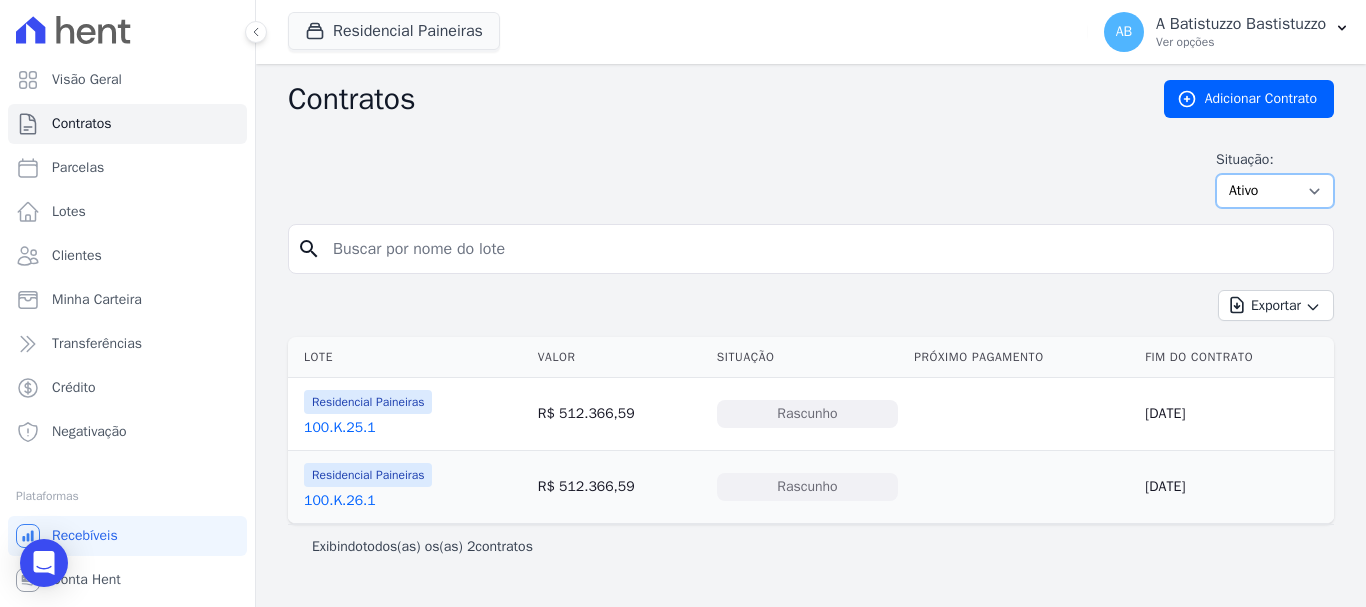 click on "Ativo
Todos
Pausado
Distratado
Rascunho
Expirado
Encerrado" at bounding box center [1275, 191] 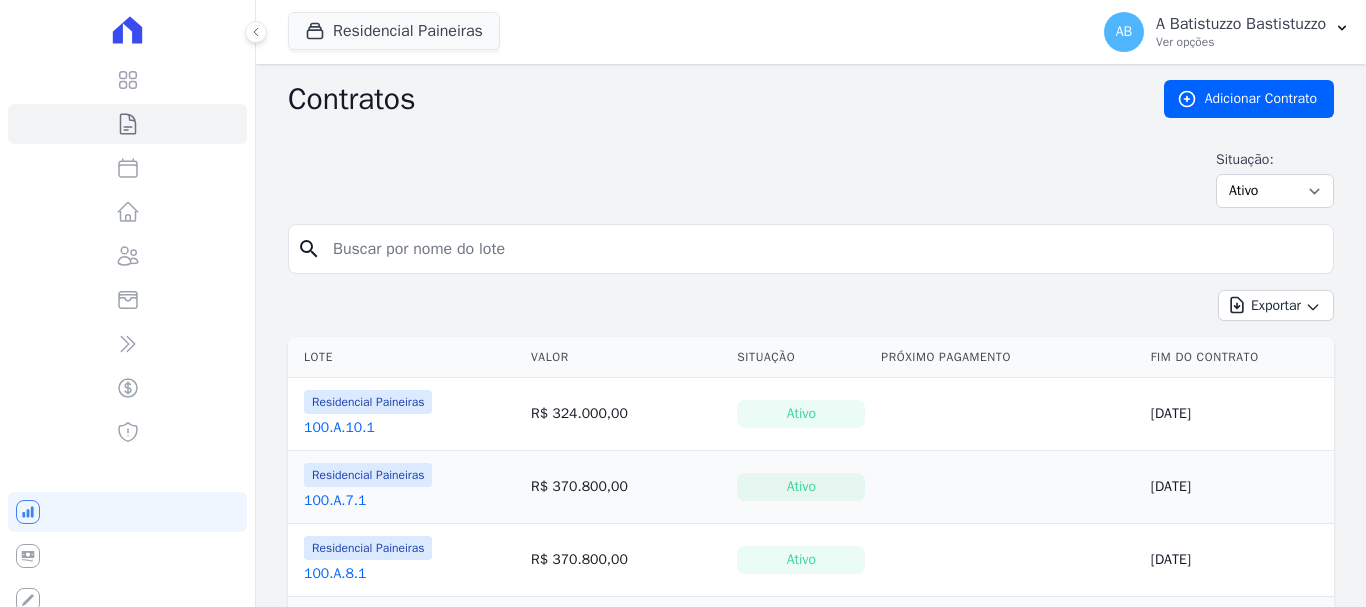 scroll, scrollTop: 0, scrollLeft: 0, axis: both 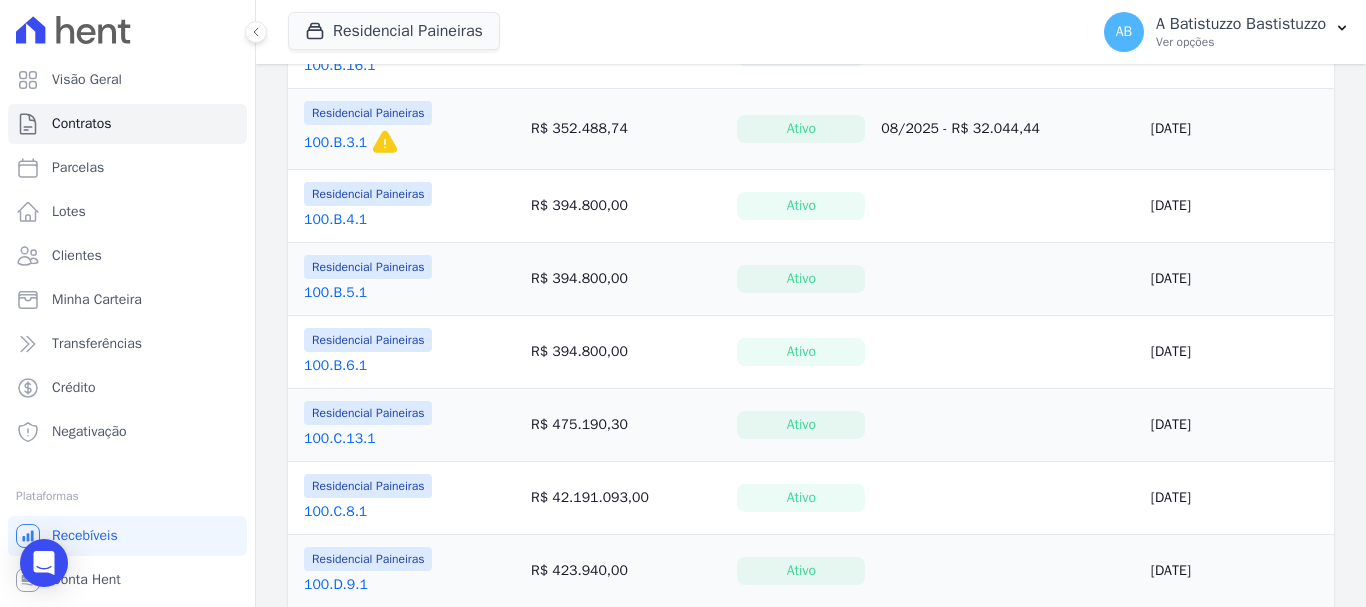 click on "Residencial Paineiras
100.B.5.1" at bounding box center [405, 279] 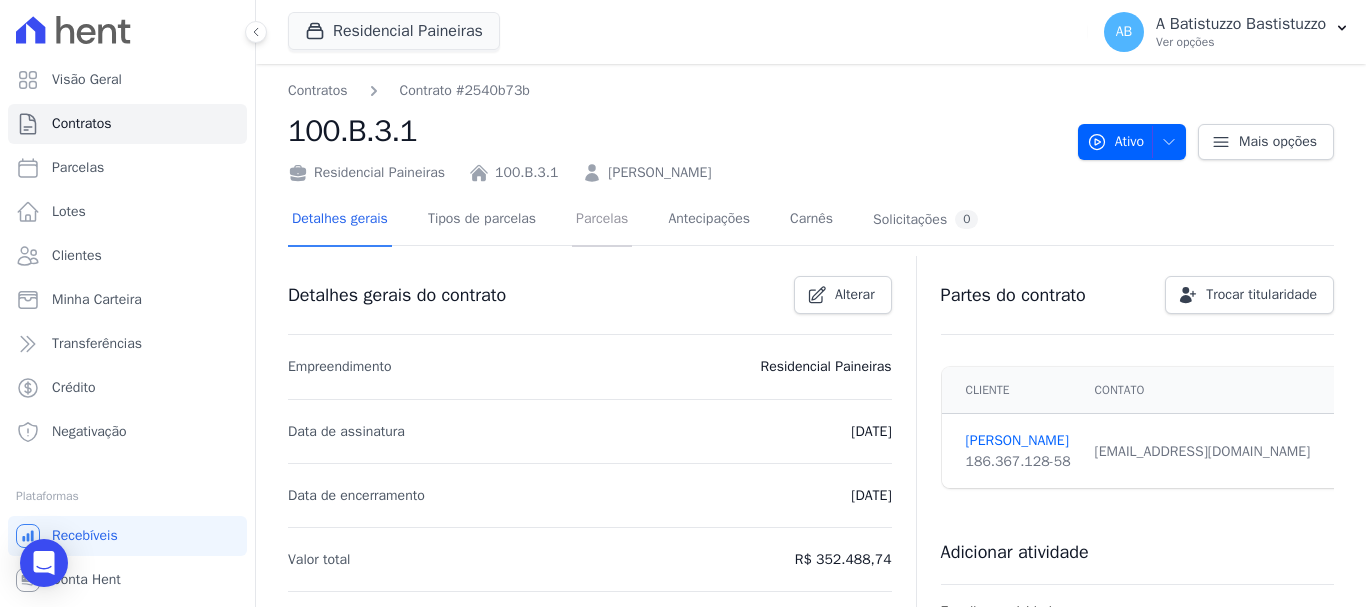 click on "Parcelas" at bounding box center (602, 220) 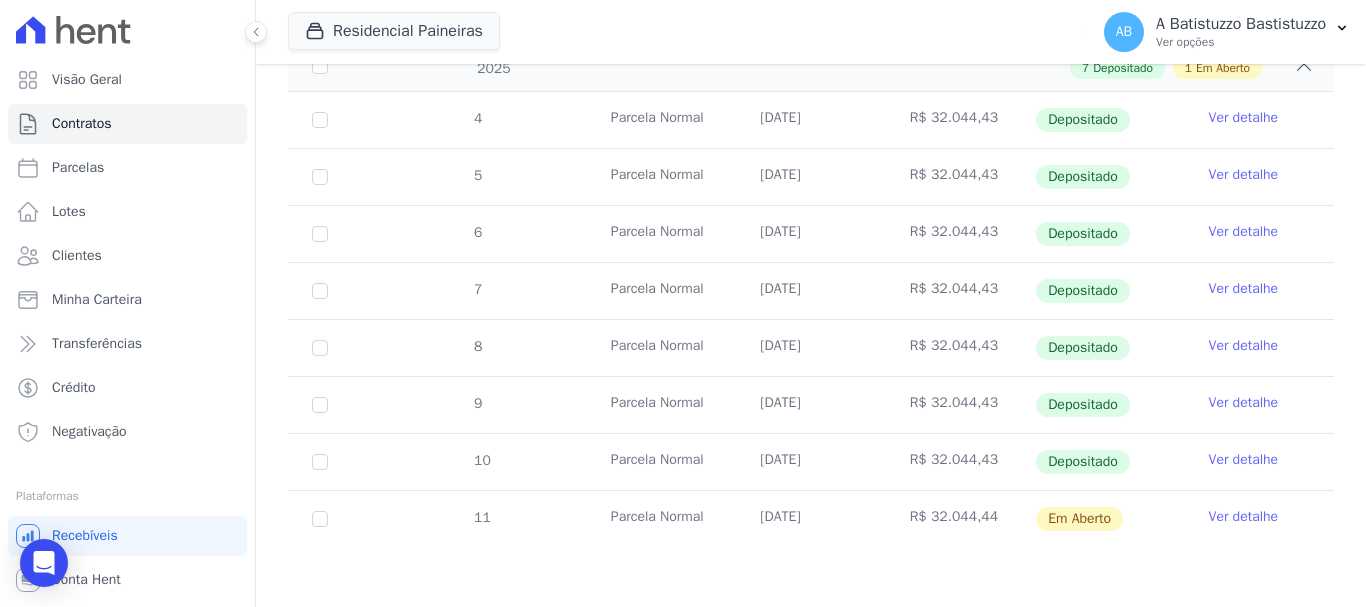 scroll, scrollTop: 0, scrollLeft: 0, axis: both 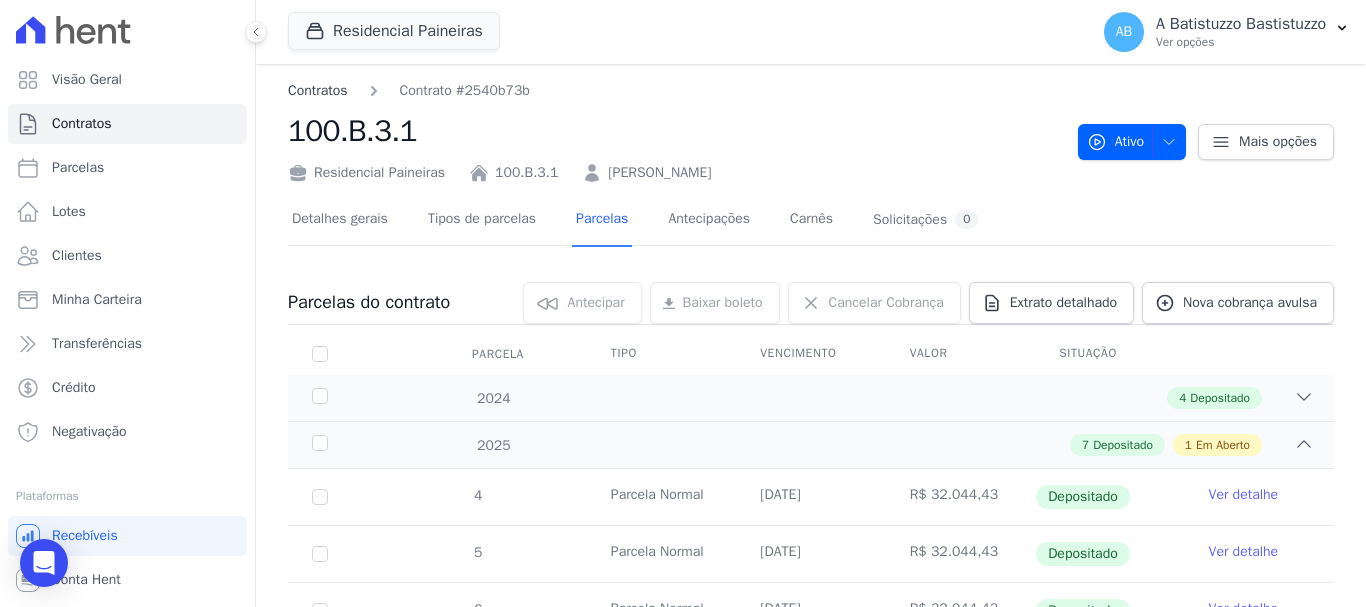 click on "Contratos" at bounding box center [318, 90] 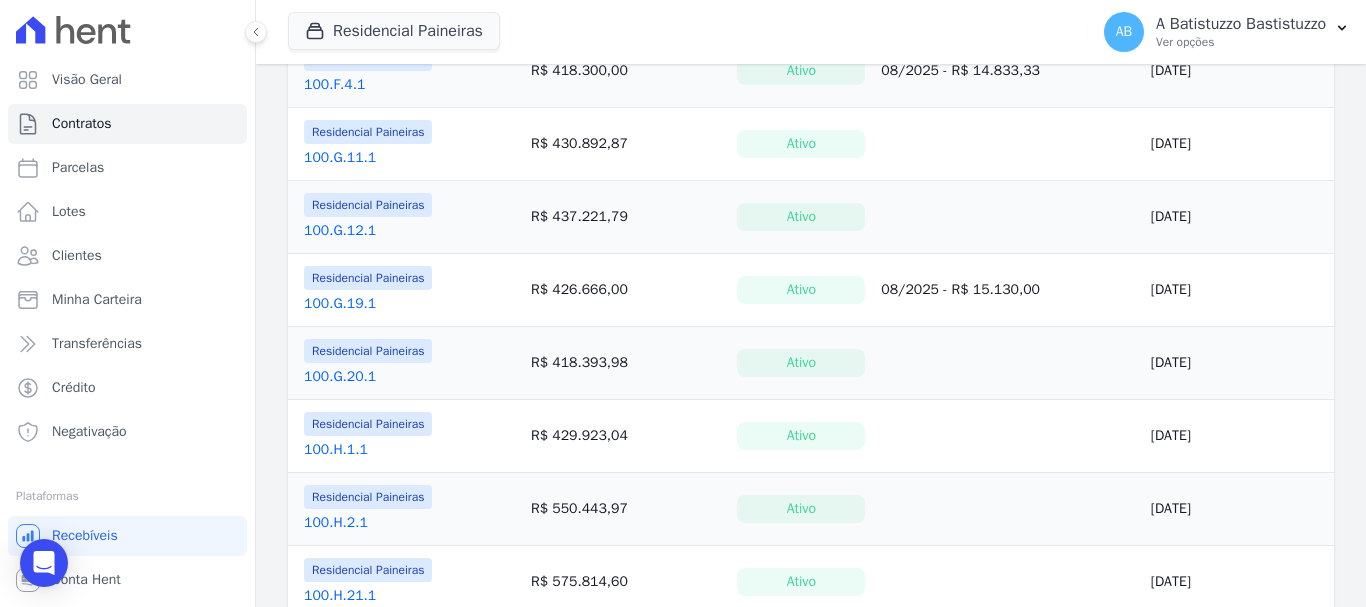 scroll, scrollTop: 1699, scrollLeft: 0, axis: vertical 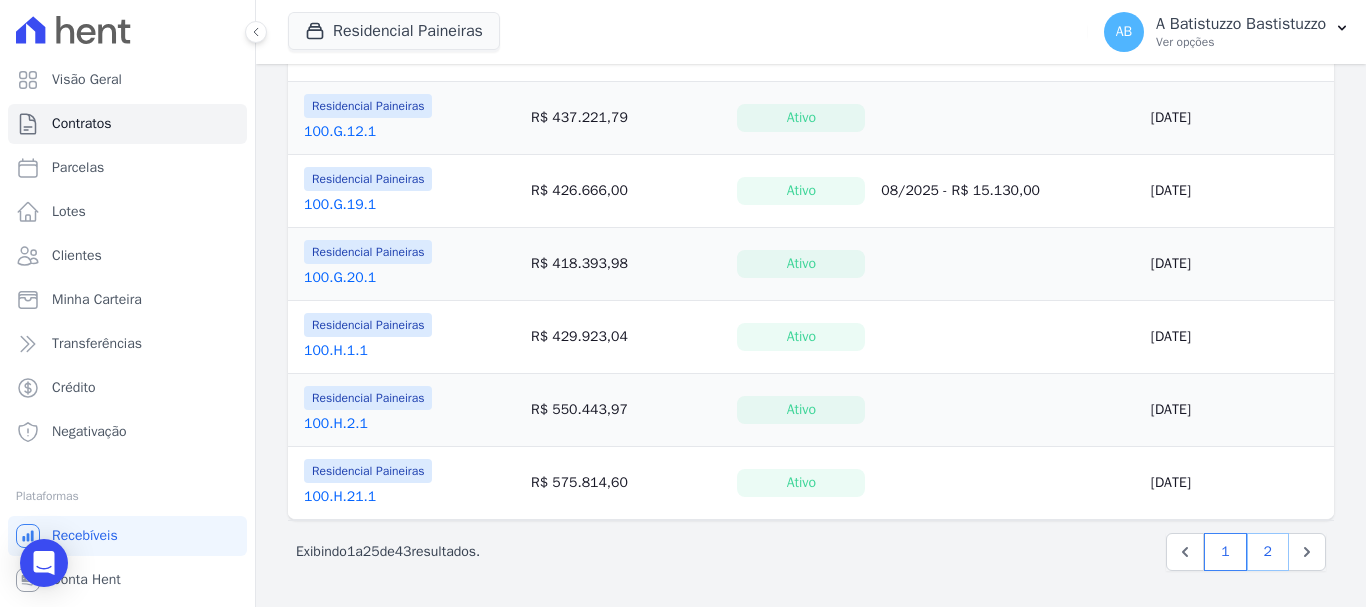 click on "2" at bounding box center [1268, 552] 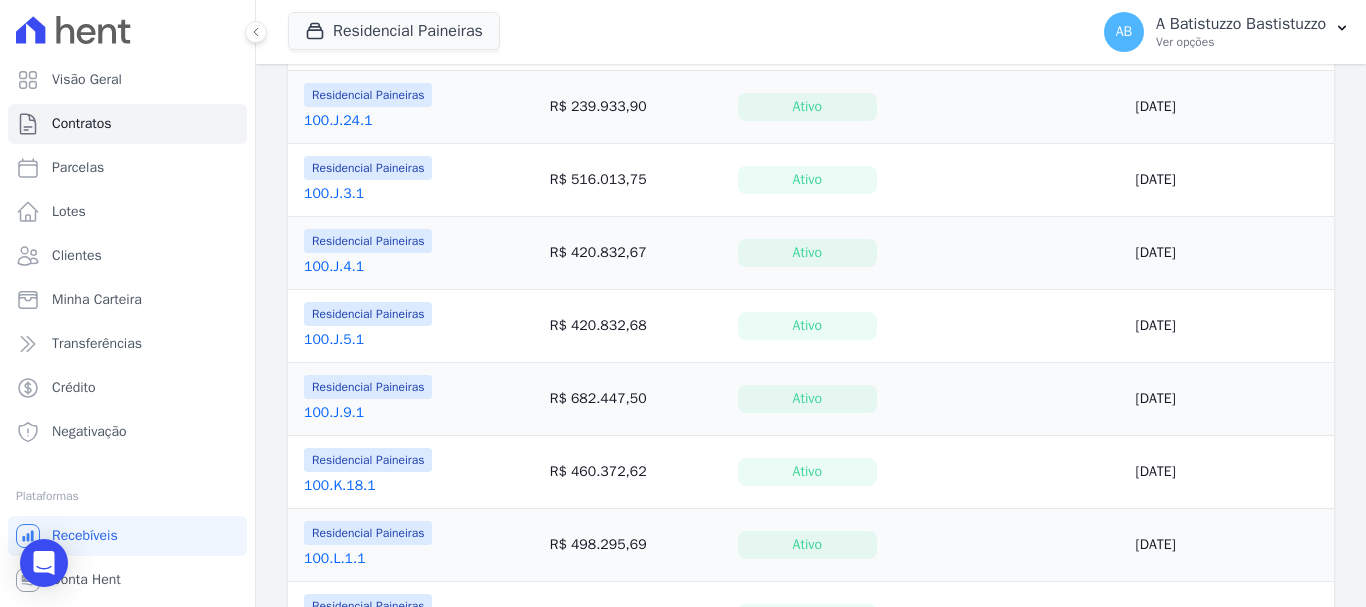scroll, scrollTop: 0, scrollLeft: 0, axis: both 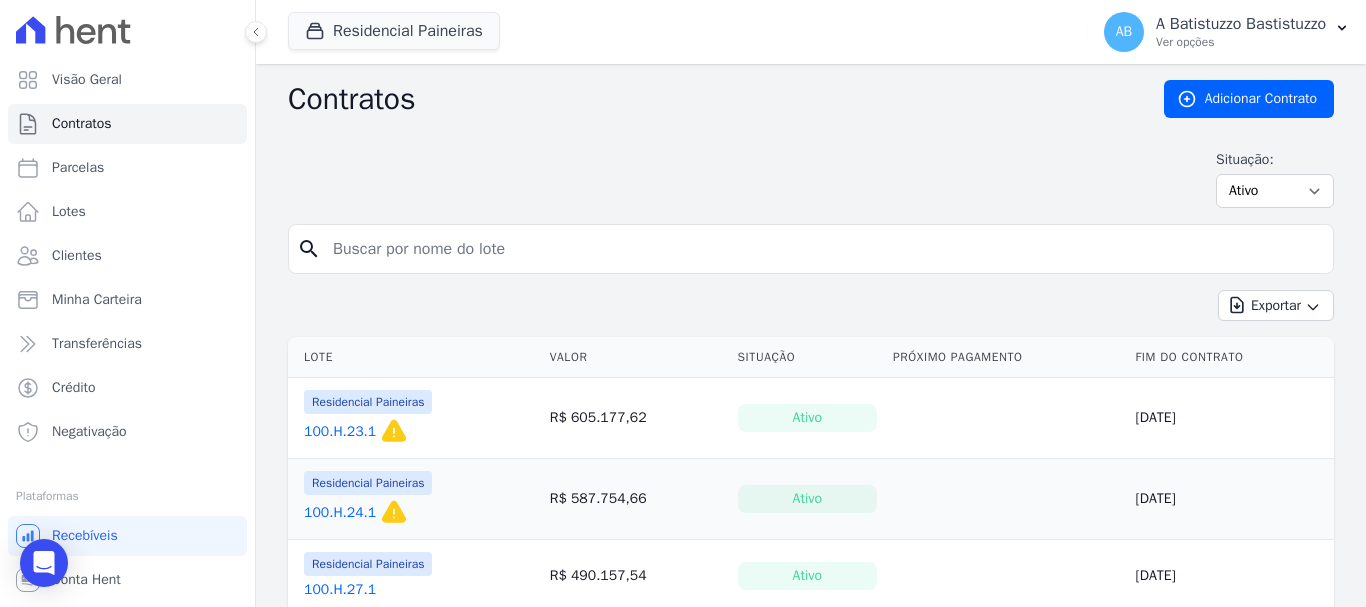 click on "100.H.23.1" at bounding box center [340, 432] 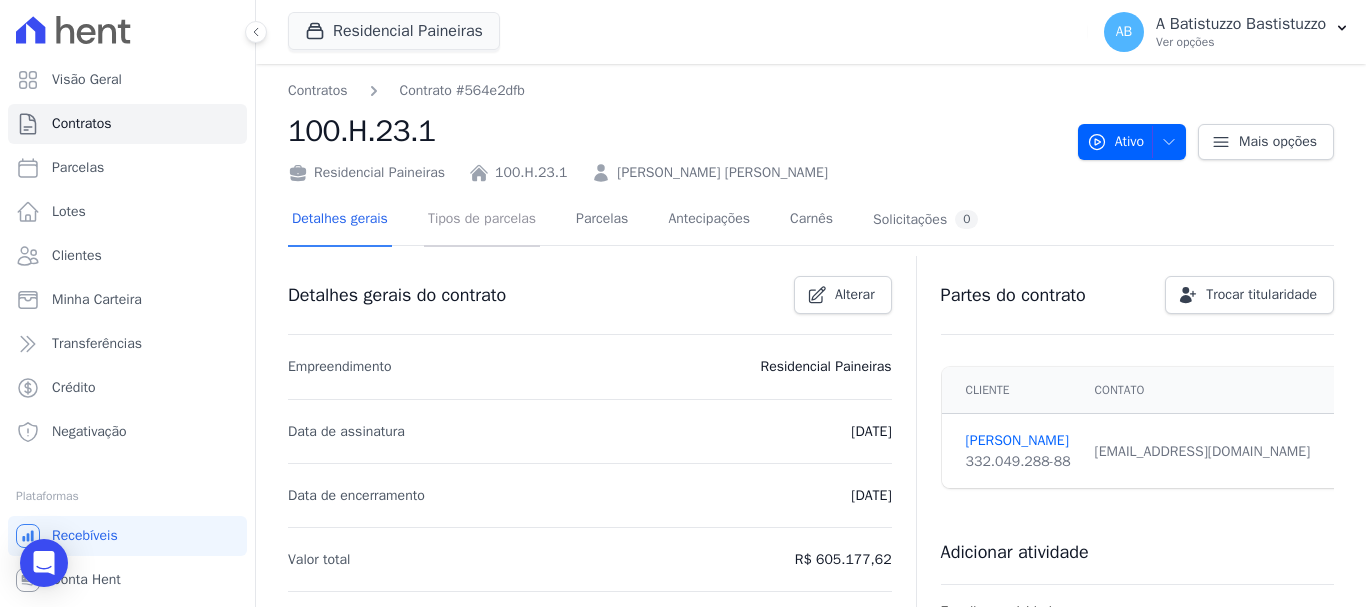 click on "Tipos de parcelas" at bounding box center [482, 220] 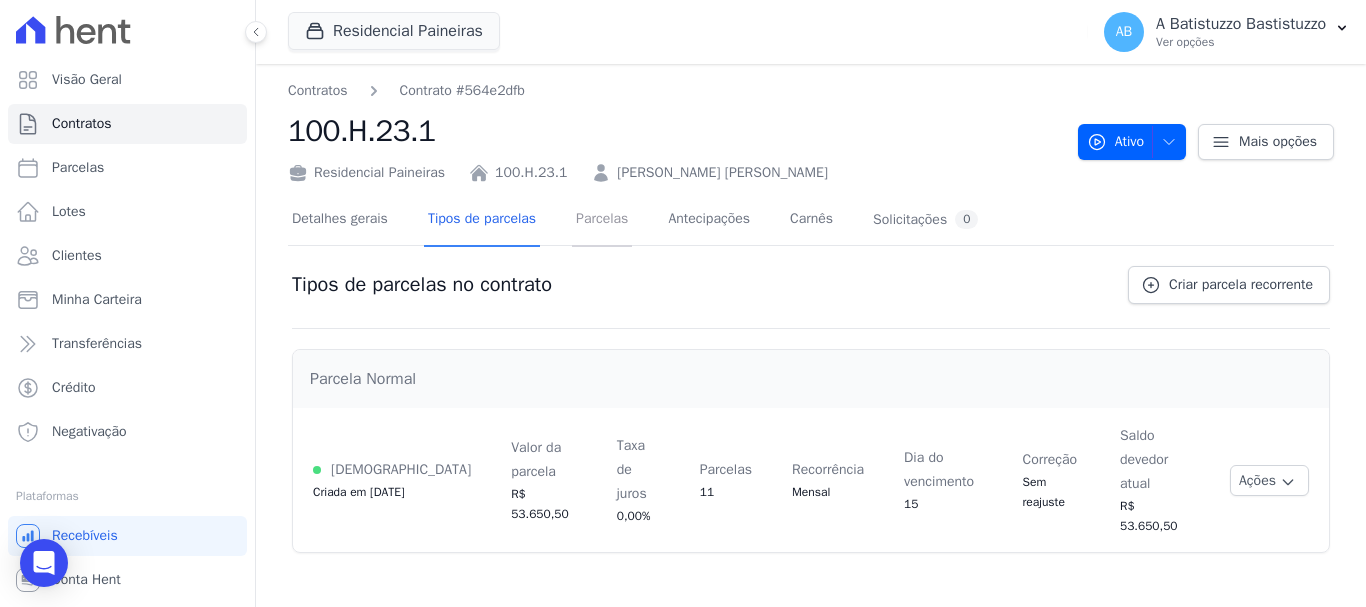 click on "Parcelas" at bounding box center (602, 220) 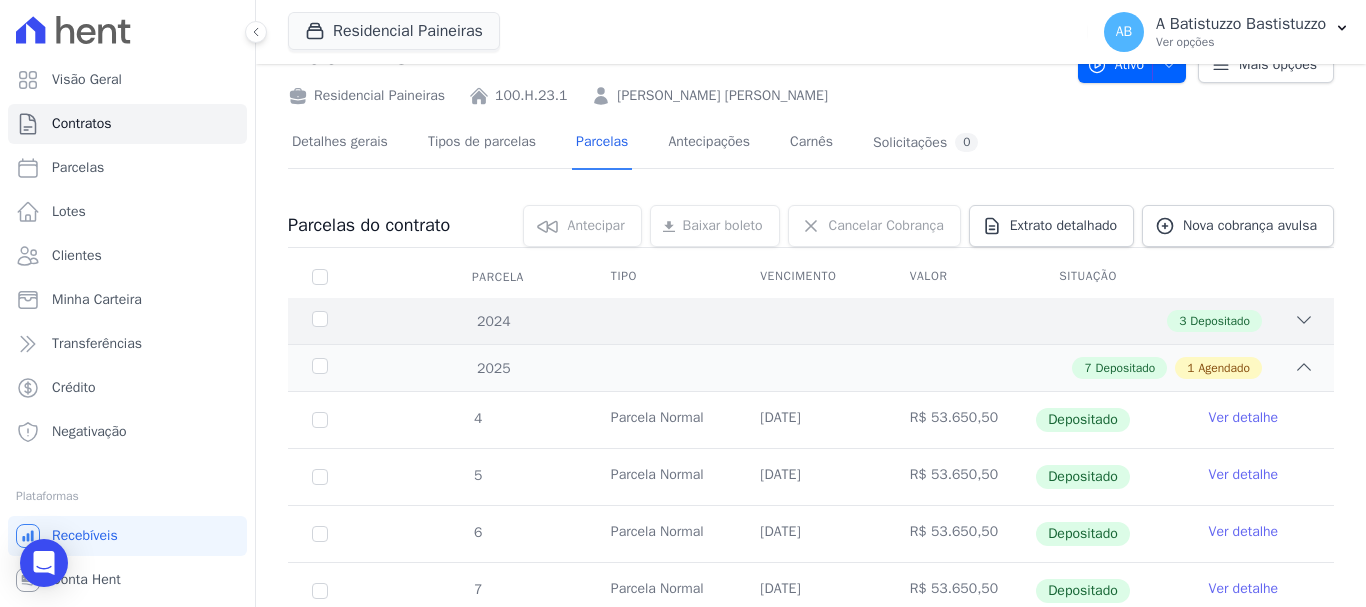 scroll, scrollTop: 0, scrollLeft: 0, axis: both 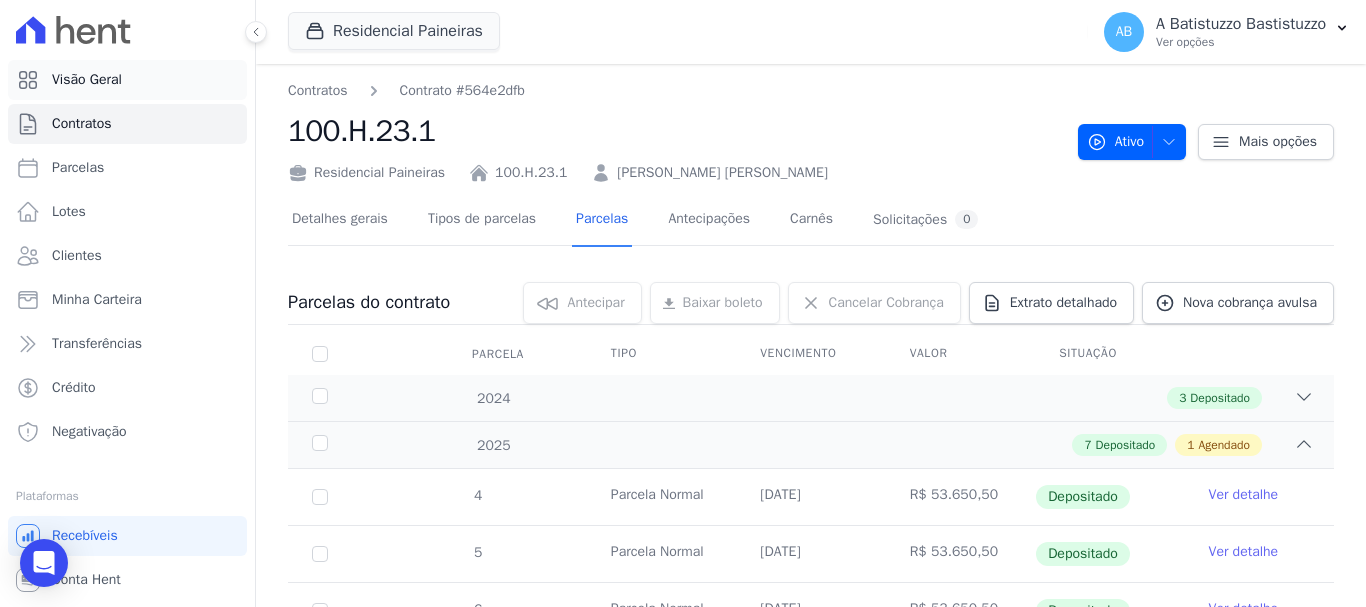 click on "Visão Geral" at bounding box center [87, 80] 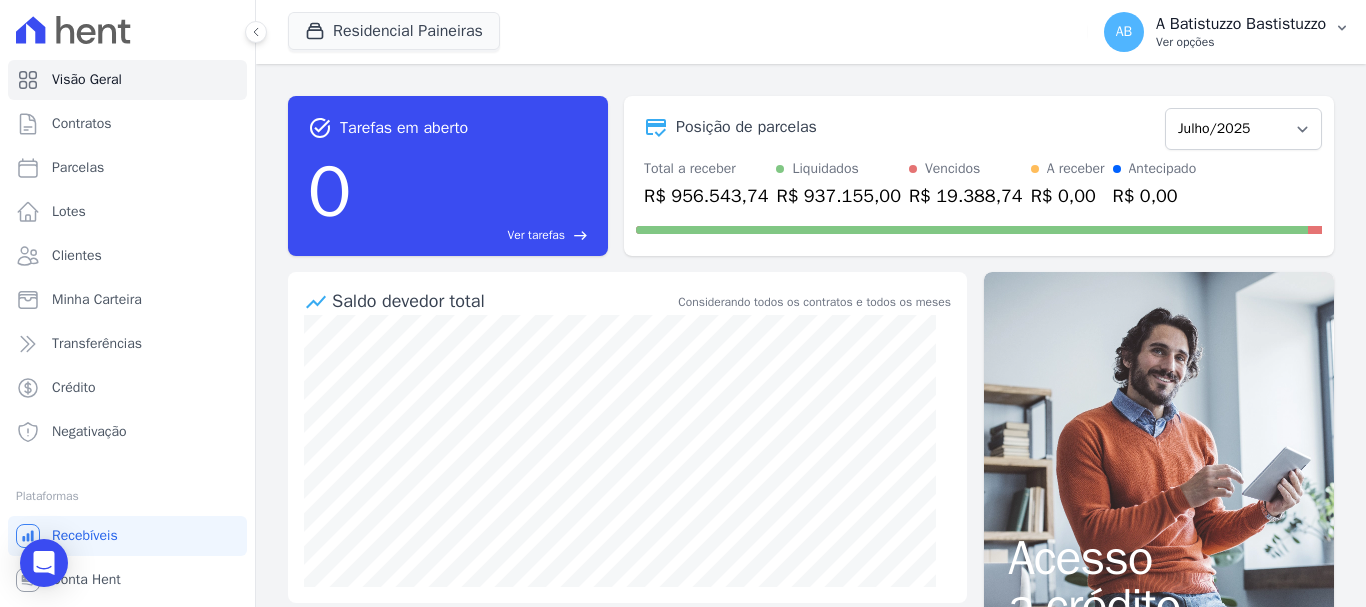 click on "AB" at bounding box center [1124, 32] 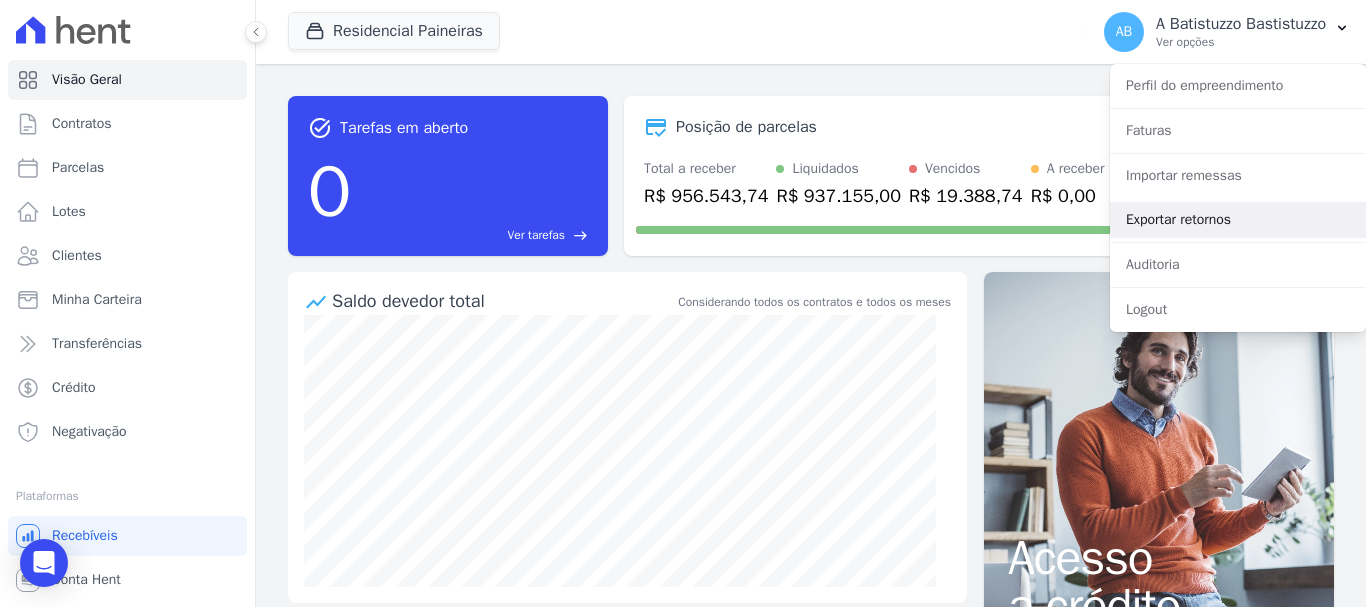 click on "Exportar retornos" at bounding box center [1238, 220] 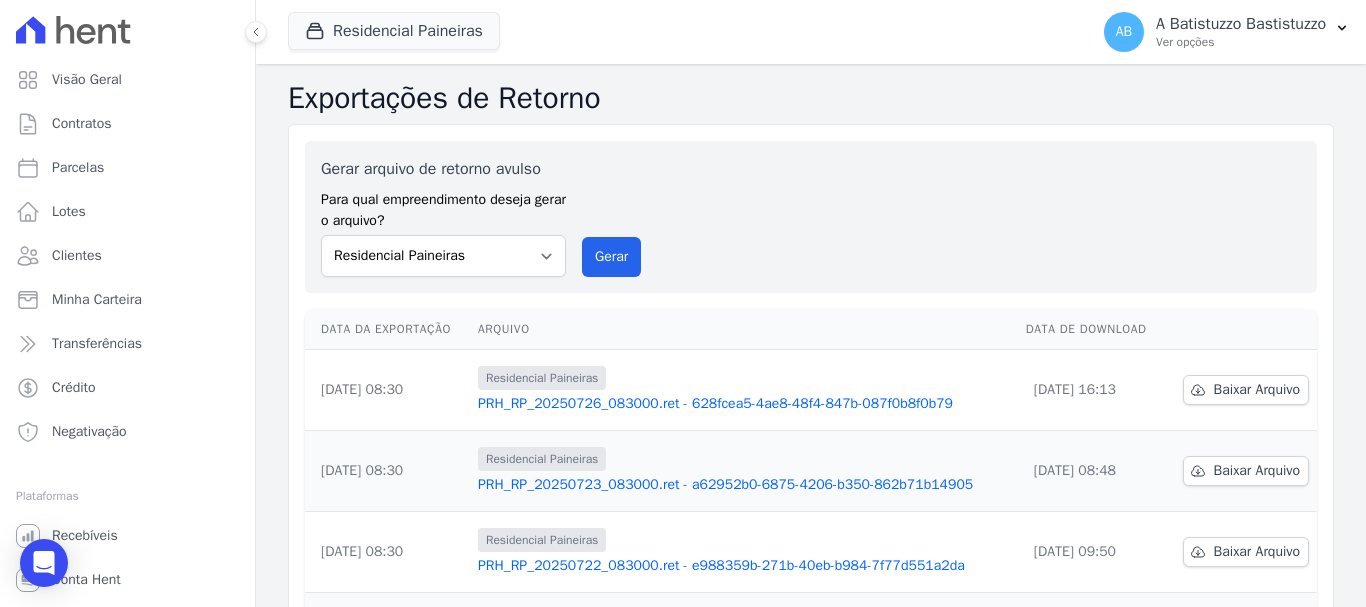 click on "PRH_RP_20250726_083000.ret -
628fcea5-4ae8-48f4-847b-087f0b8f0b79" at bounding box center (744, 404) 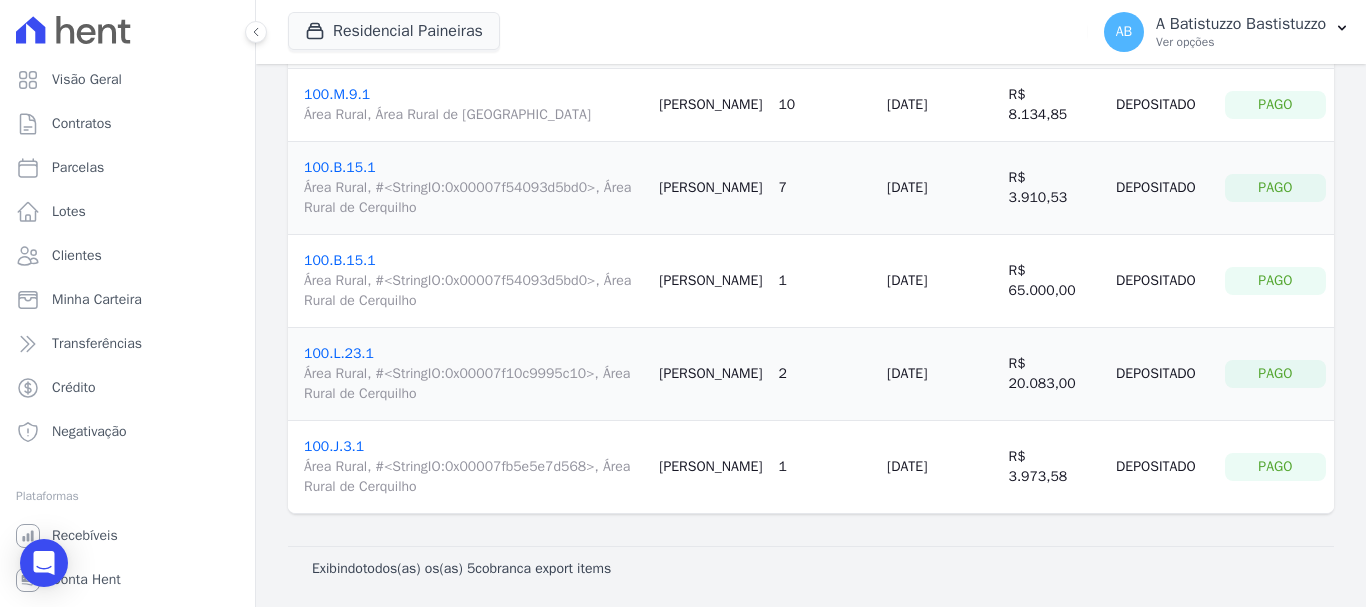 scroll, scrollTop: 0, scrollLeft: 0, axis: both 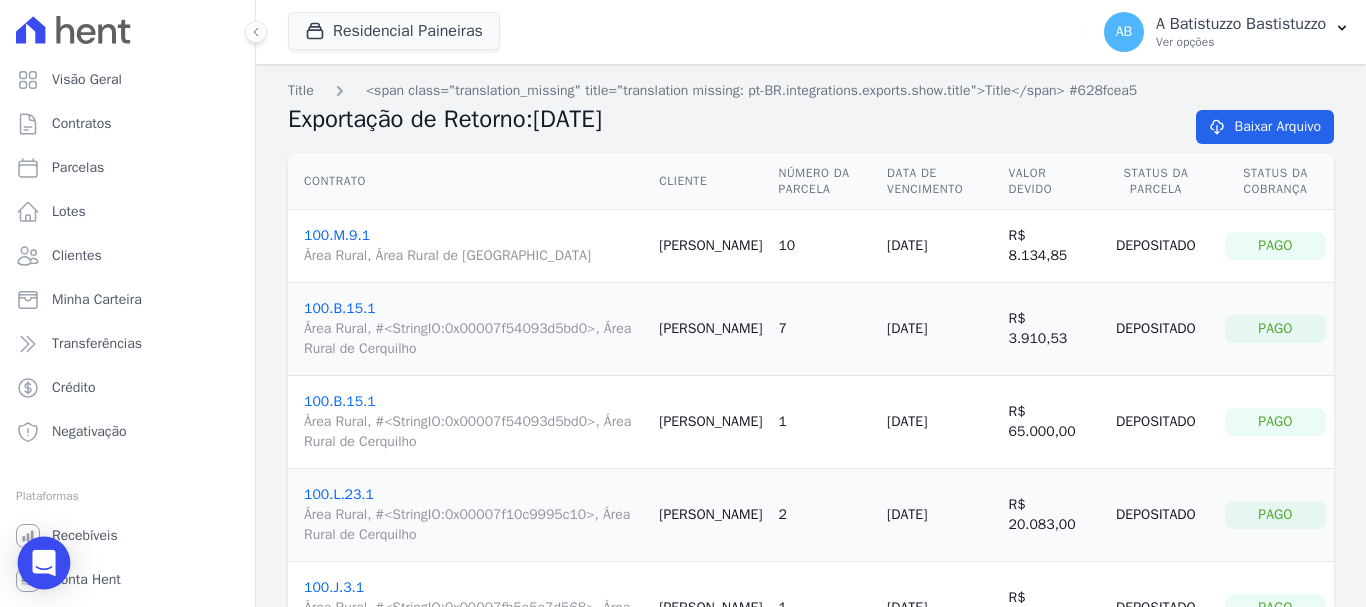 click 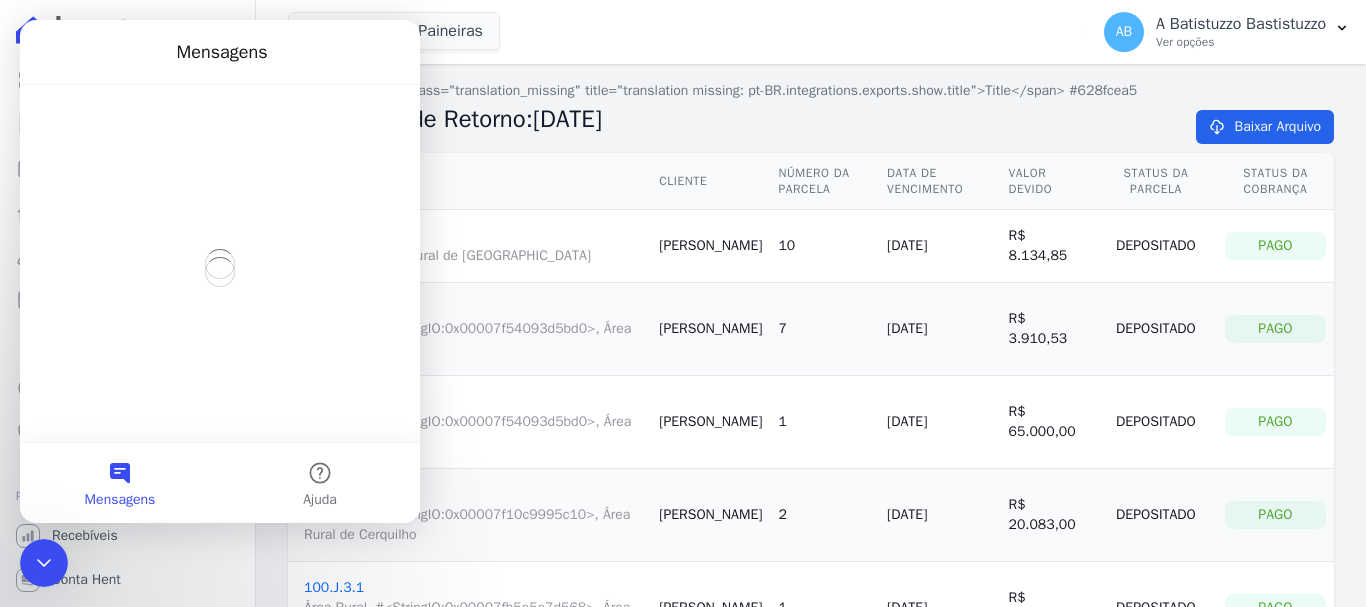 scroll, scrollTop: 0, scrollLeft: 0, axis: both 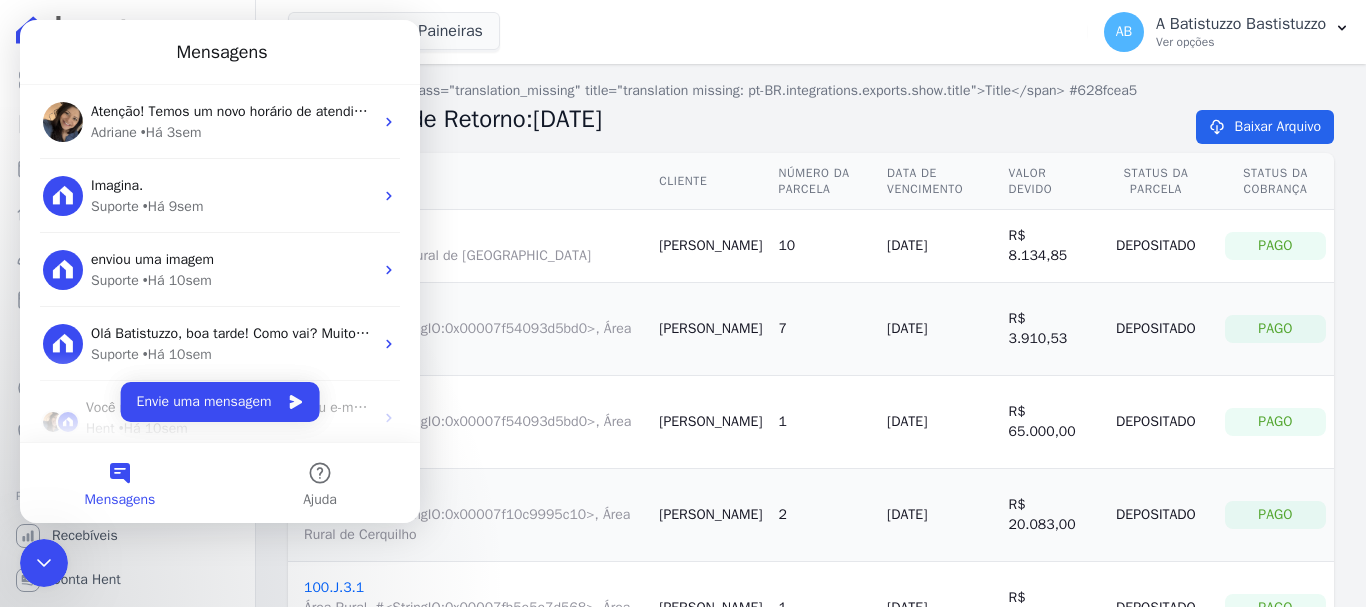 click on "Contrato" at bounding box center (469, 181) 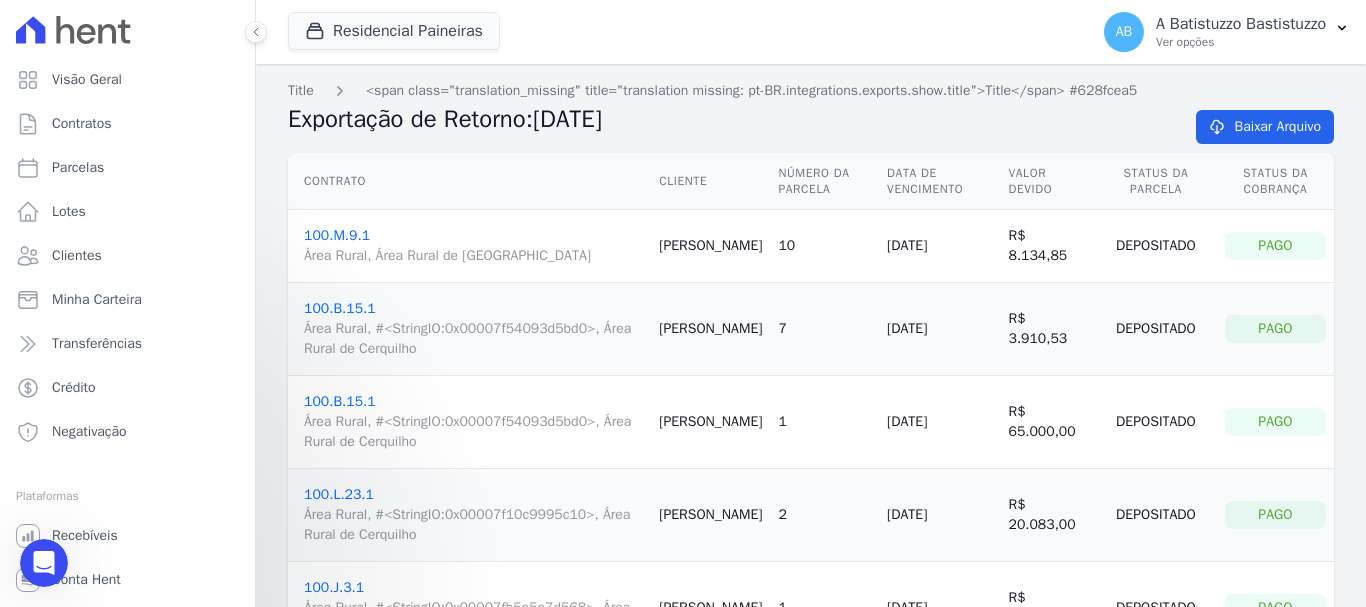 scroll, scrollTop: 0, scrollLeft: 0, axis: both 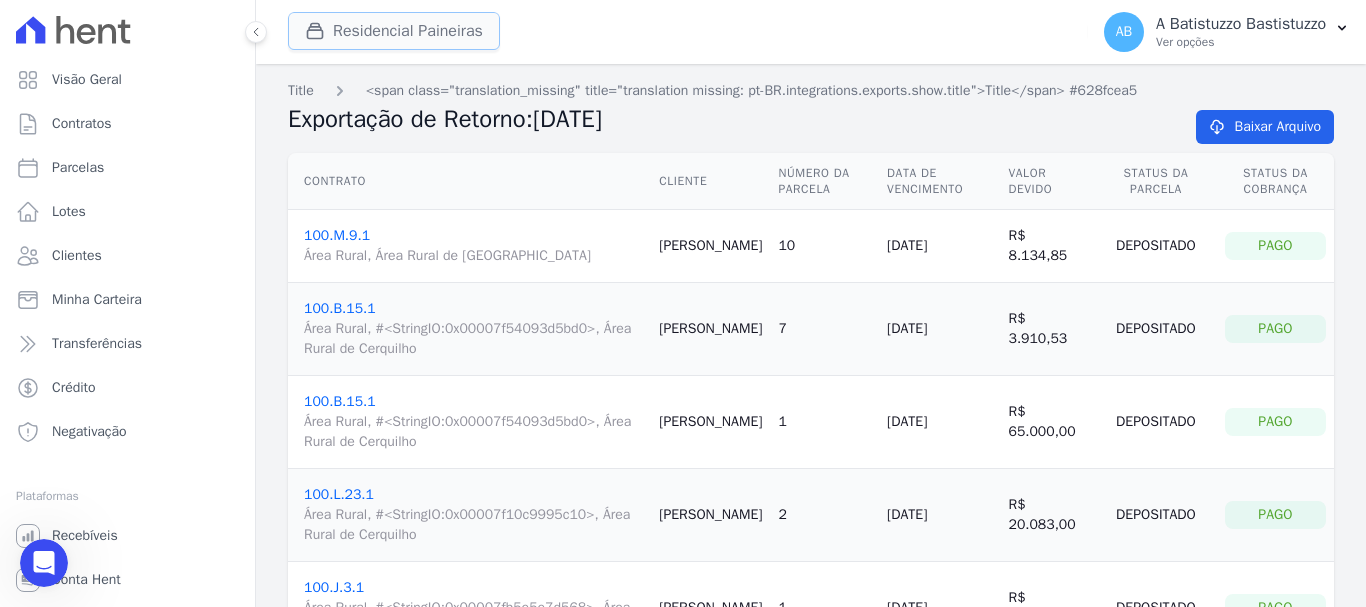 click on "Residencial Paineiras" at bounding box center [394, 31] 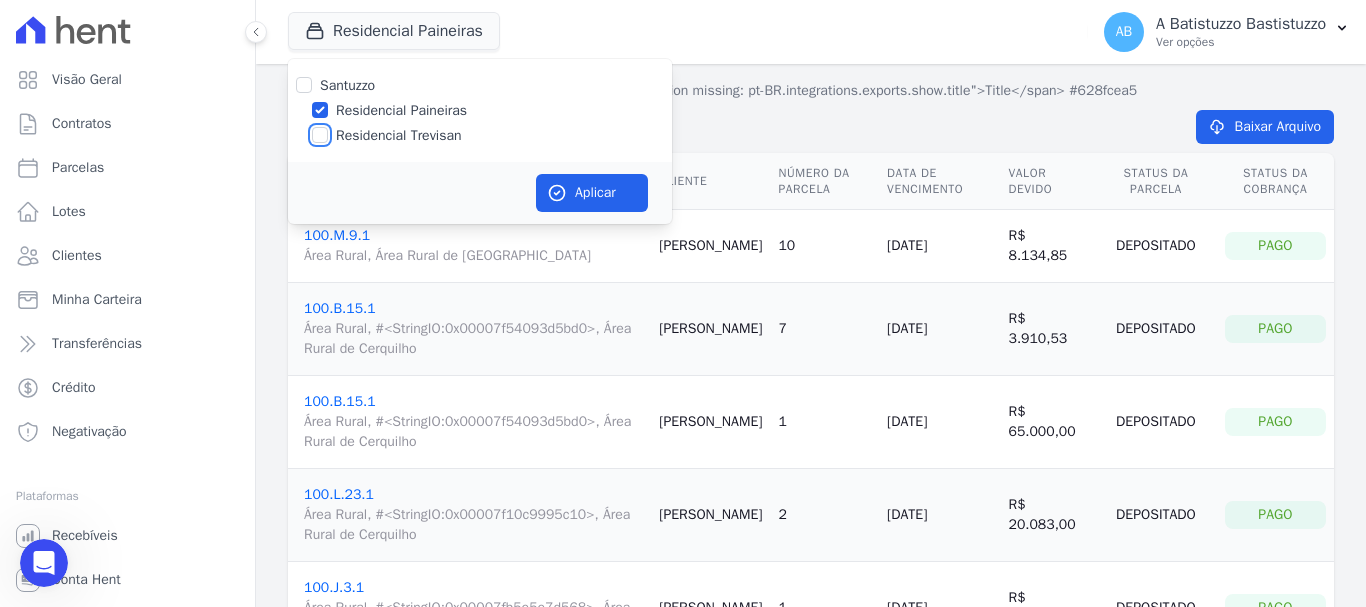 click on "Residencial Trevisan" at bounding box center (320, 135) 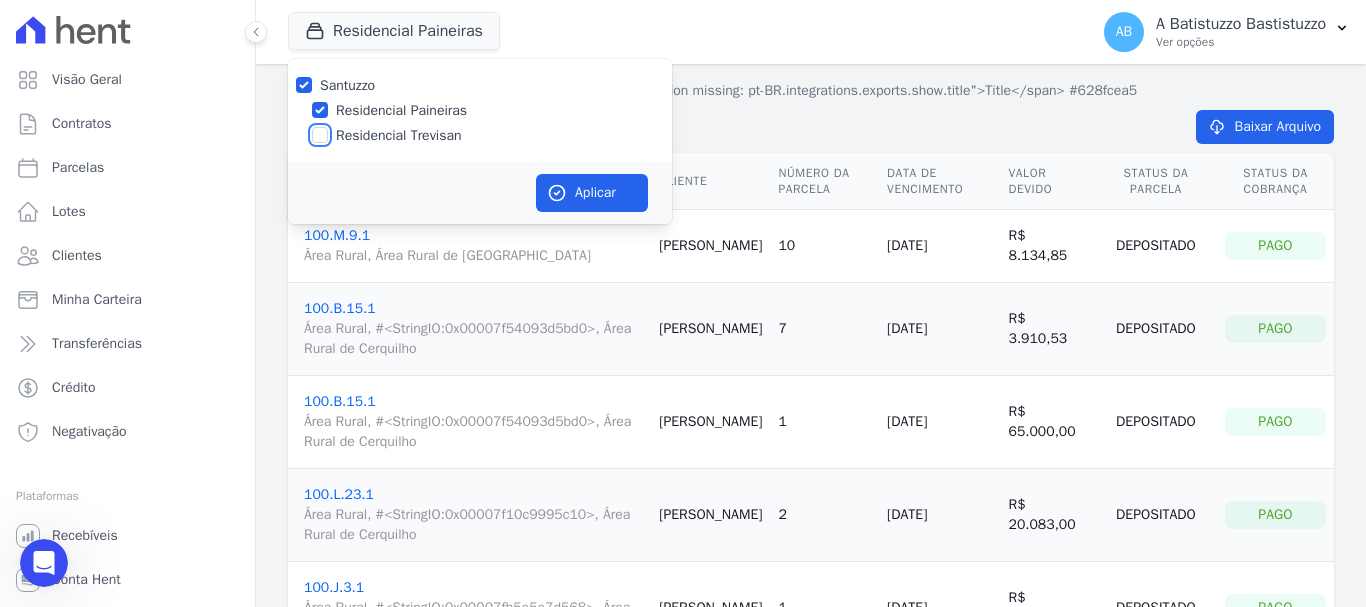 checkbox on "true" 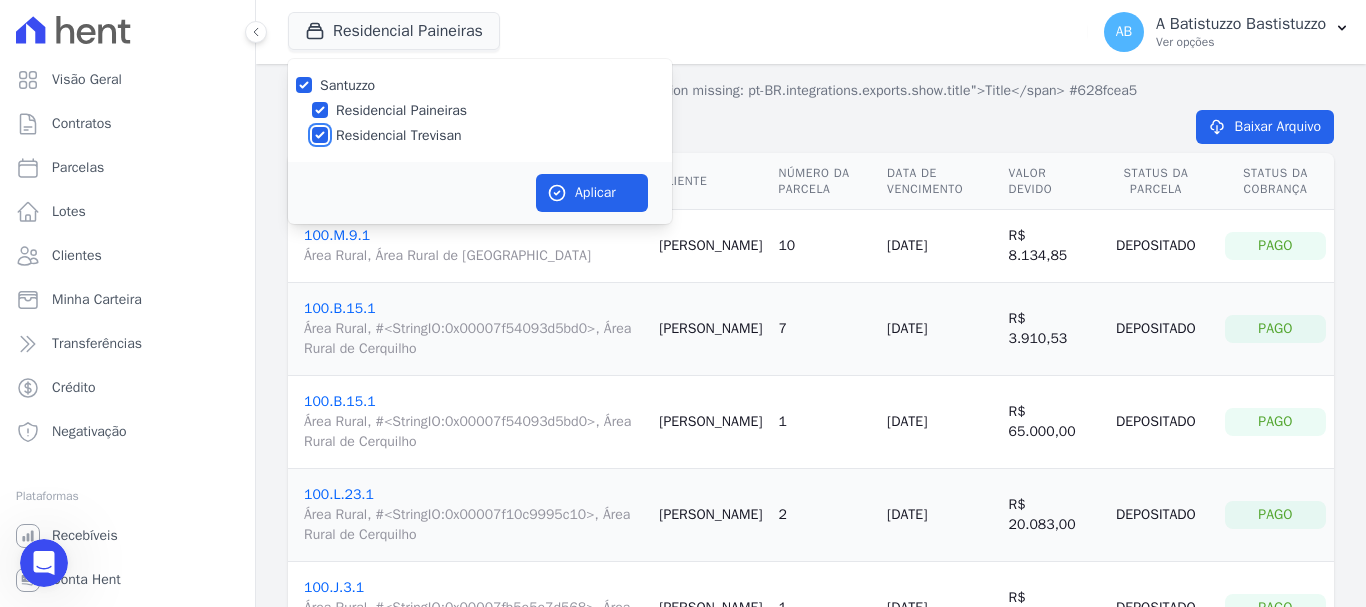 checkbox on "true" 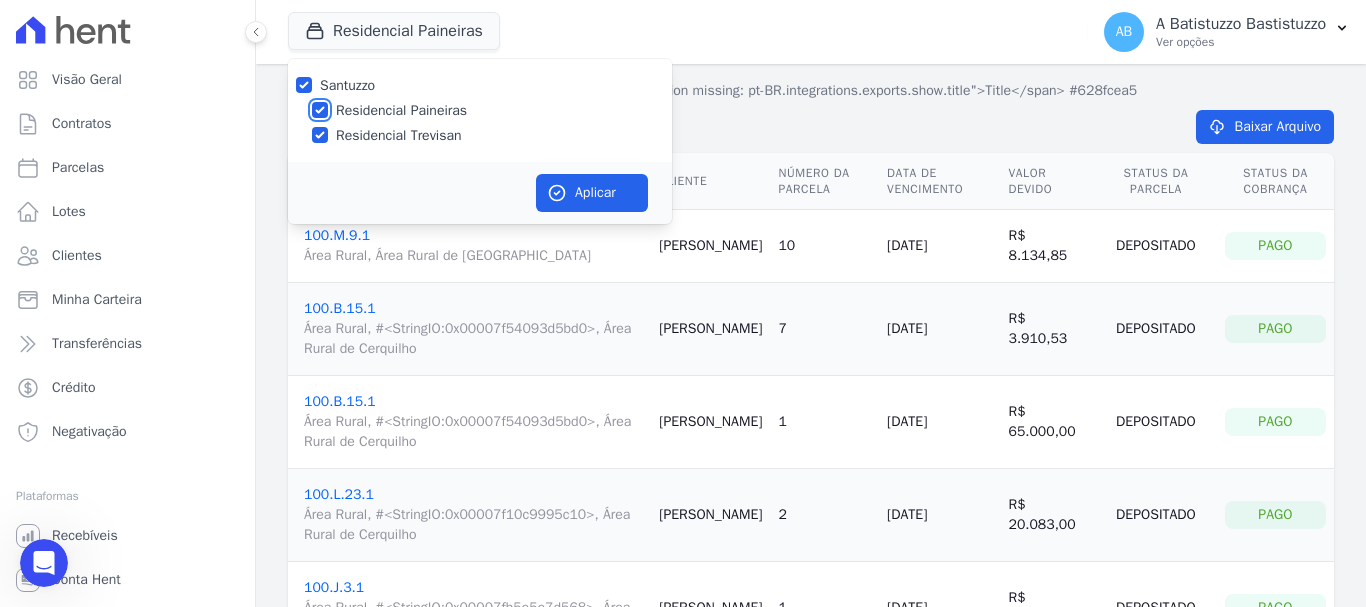 click on "Residencial Paineiras" at bounding box center (320, 110) 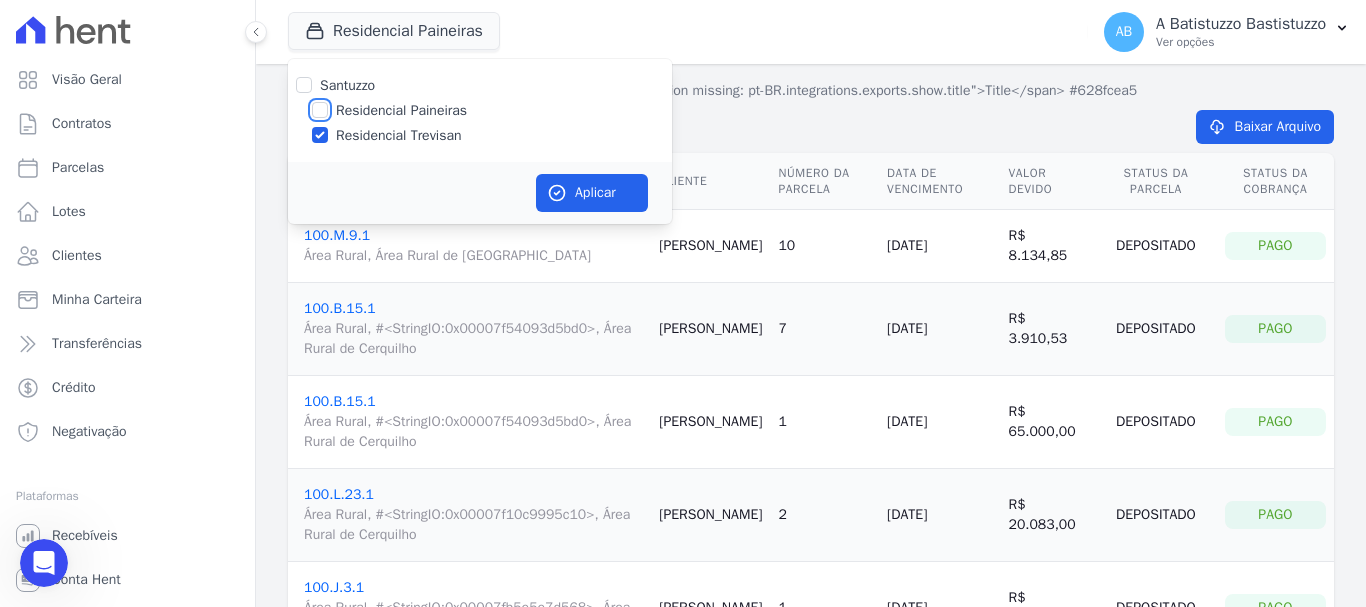 checkbox on "false" 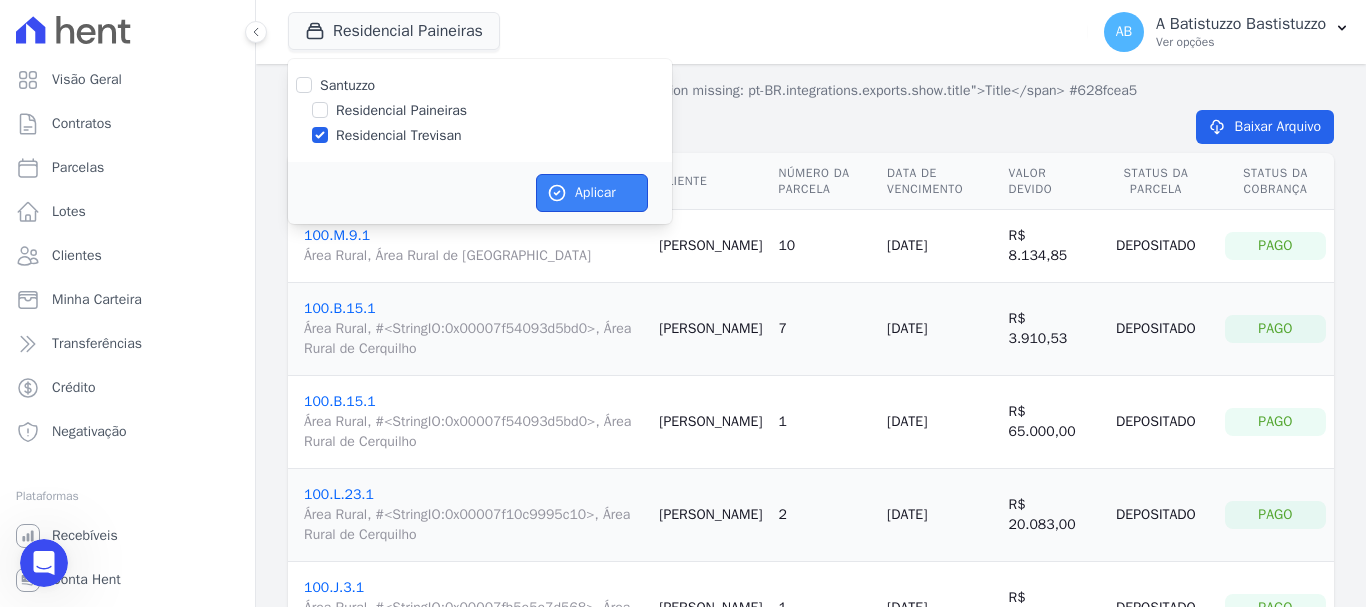 click on "Aplicar" at bounding box center (592, 193) 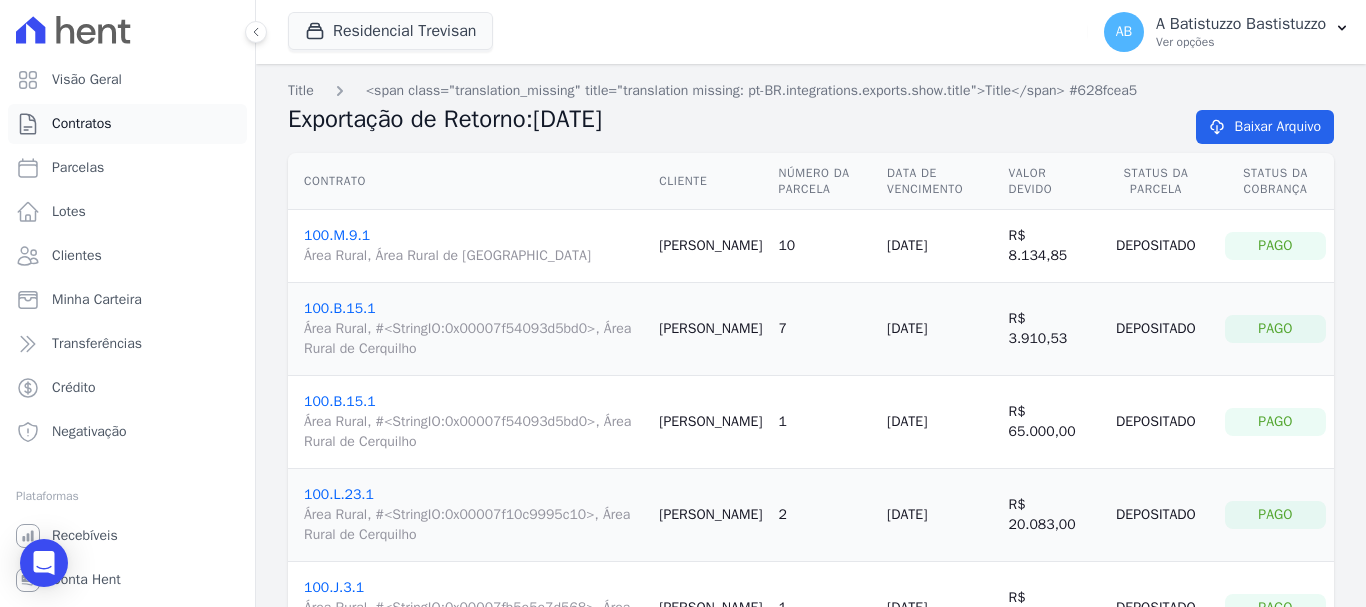 click on "Contratos" at bounding box center [82, 124] 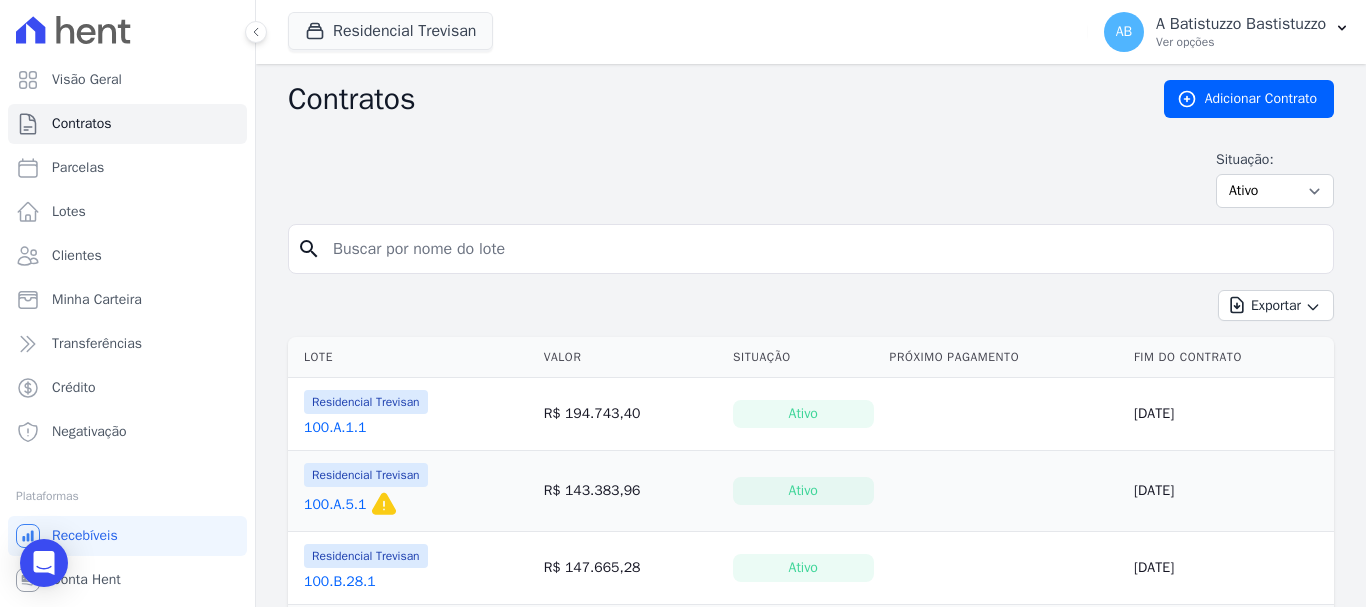 scroll, scrollTop: 200, scrollLeft: 0, axis: vertical 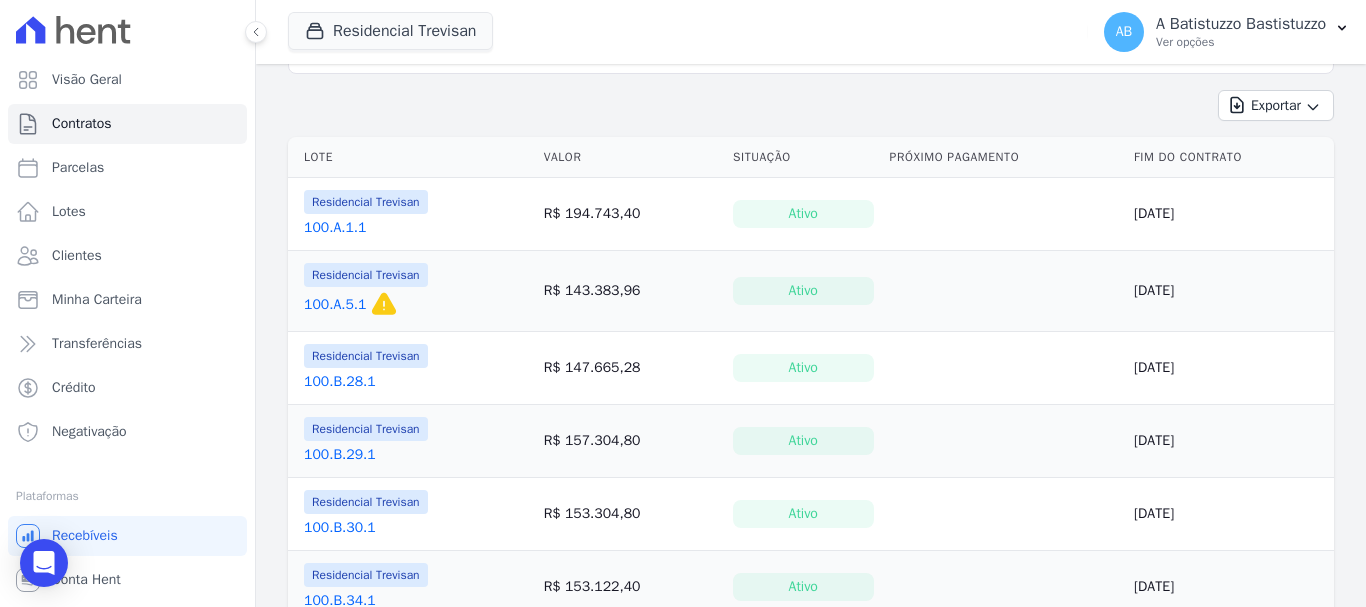 click on "Residencial Trevisan
100.B.28.1" at bounding box center [412, 368] 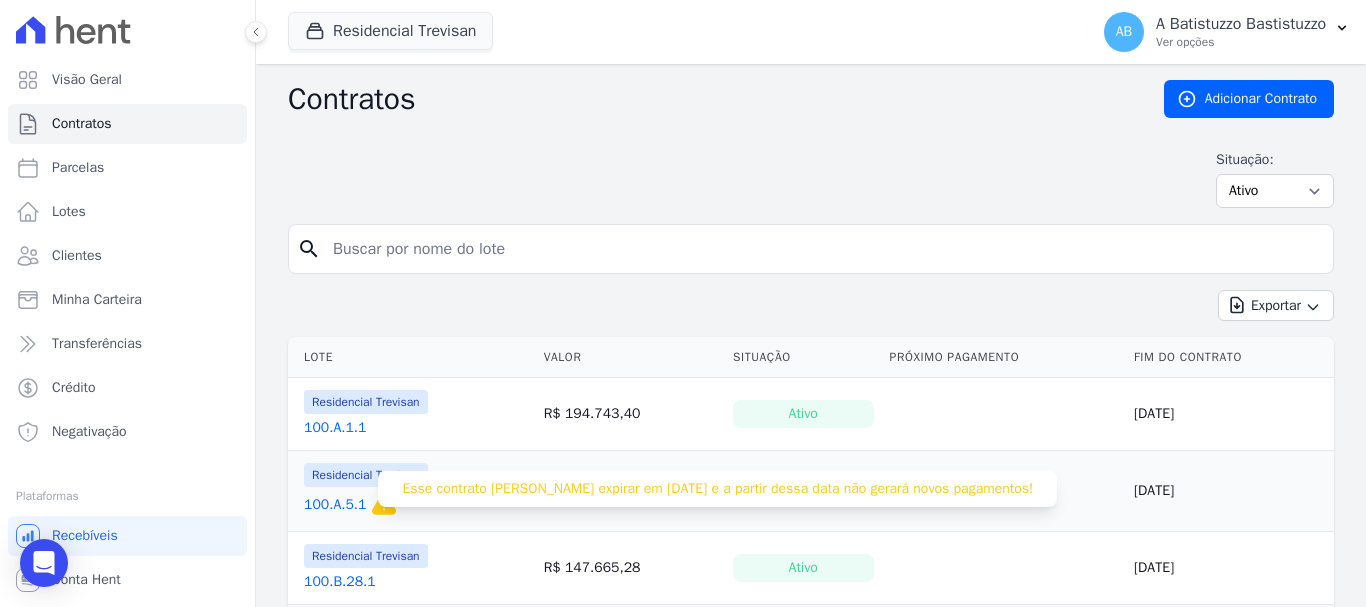 scroll, scrollTop: 200, scrollLeft: 0, axis: vertical 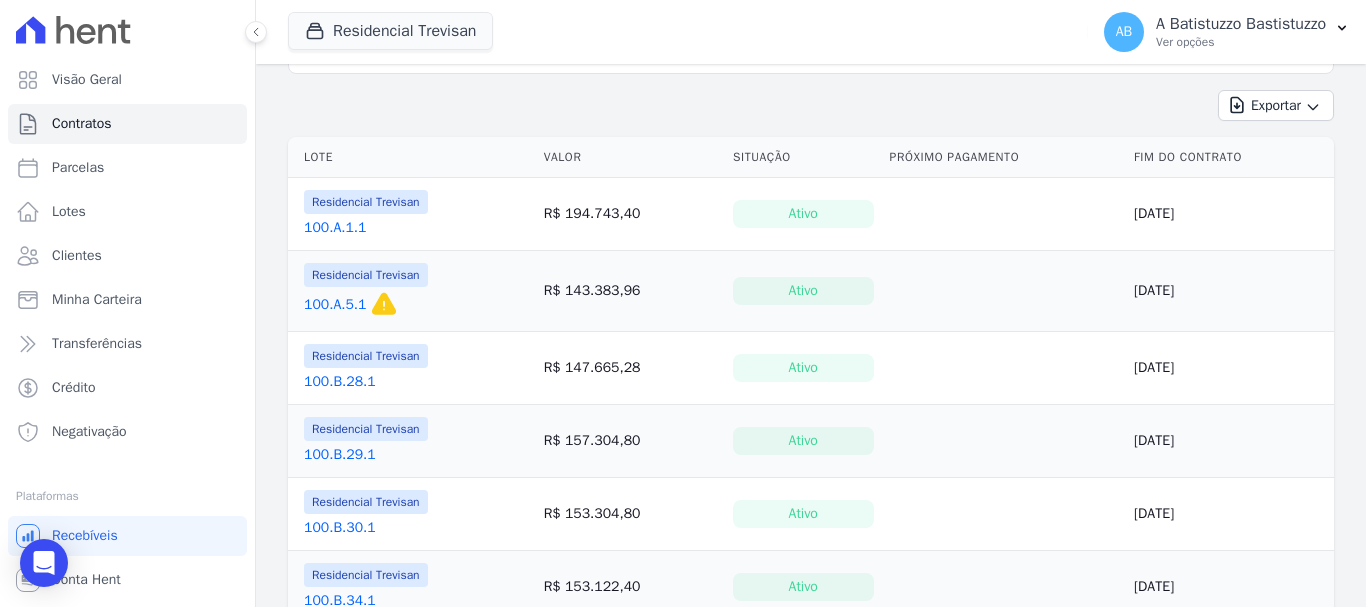 click on "100.A.5.1" at bounding box center (335, 305) 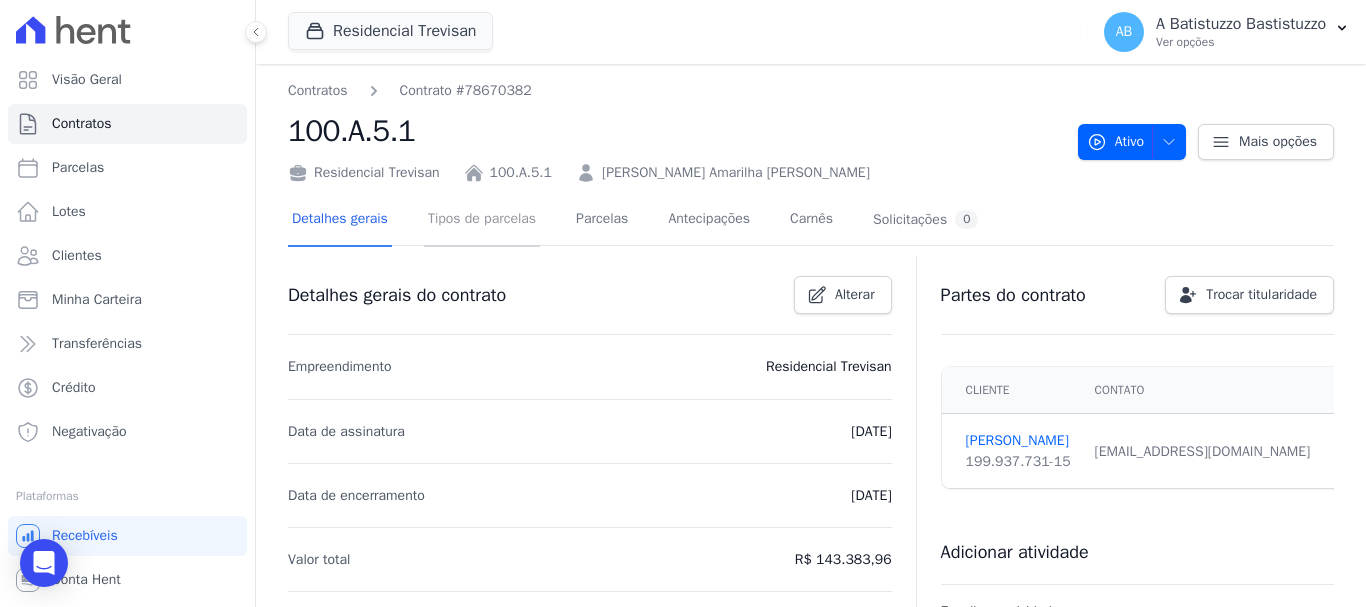 click on "Tipos de parcelas" at bounding box center (482, 220) 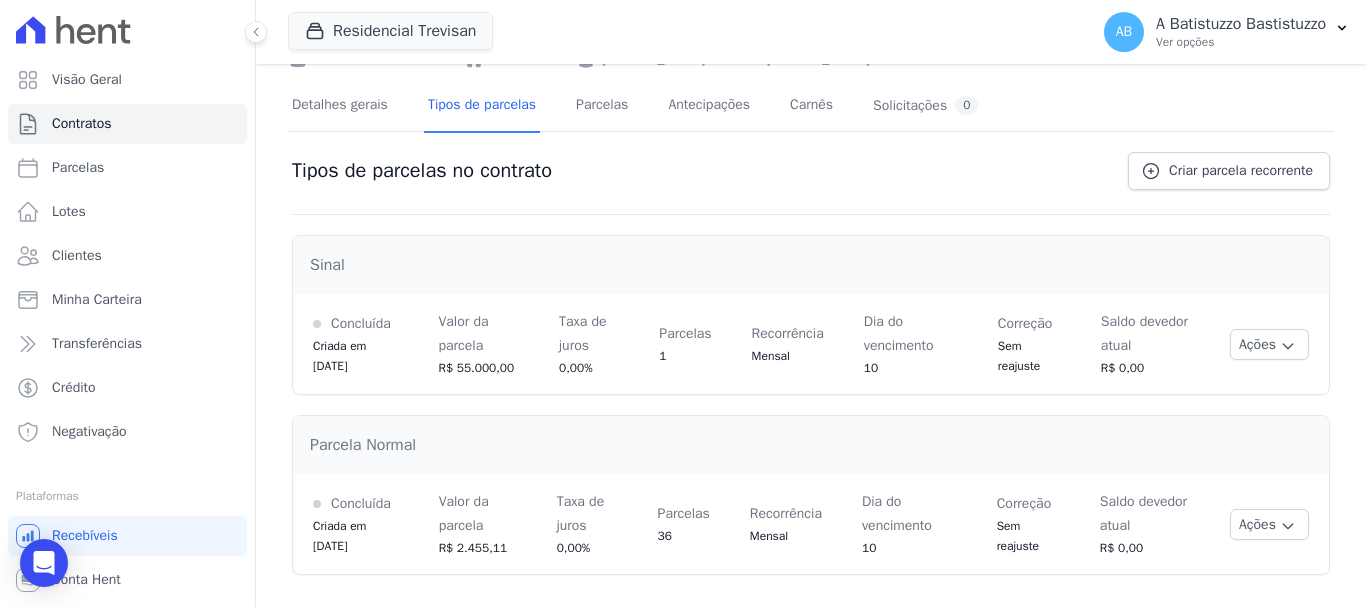 scroll, scrollTop: 0, scrollLeft: 0, axis: both 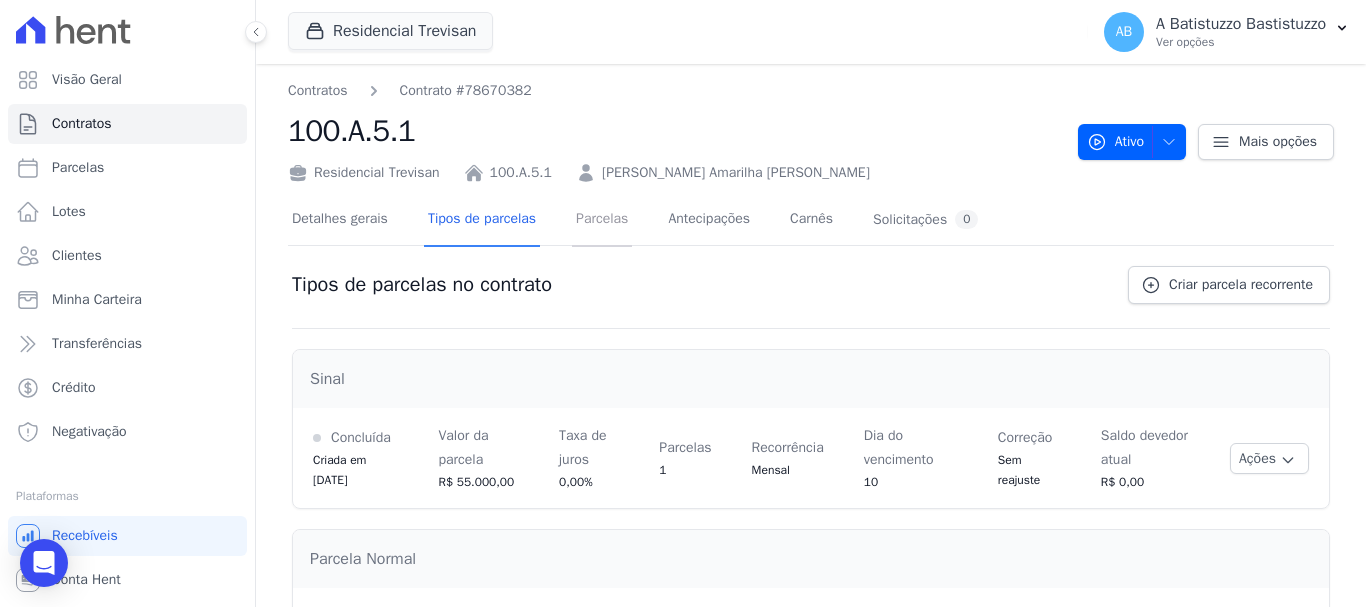 click on "Parcelas" at bounding box center (602, 220) 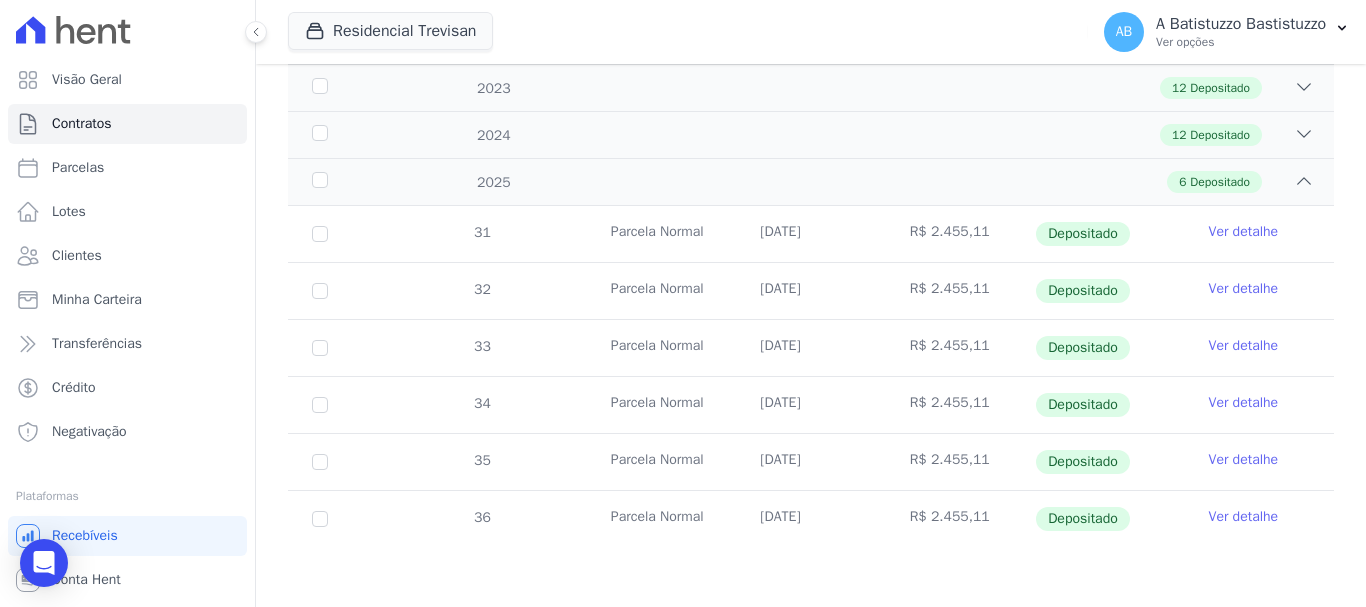 scroll, scrollTop: 0, scrollLeft: 0, axis: both 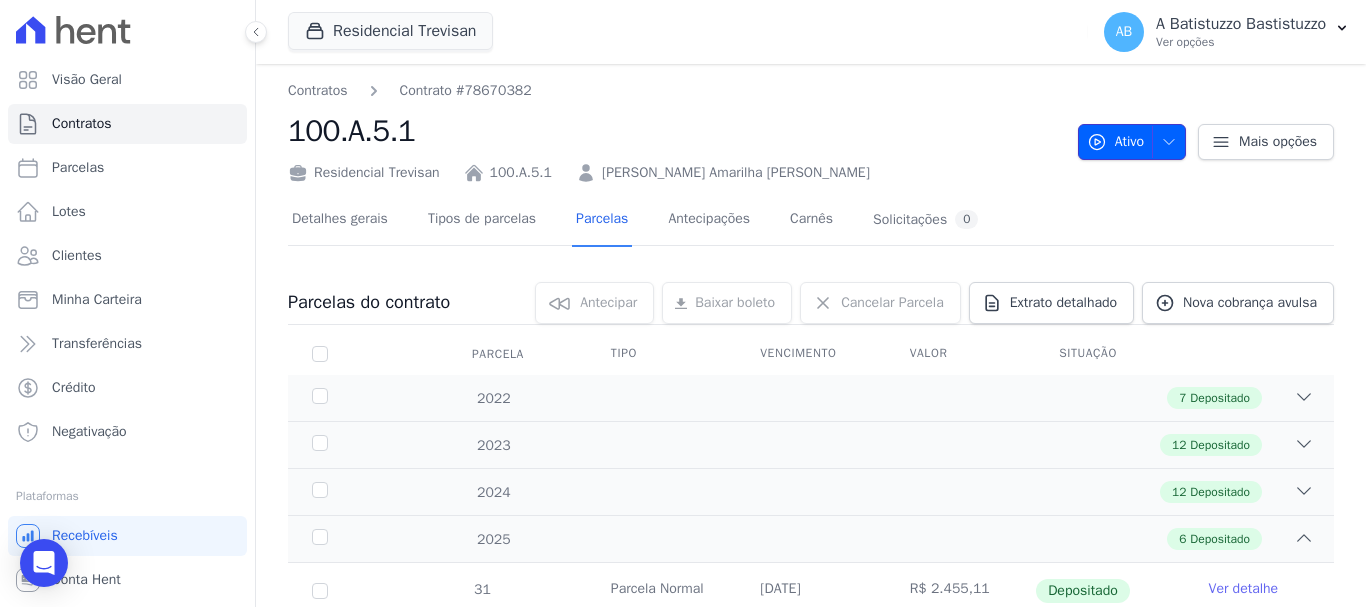 click 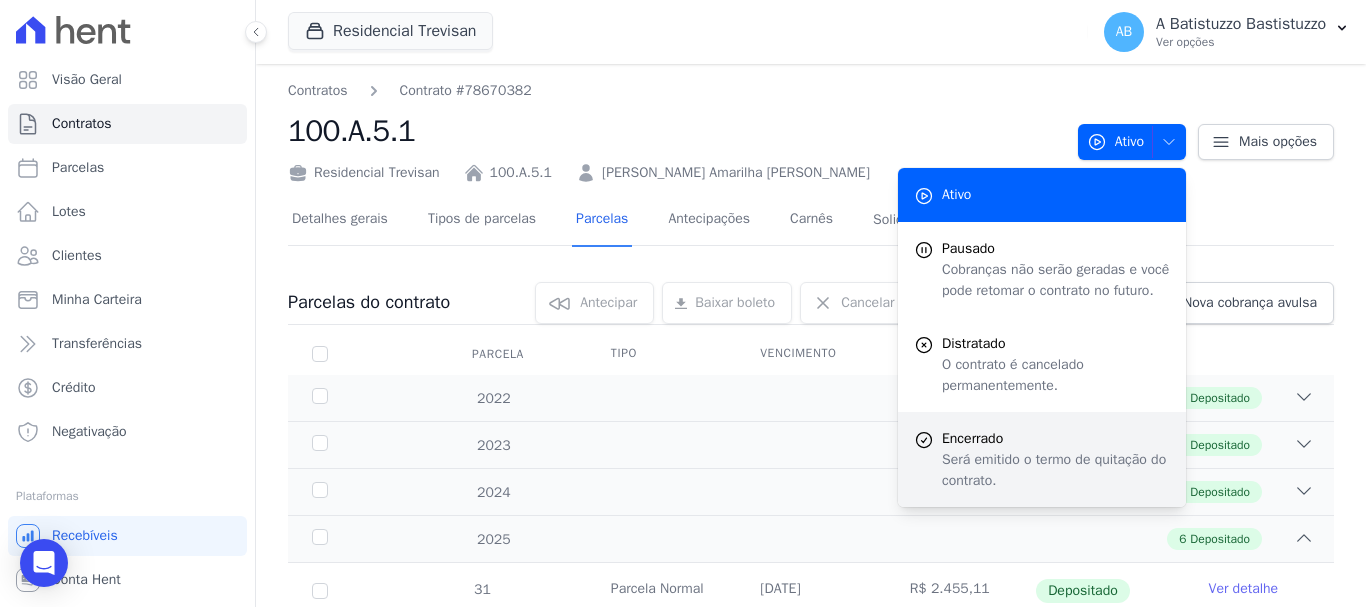 click on "Encerrado" at bounding box center (1056, 438) 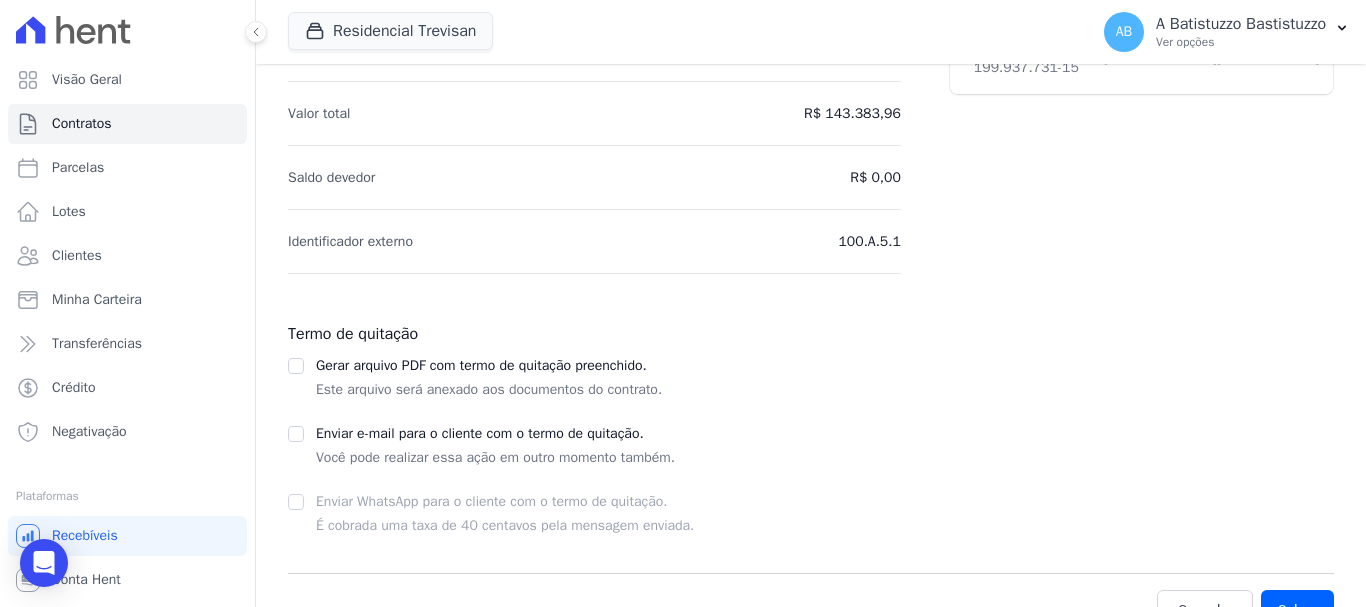 scroll, scrollTop: 339, scrollLeft: 0, axis: vertical 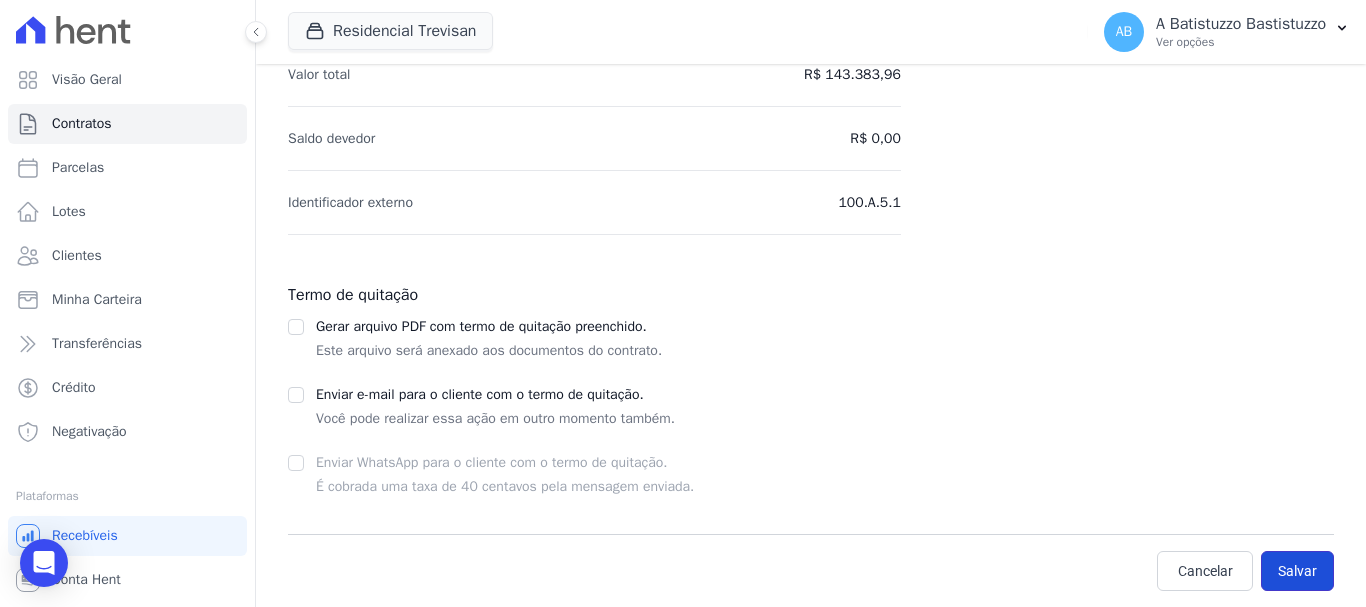 click on "Salvar" at bounding box center (1297, 571) 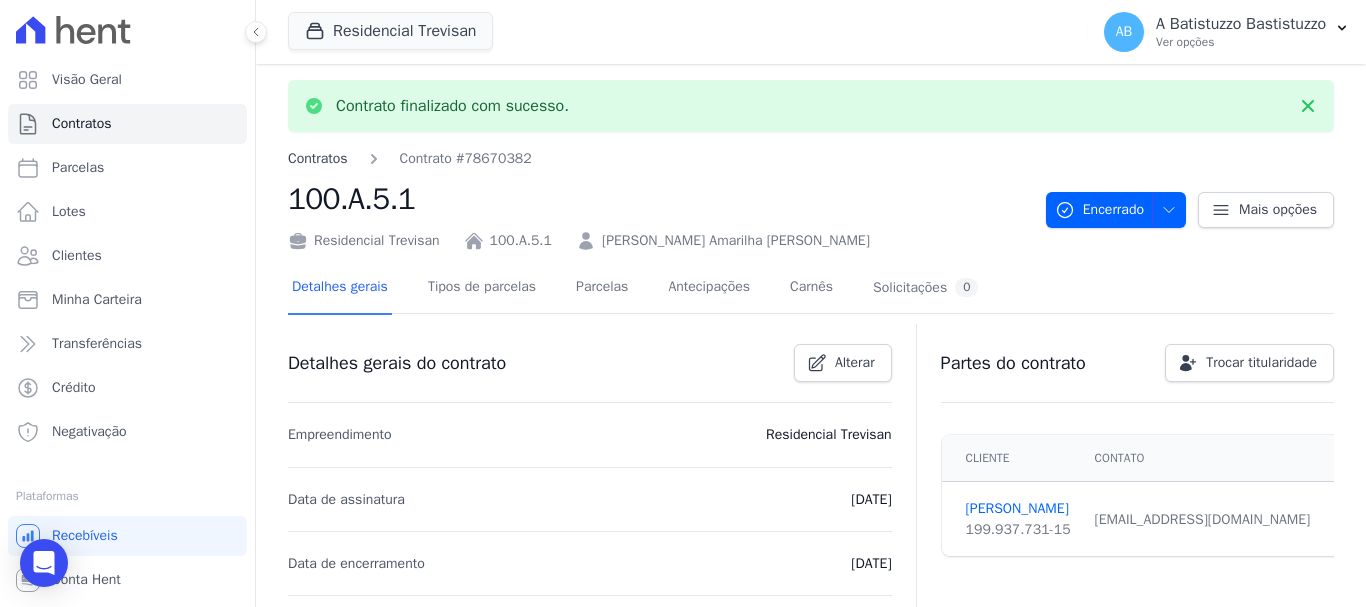 click on "Contratos" at bounding box center [318, 158] 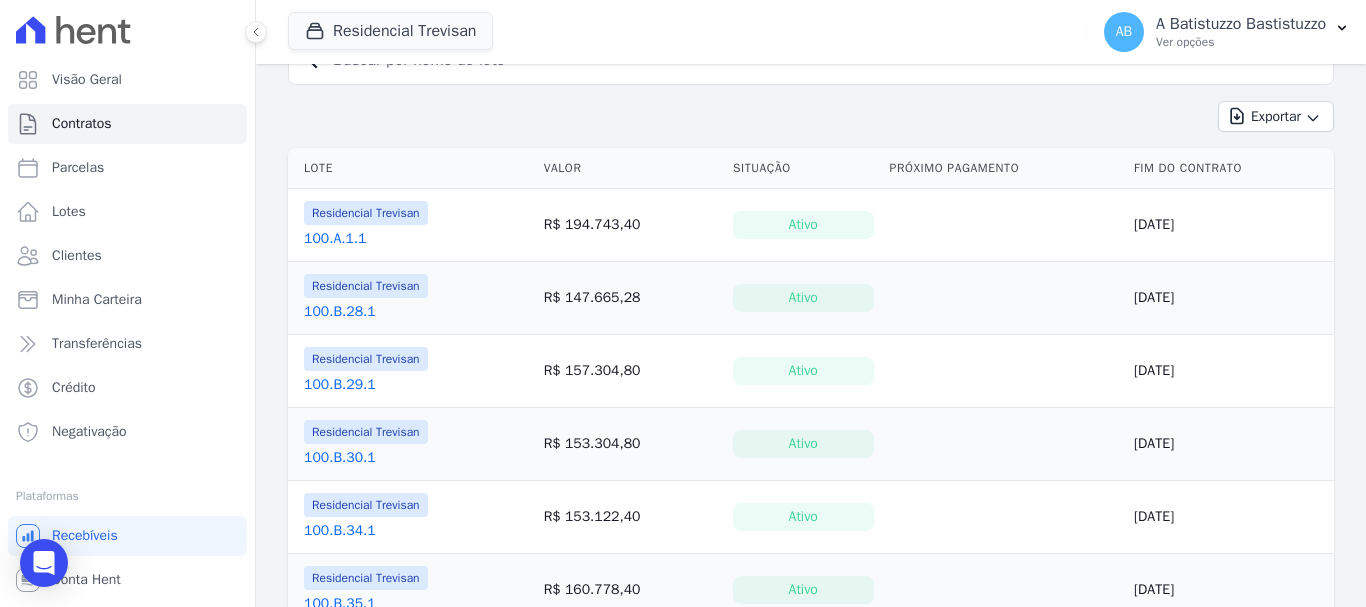 scroll, scrollTop: 0, scrollLeft: 0, axis: both 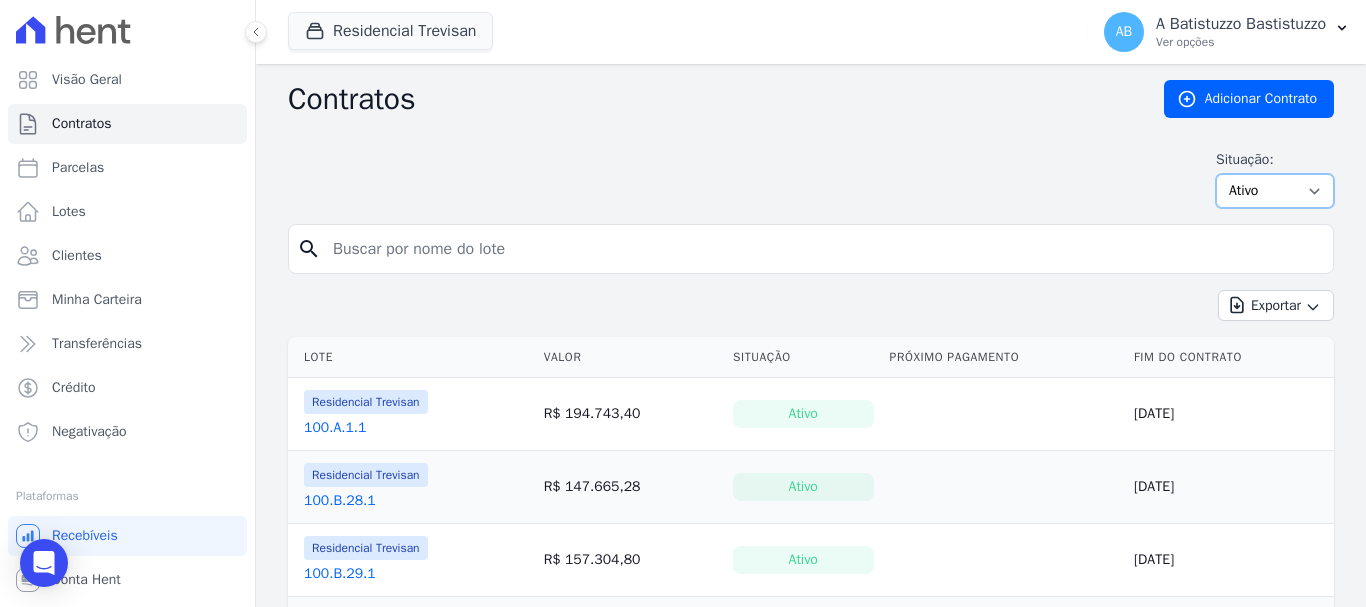 click on "Ativo
Todos
Pausado
Distratado
Rascunho
Expirado
Encerrado" at bounding box center (1275, 191) 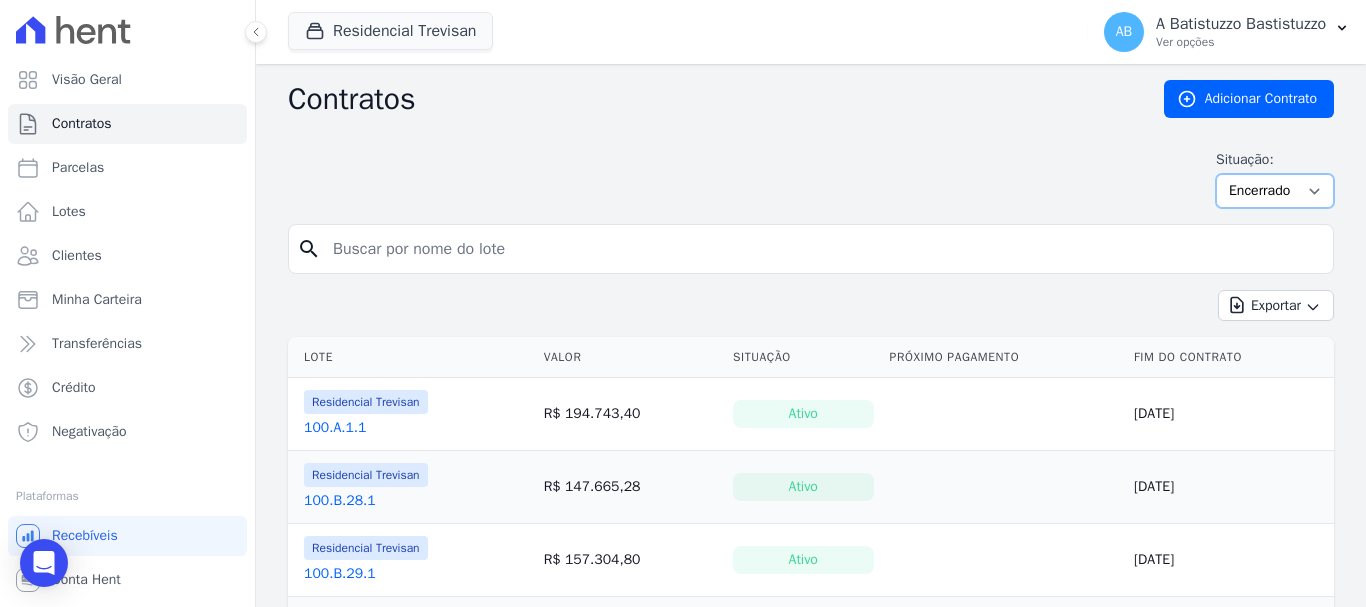 click on "Ativo
Todos
Pausado
Distratado
Rascunho
Expirado
Encerrado" at bounding box center (1275, 191) 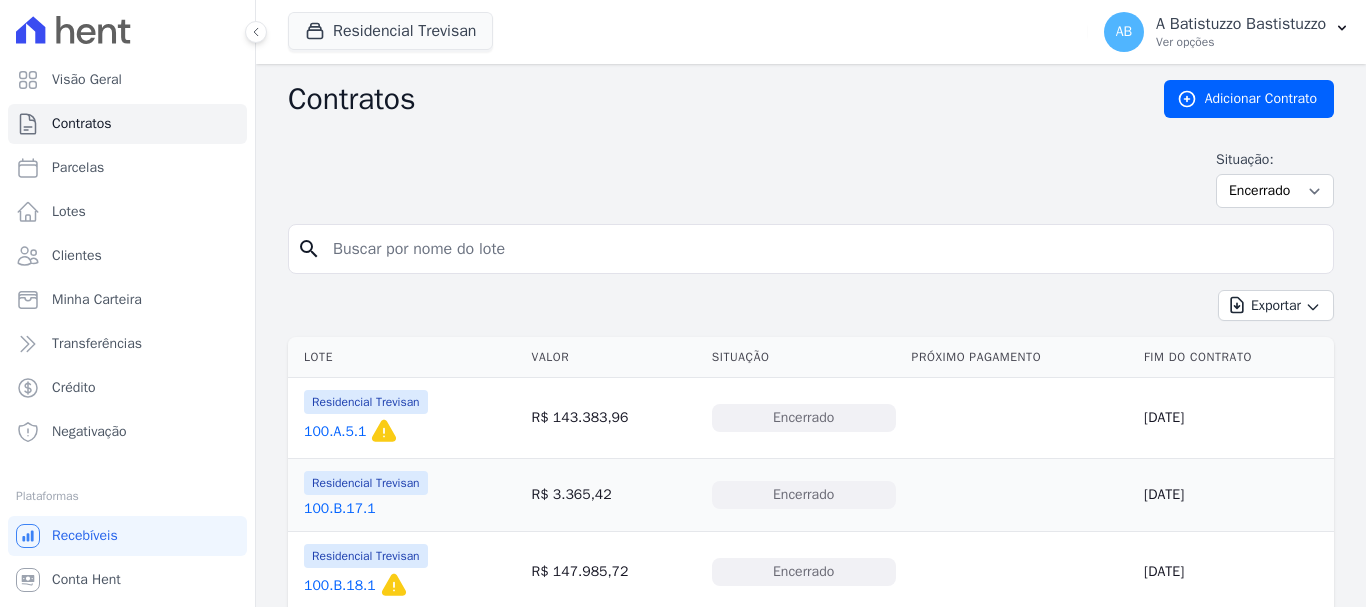 scroll, scrollTop: 0, scrollLeft: 0, axis: both 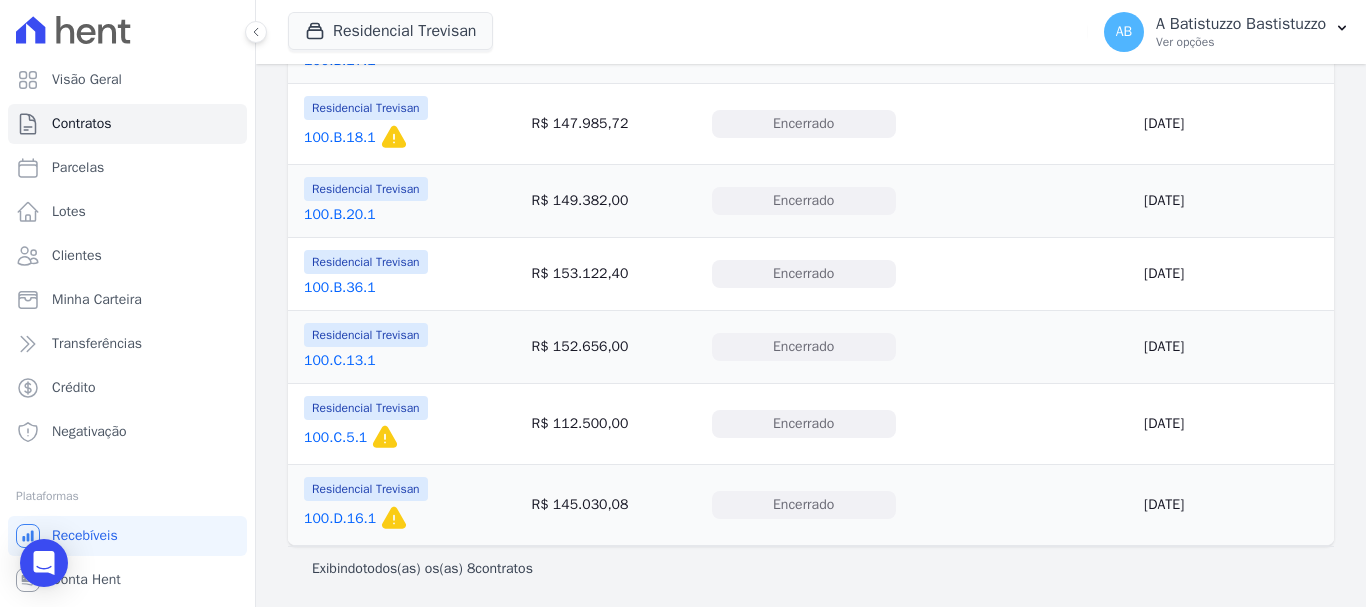 click on "100.B.36.1" at bounding box center [340, 288] 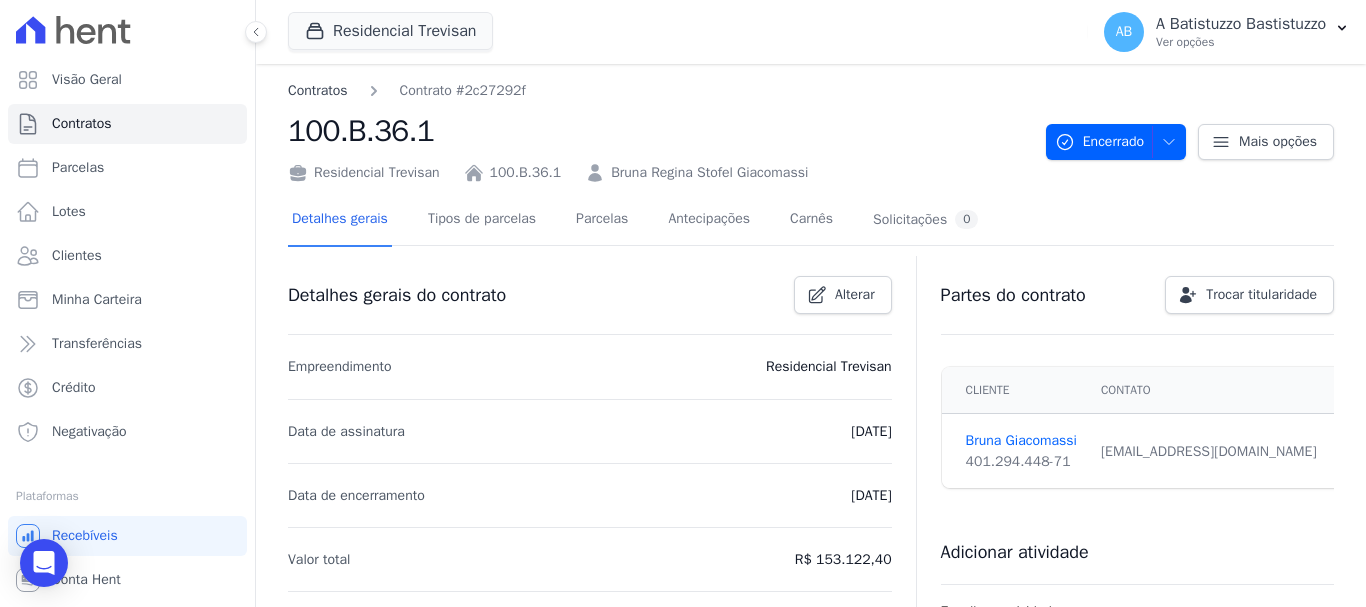 click on "Contratos" at bounding box center (318, 90) 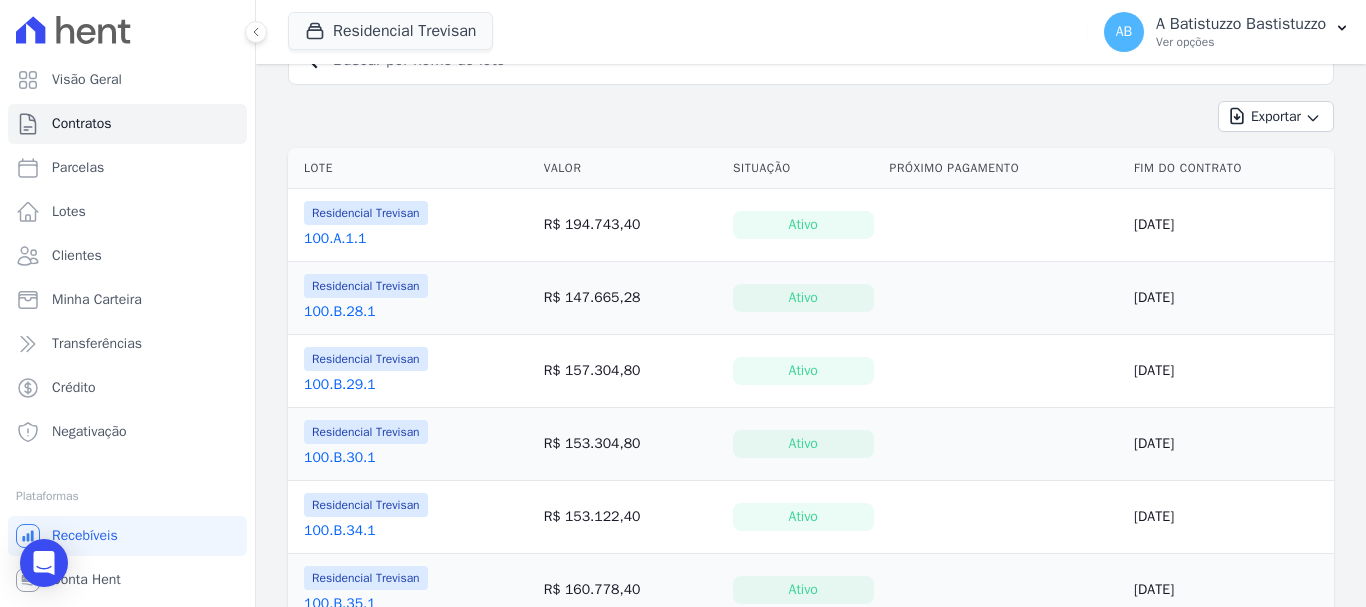 scroll, scrollTop: 89, scrollLeft: 0, axis: vertical 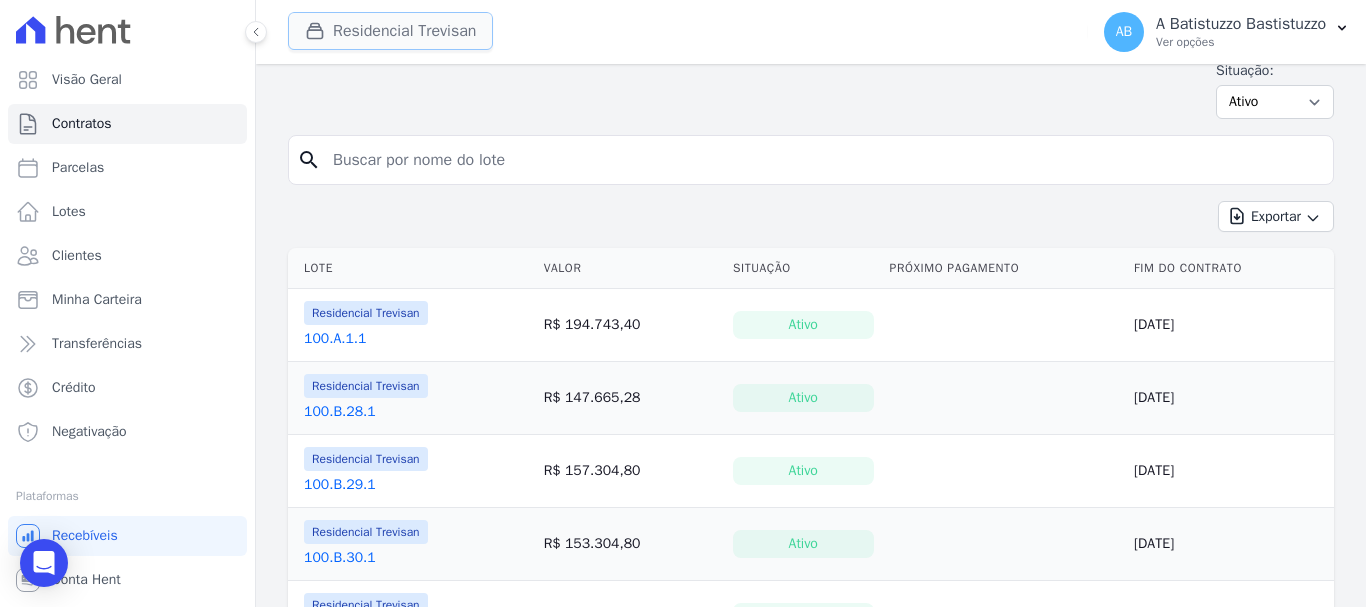 click on "Residencial Trevisan" at bounding box center (390, 31) 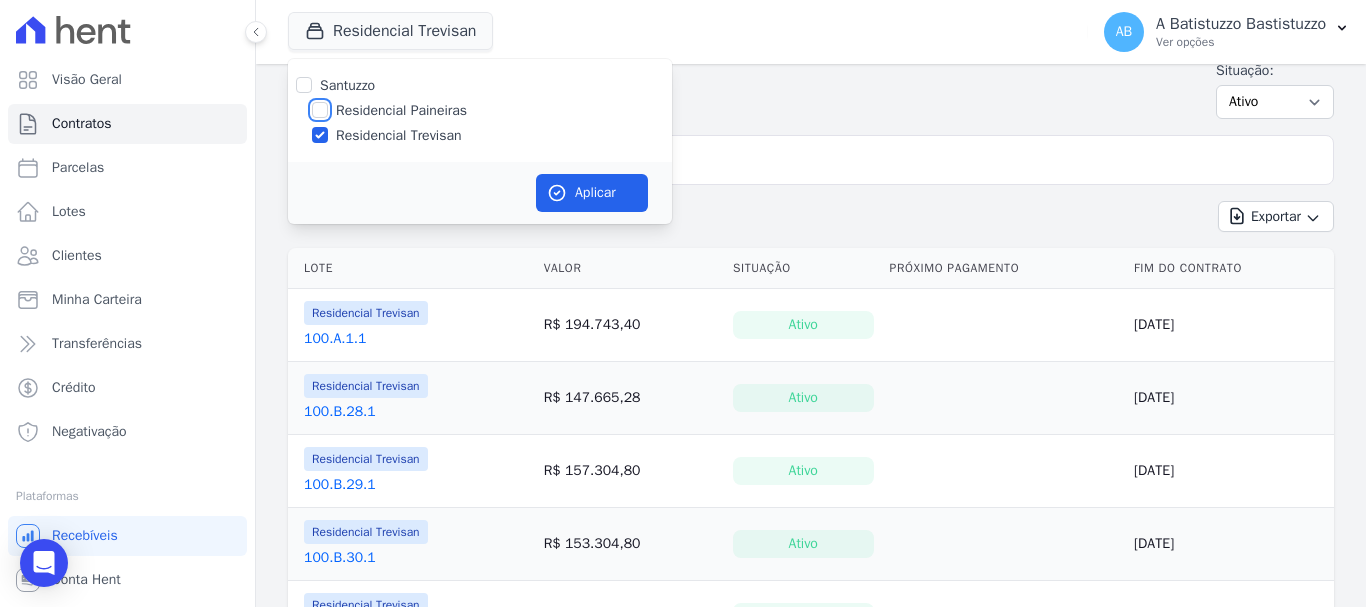 click on "Residencial Paineiras" at bounding box center [320, 110] 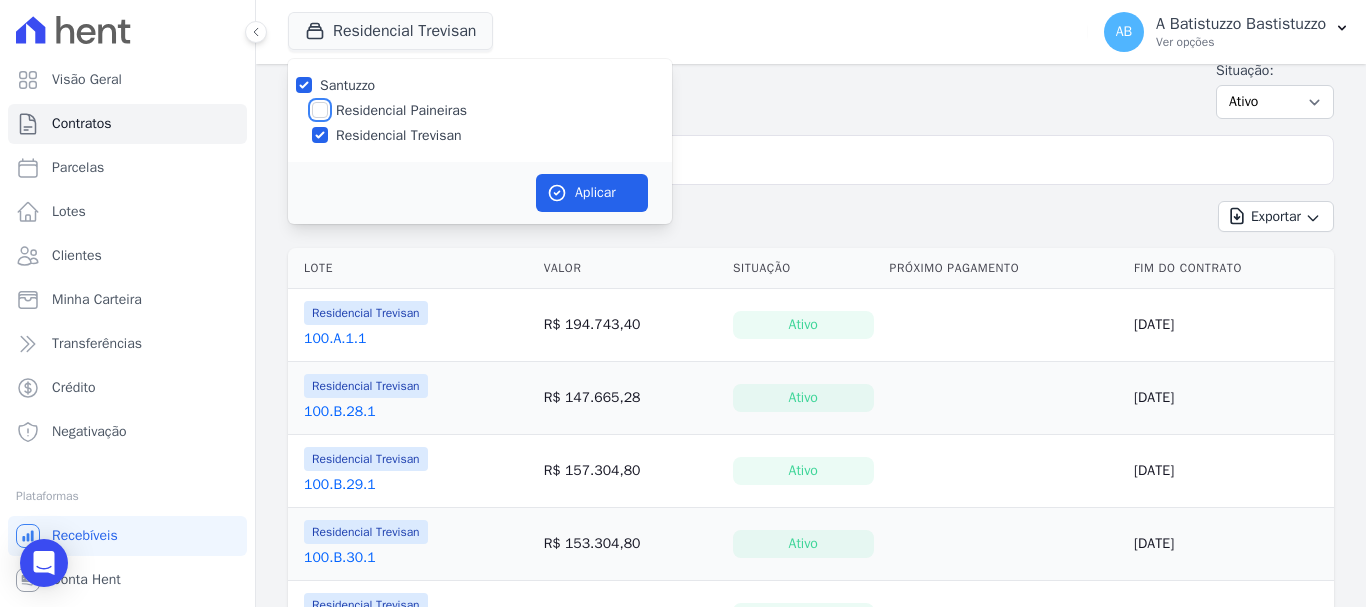 checkbox on "true" 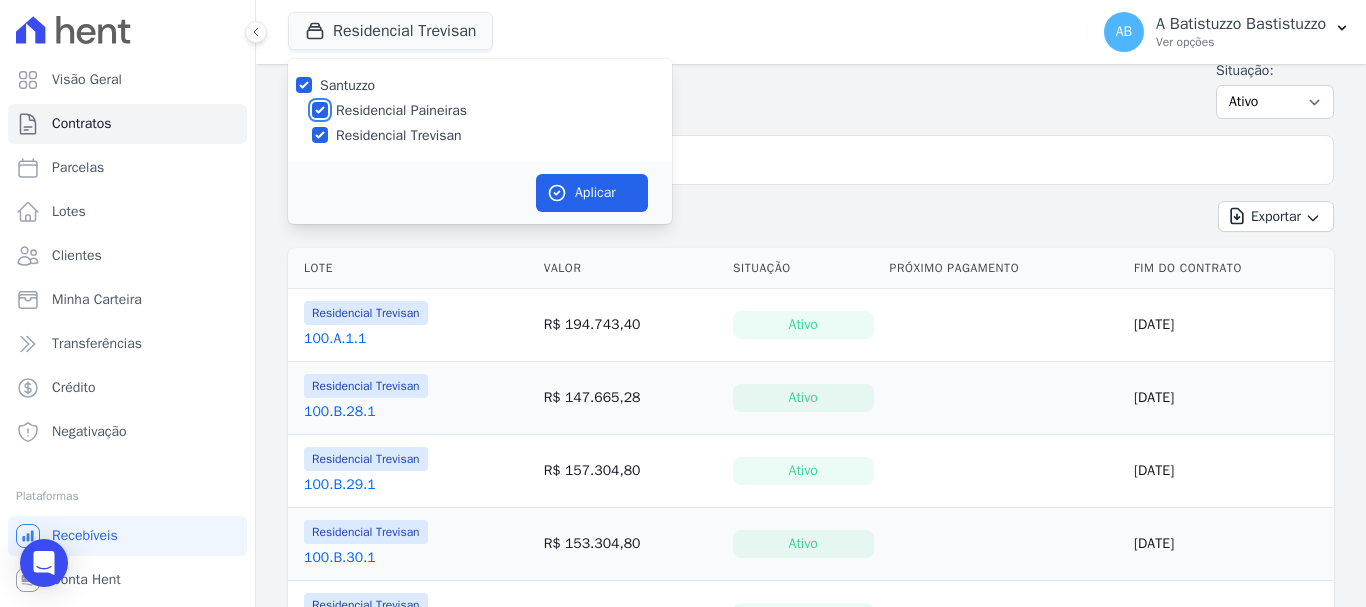 checkbox on "true" 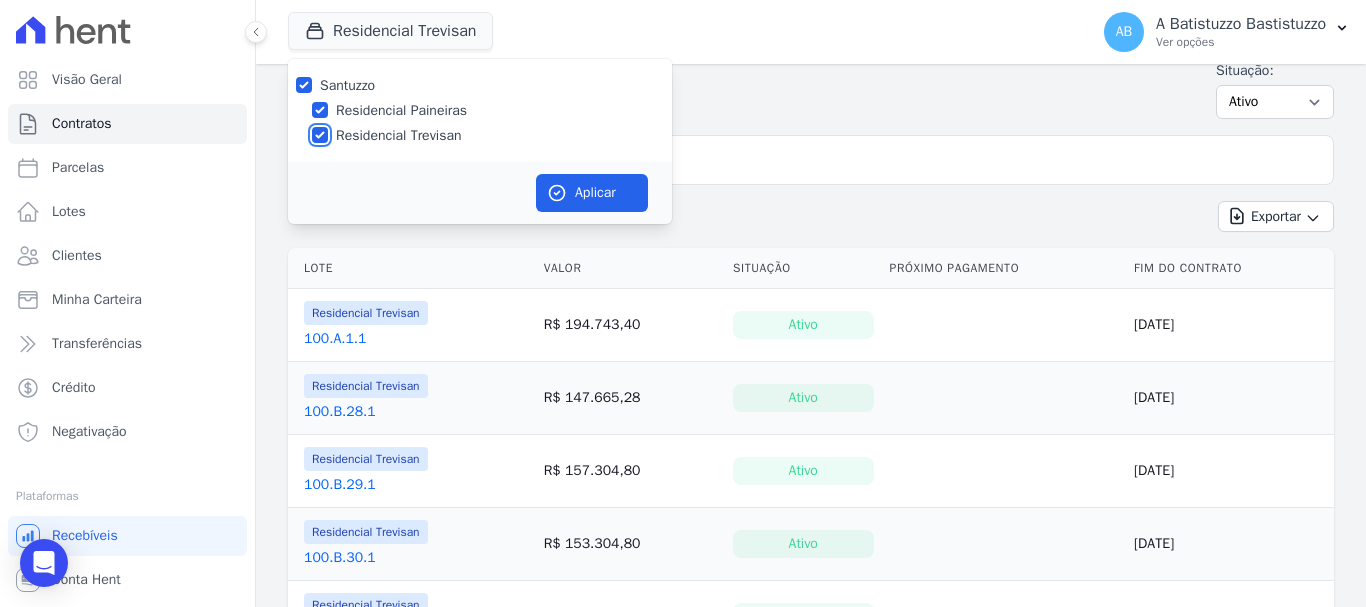 click on "Residencial Trevisan" at bounding box center (320, 135) 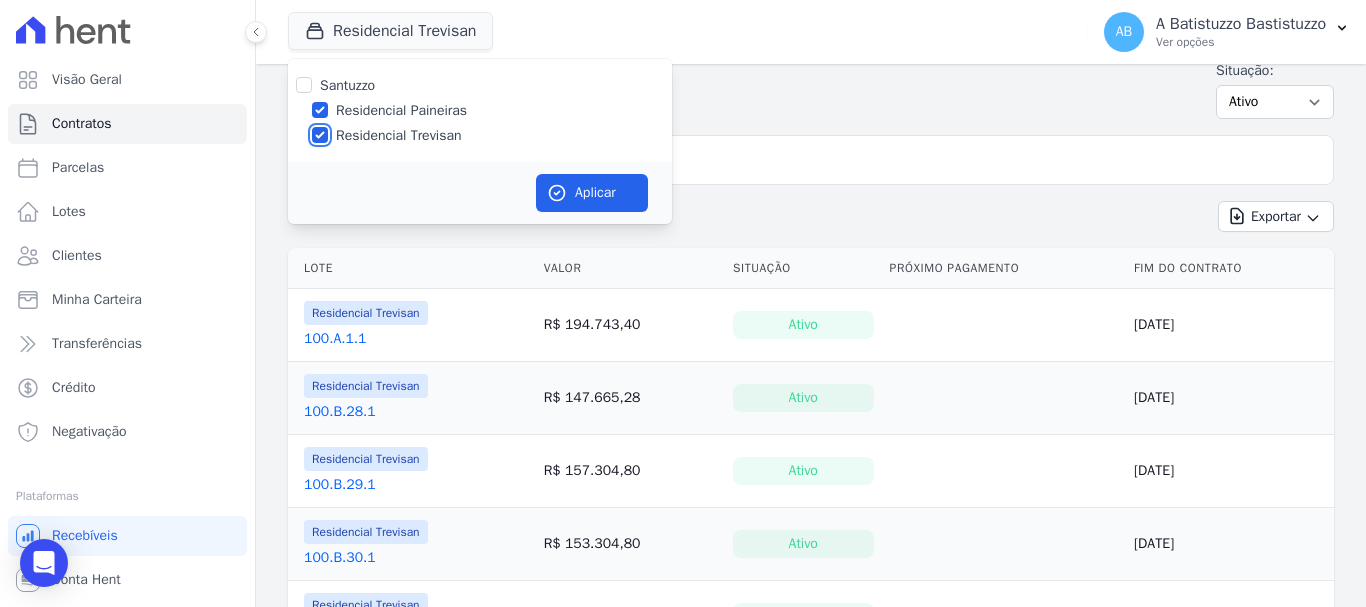 checkbox on "false" 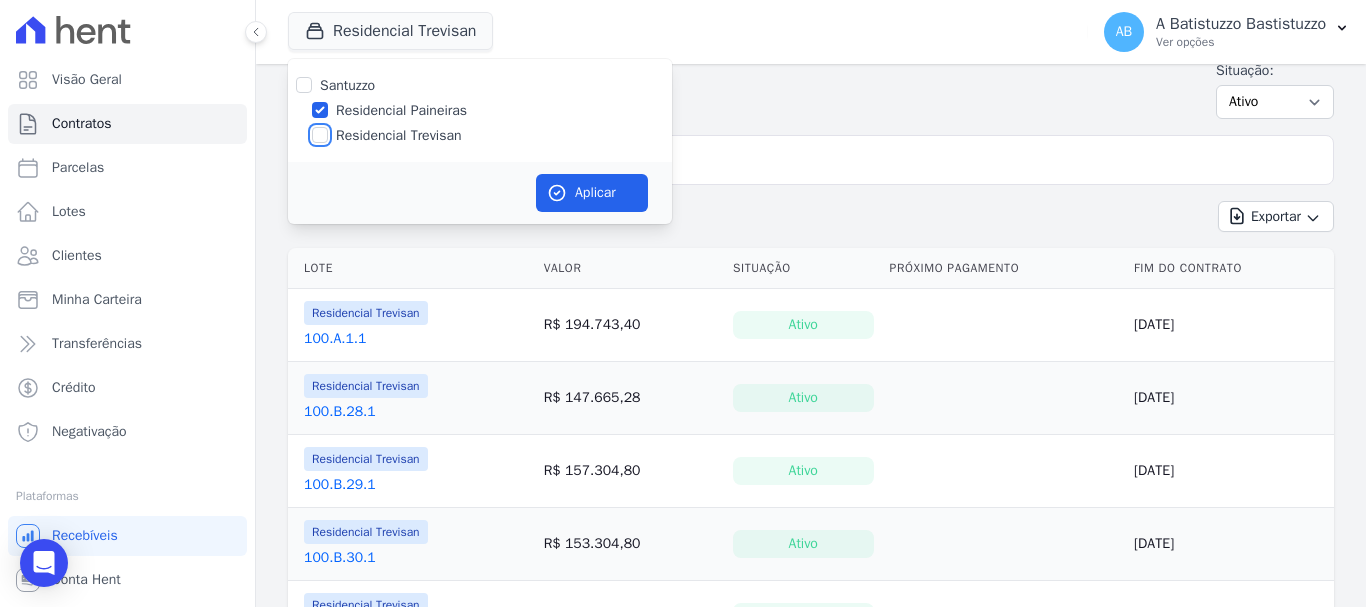 checkbox on "false" 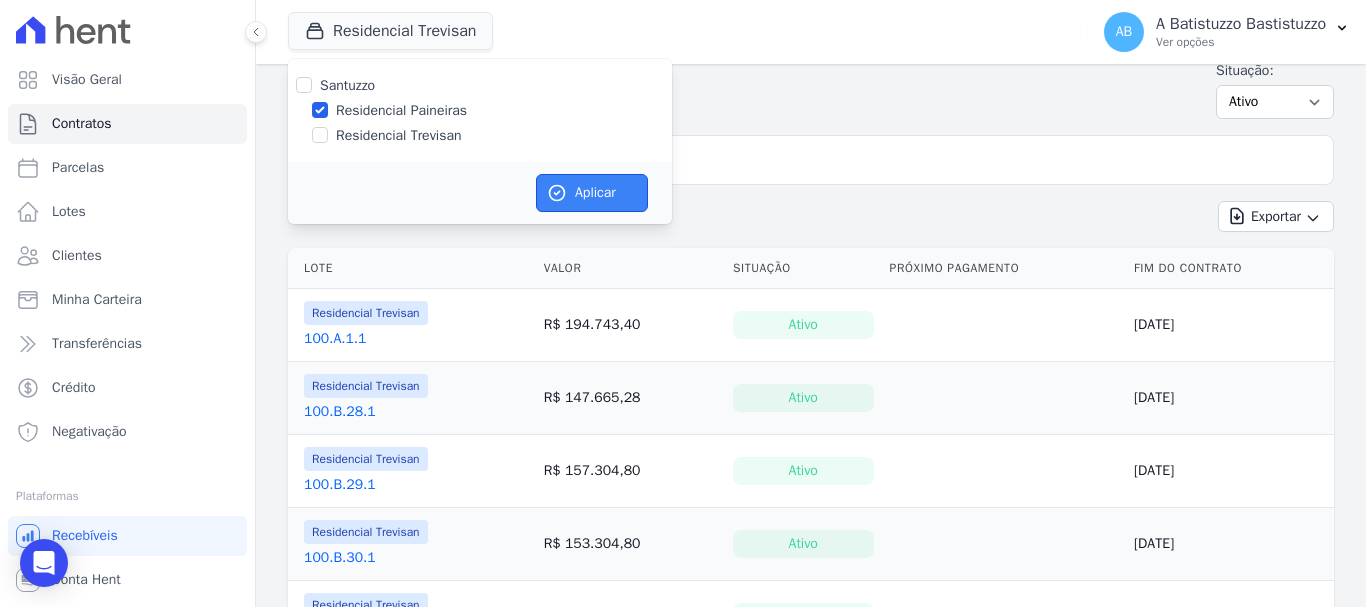 click on "Aplicar" at bounding box center (592, 193) 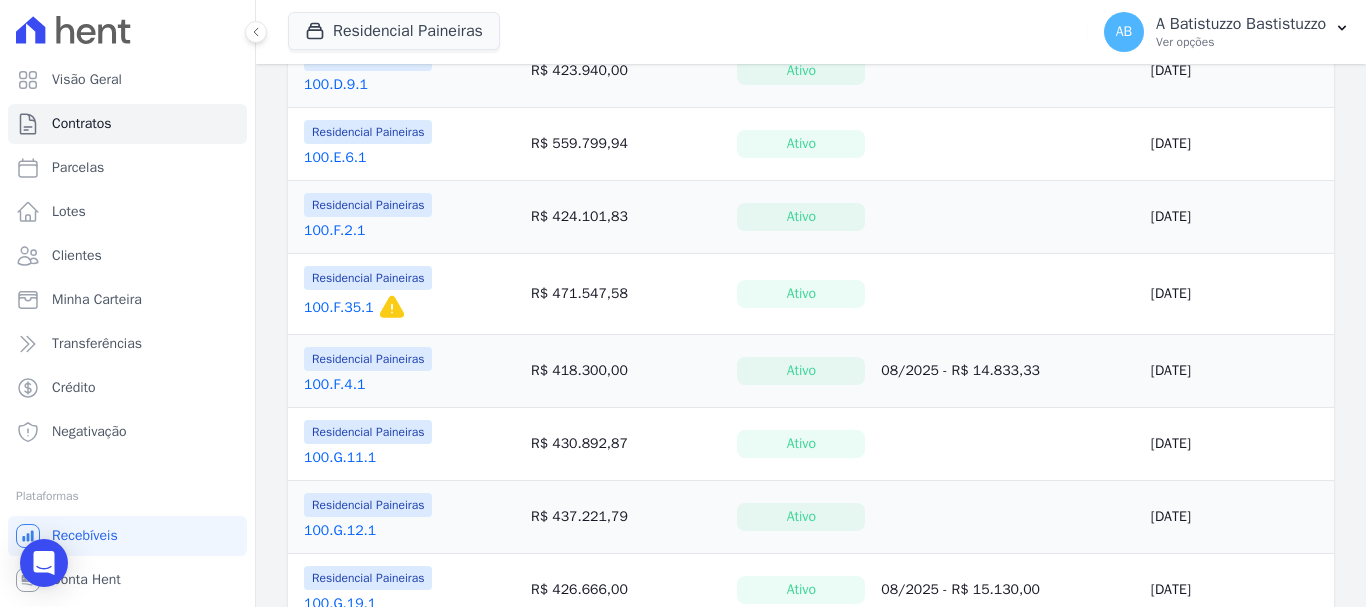 scroll, scrollTop: 1400, scrollLeft: 0, axis: vertical 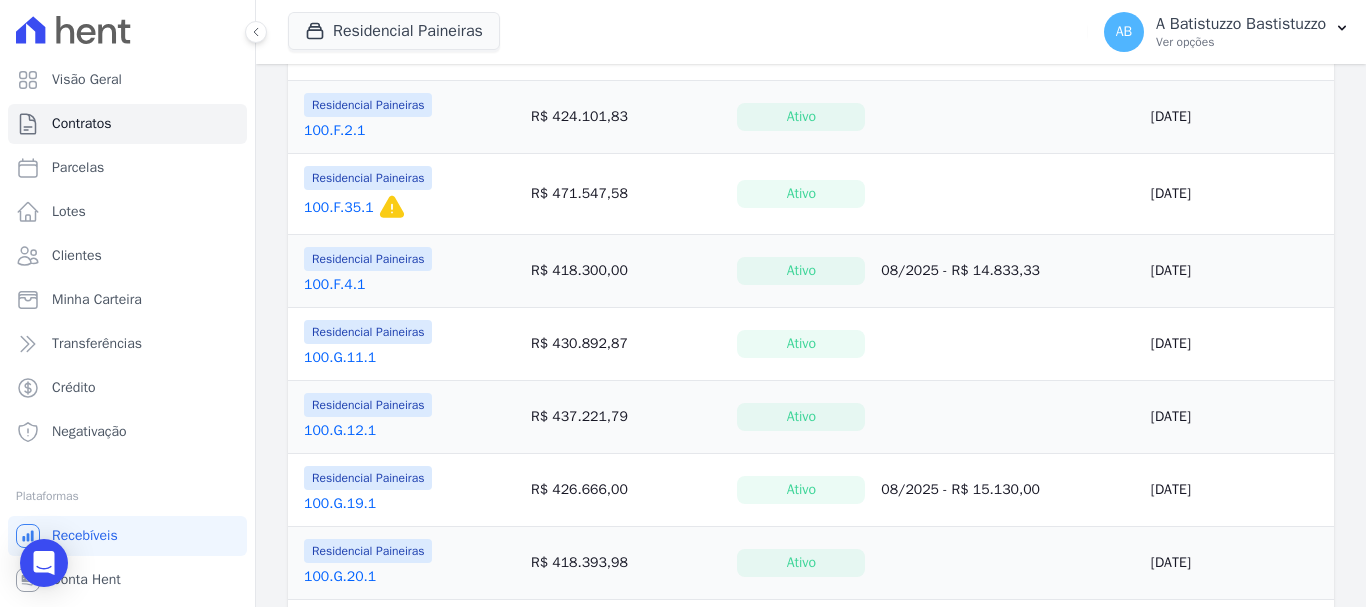 click on "100.F.35.1" at bounding box center [339, 208] 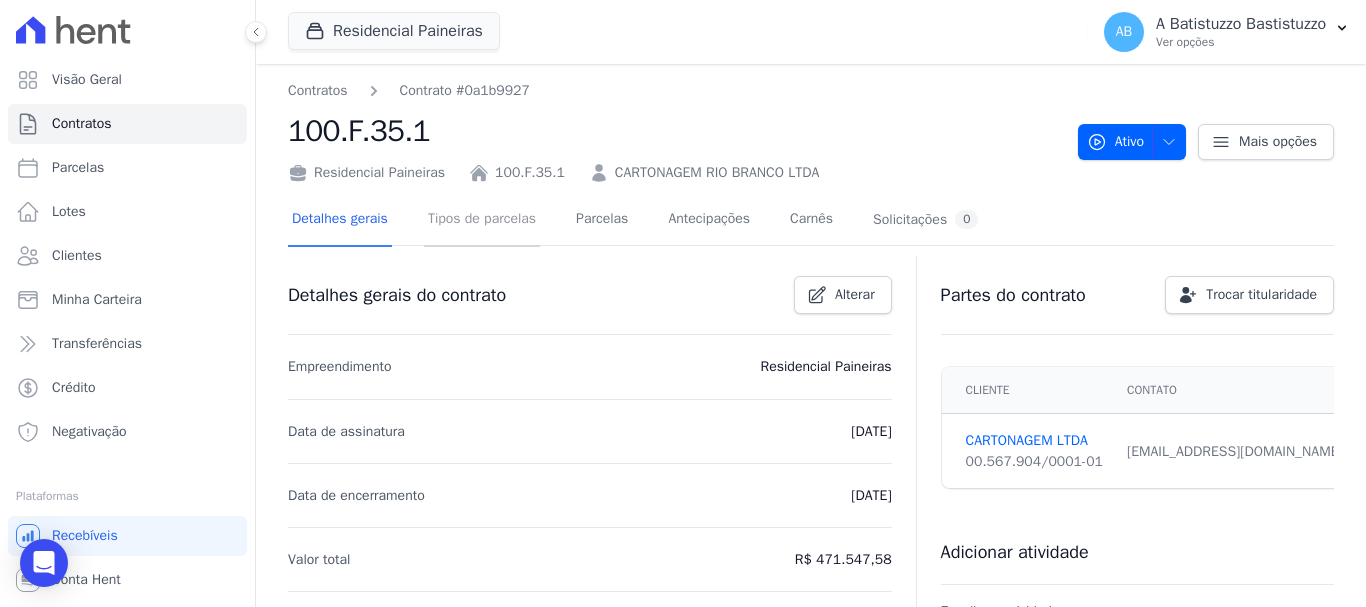 click on "Tipos de parcelas" at bounding box center (482, 220) 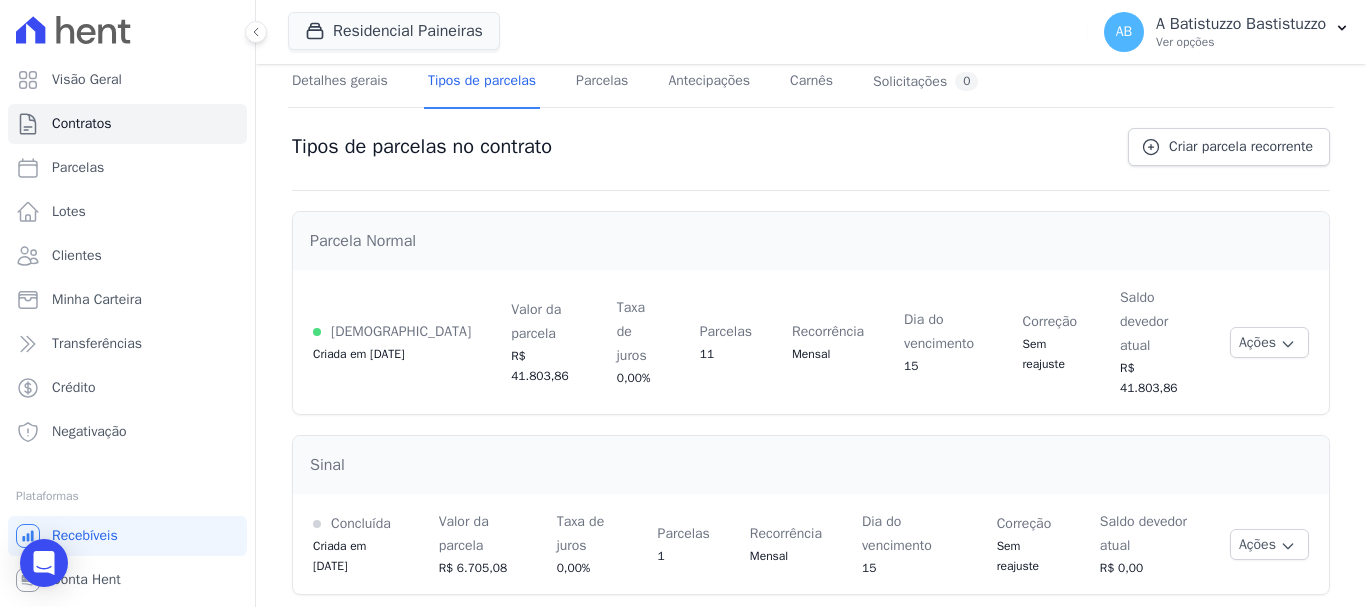 scroll, scrollTop: 0, scrollLeft: 0, axis: both 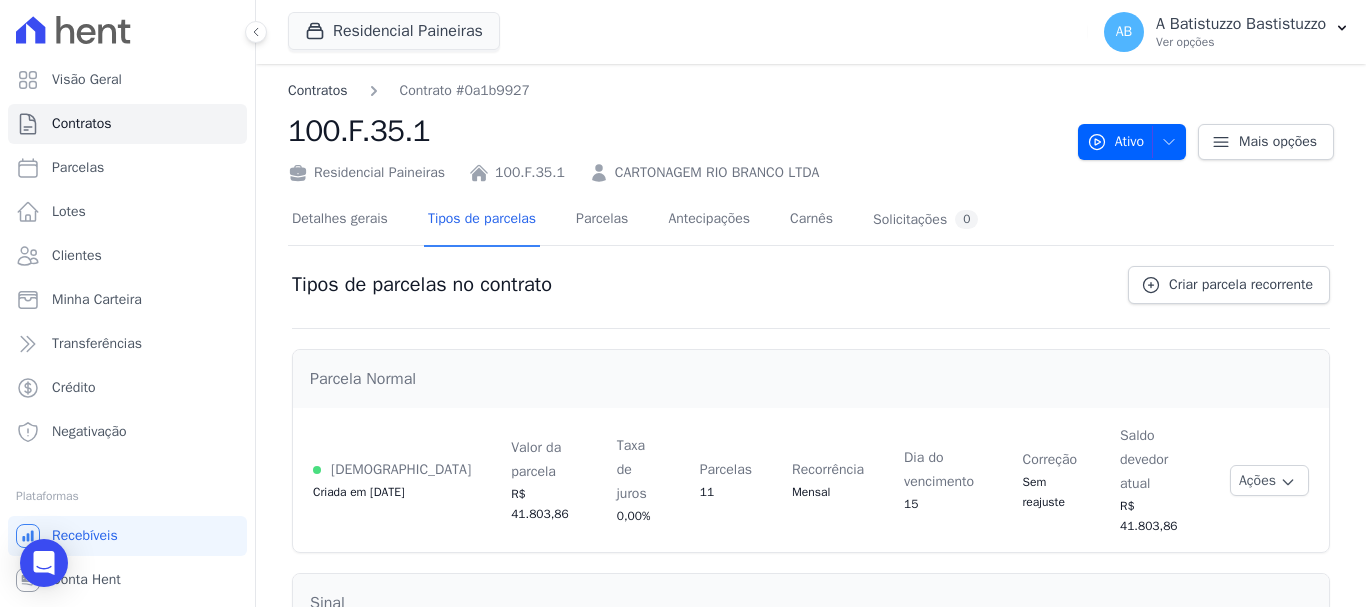 click on "Contratos" at bounding box center (318, 90) 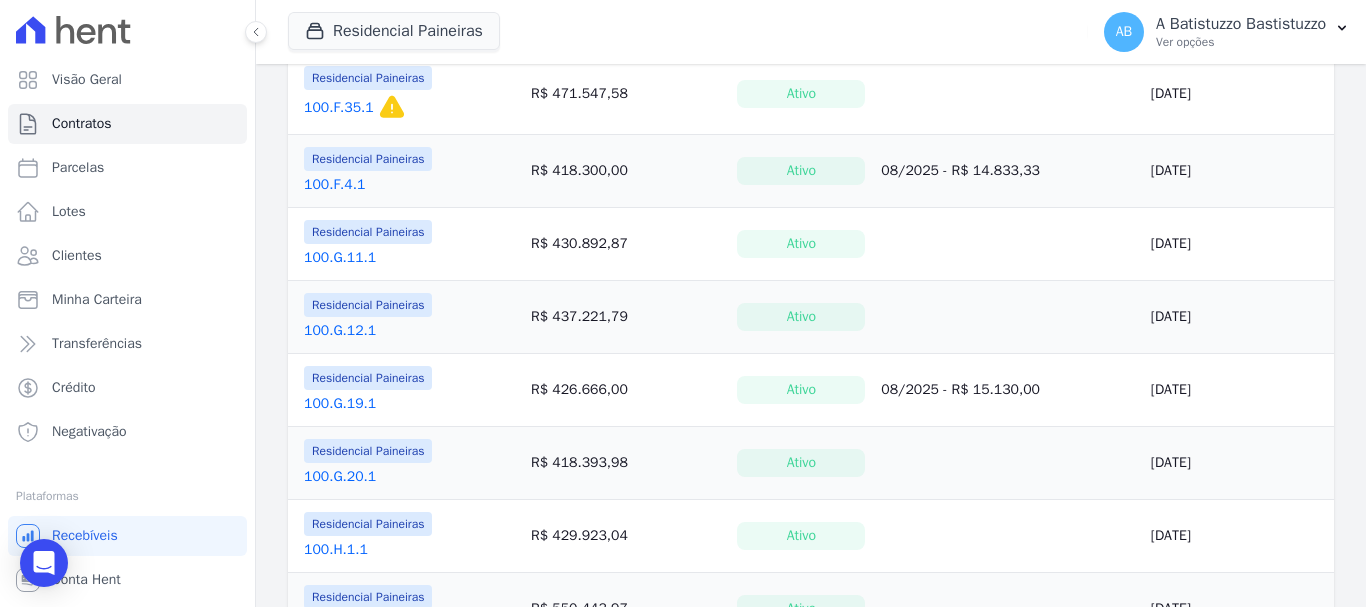 scroll, scrollTop: 1699, scrollLeft: 0, axis: vertical 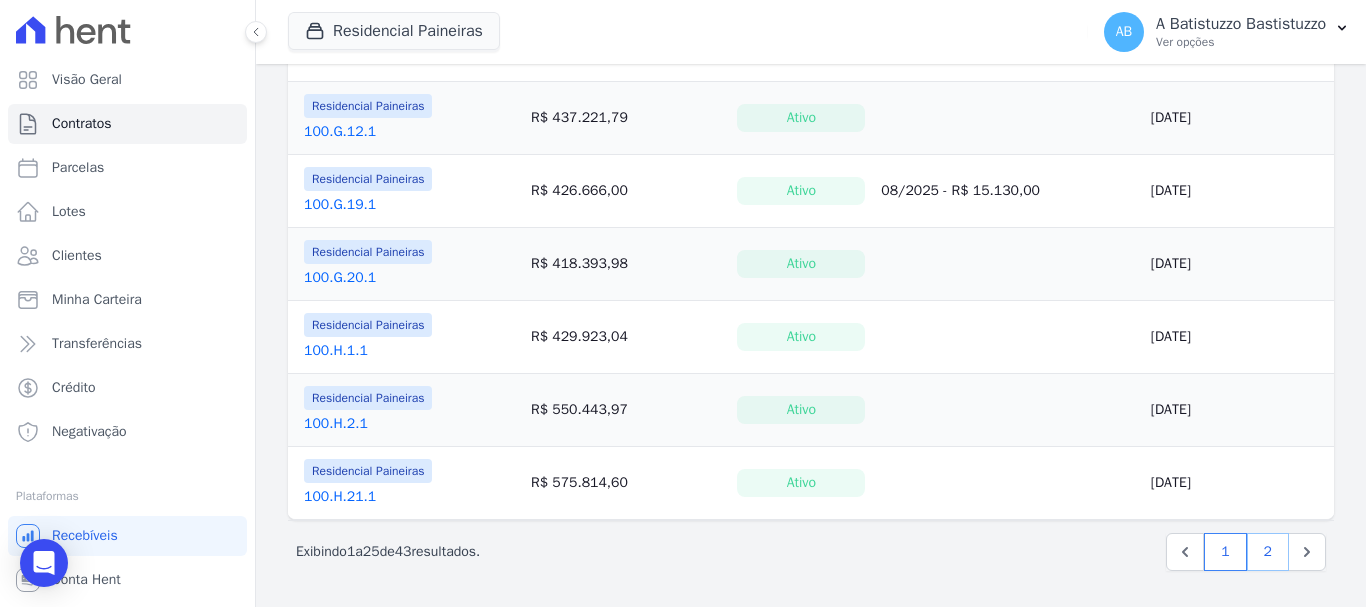 click on "2" at bounding box center (1268, 552) 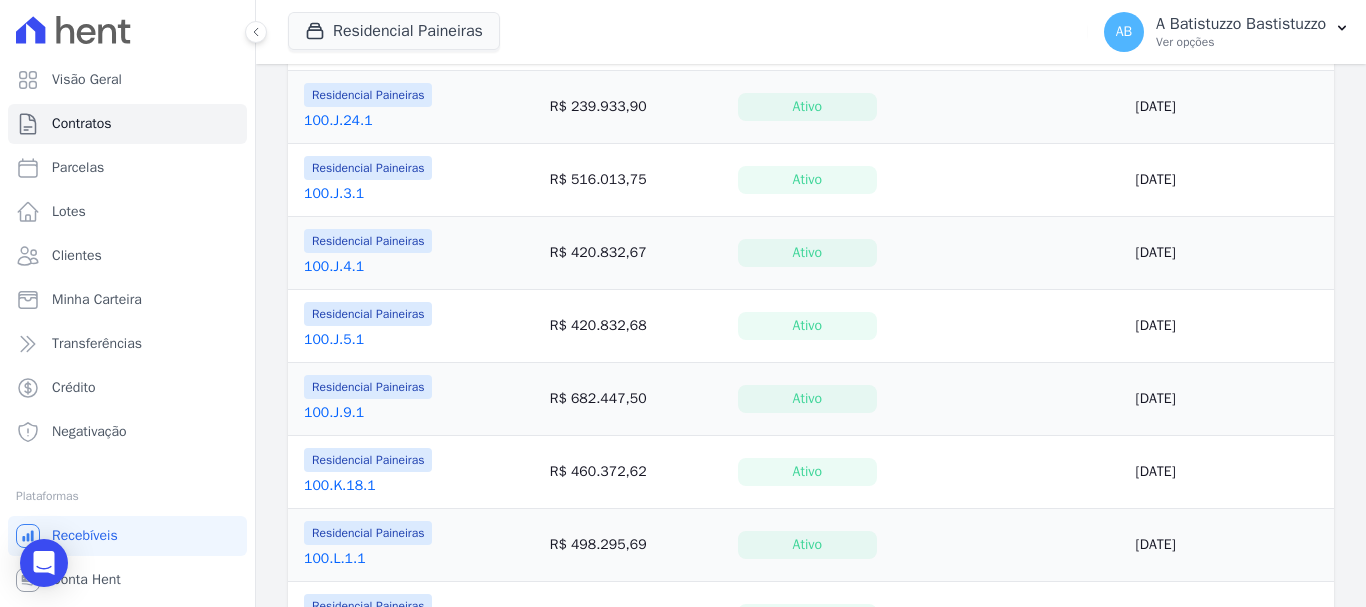 scroll, scrollTop: 188, scrollLeft: 0, axis: vertical 